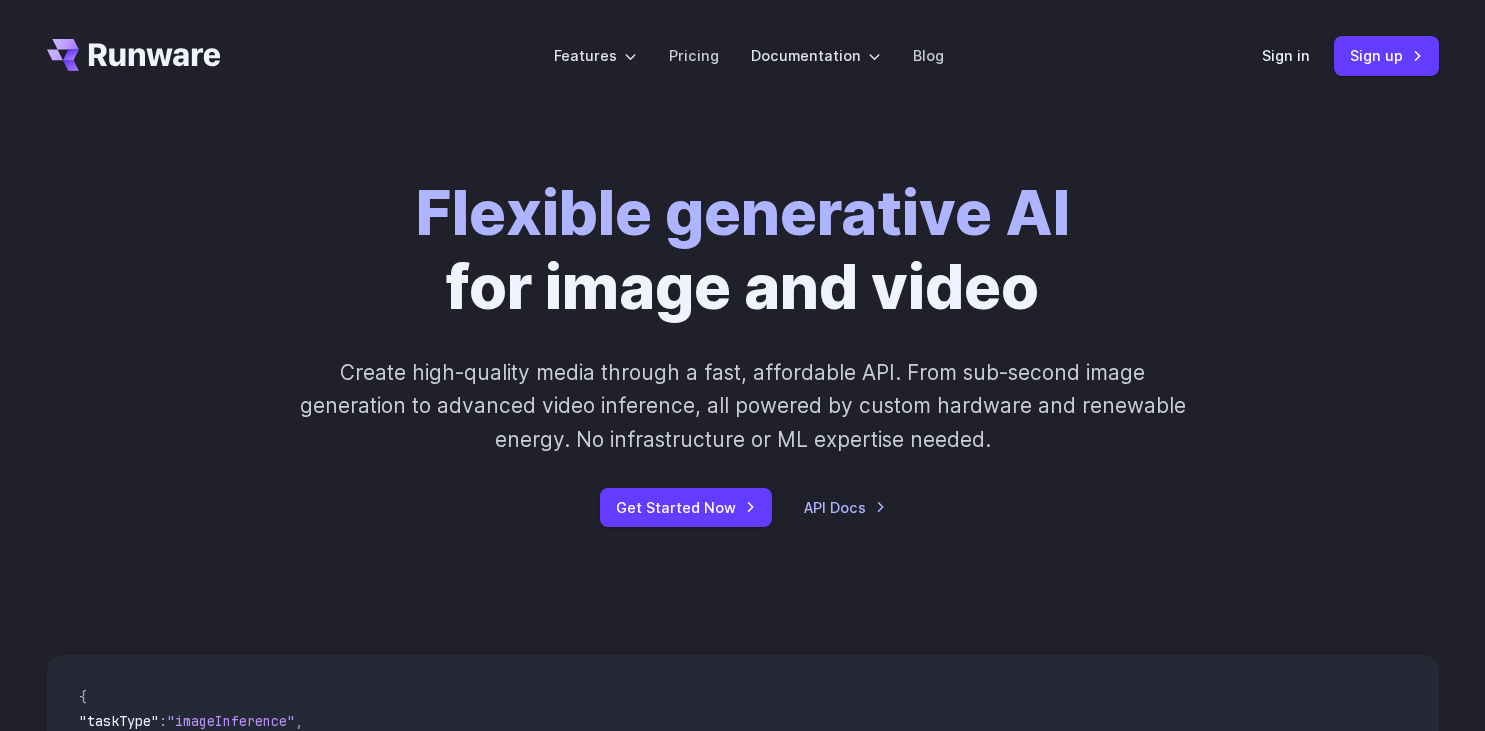scroll, scrollTop: 0, scrollLeft: 0, axis: both 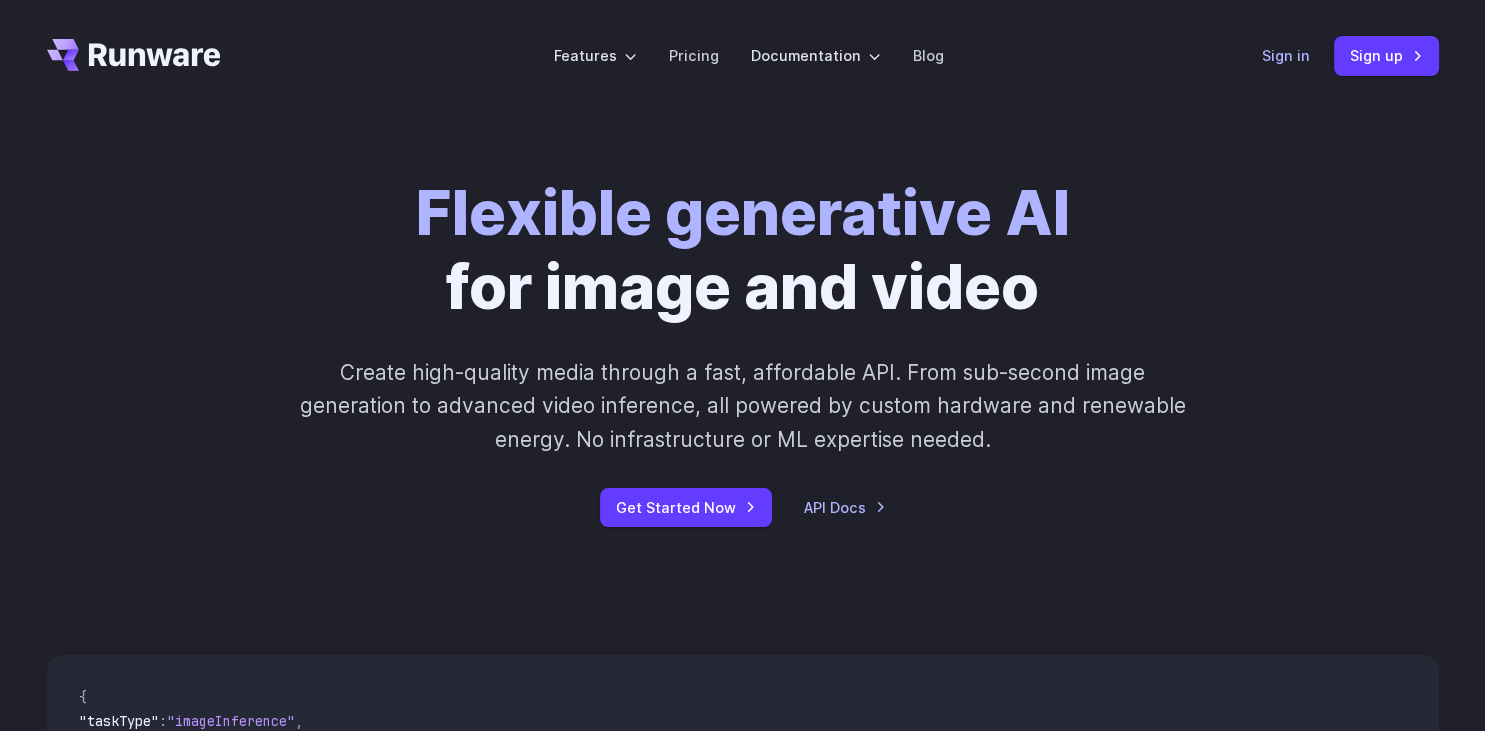 click on "Sign in" at bounding box center (1286, 55) 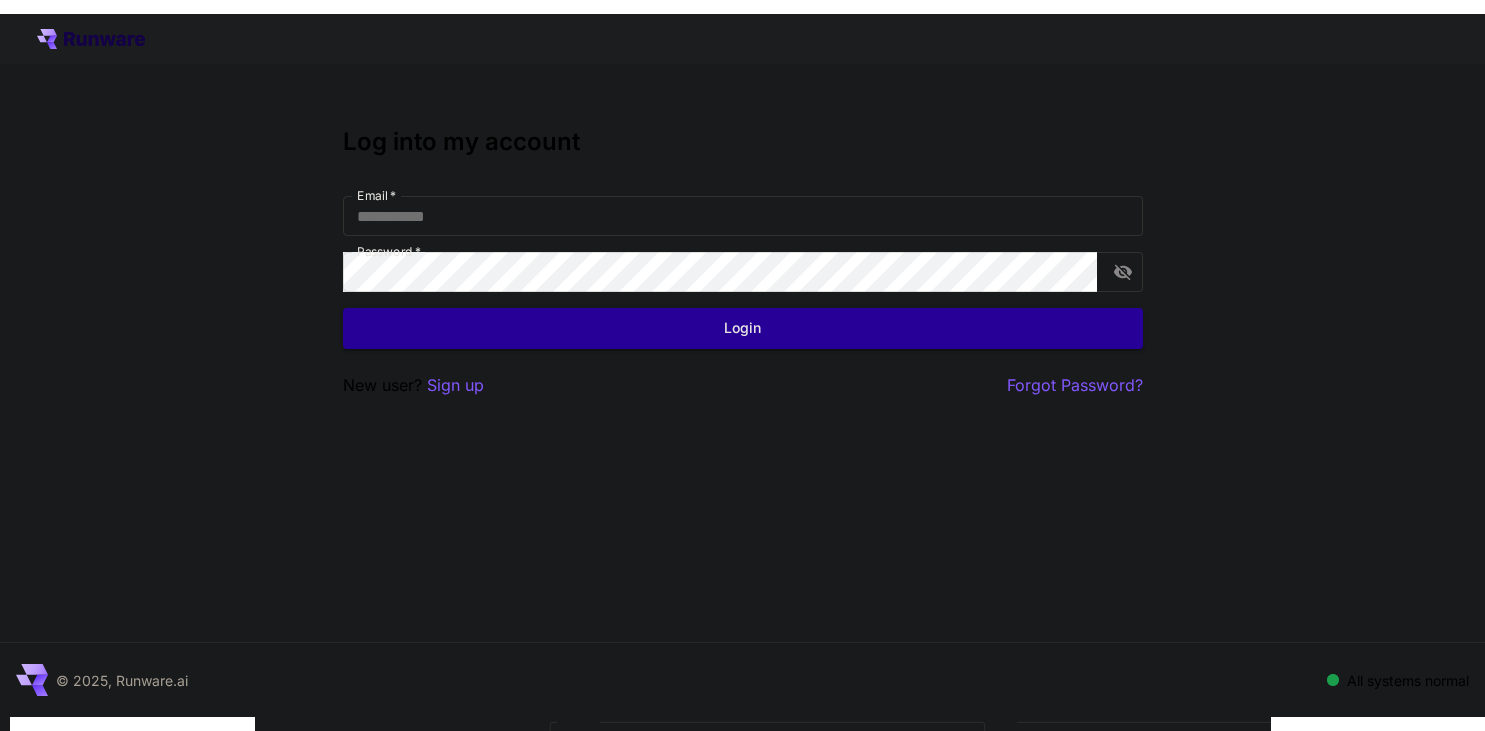 scroll, scrollTop: 0, scrollLeft: 0, axis: both 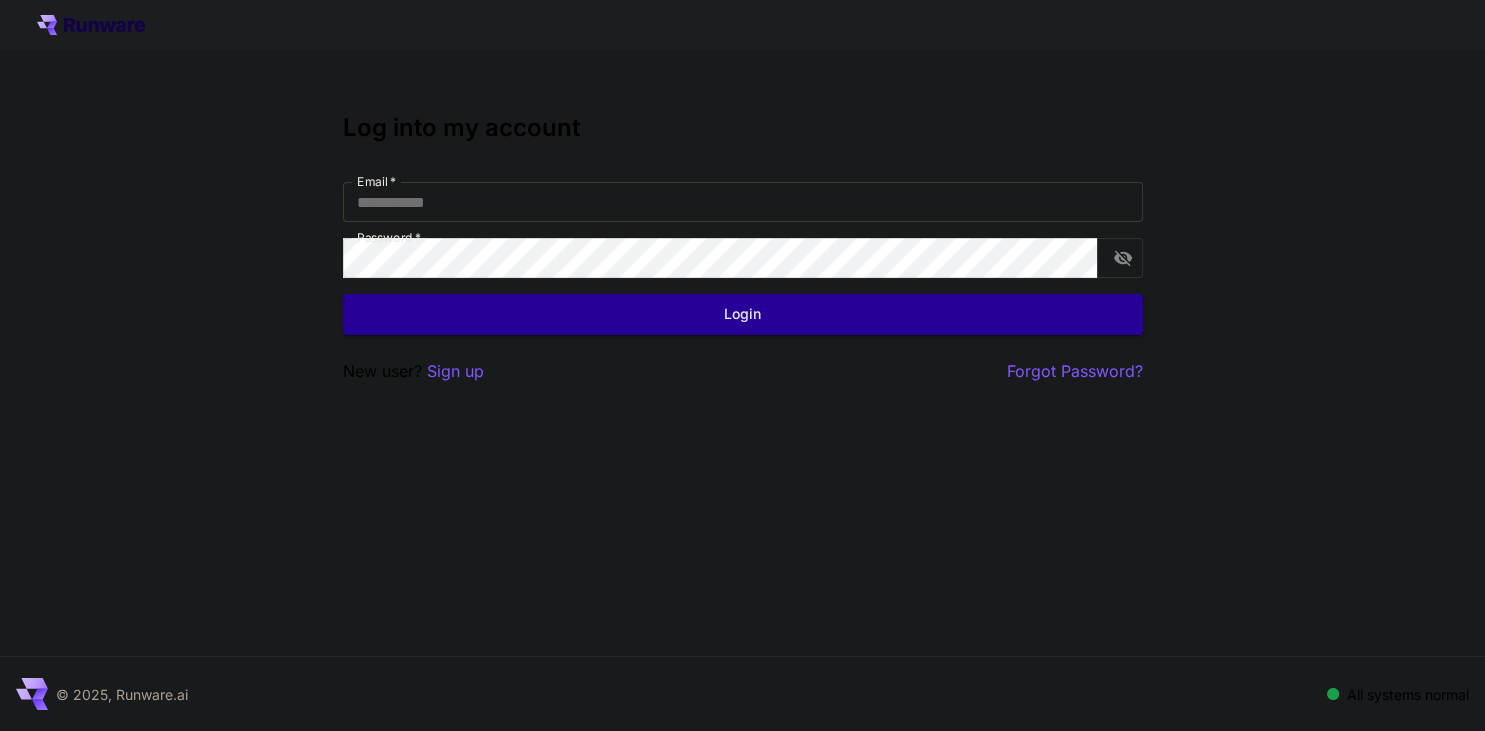 click on "Email   *" at bounding box center (743, 202) 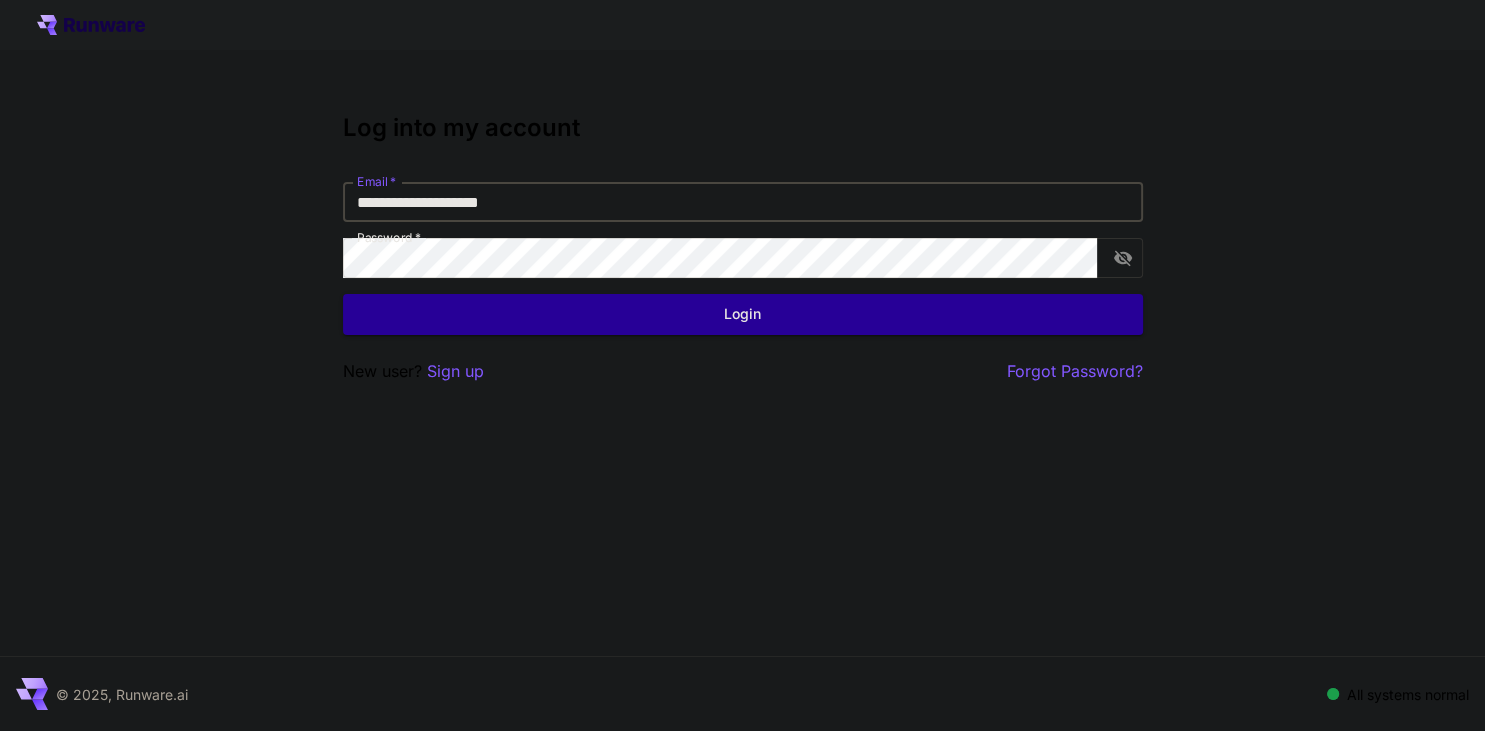 type on "**********" 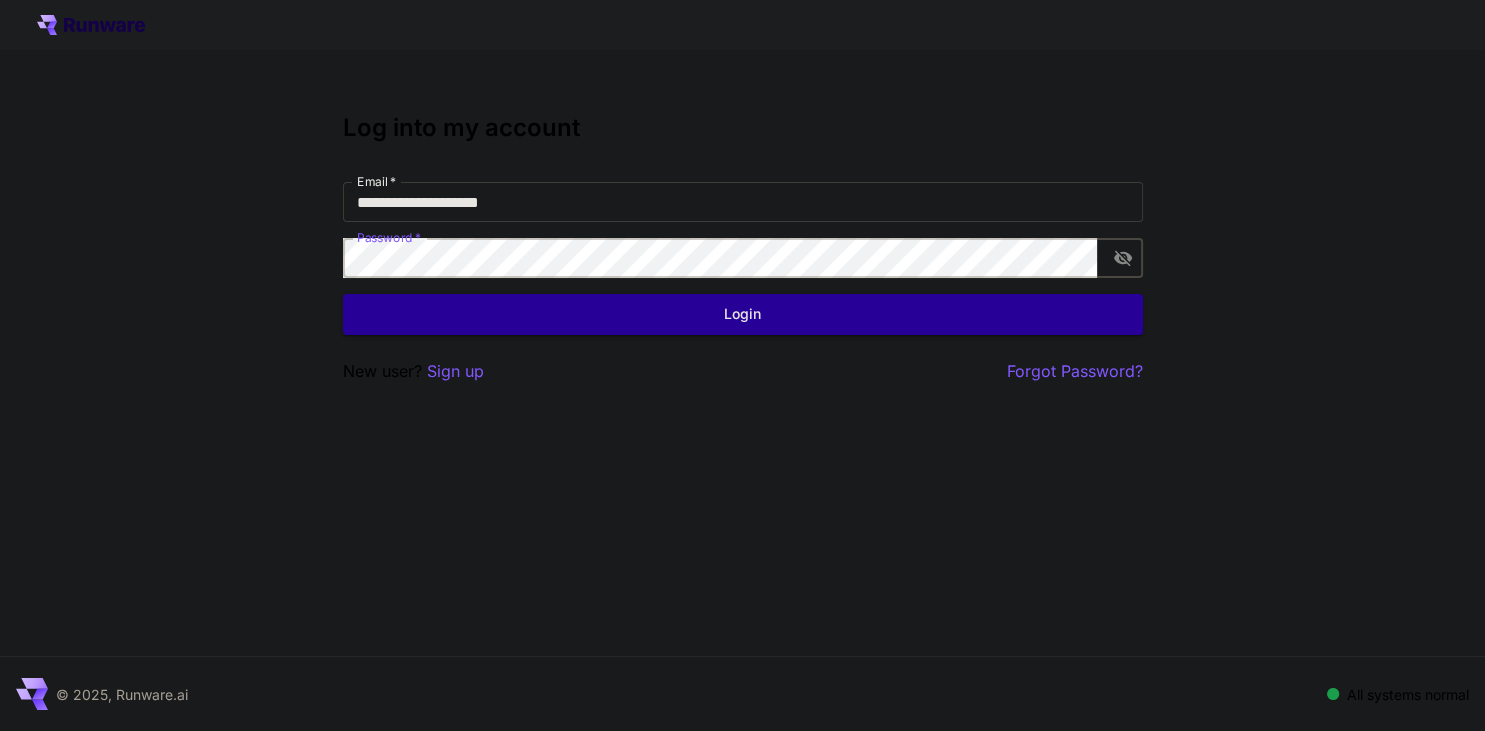 click on "Login" at bounding box center [743, 314] 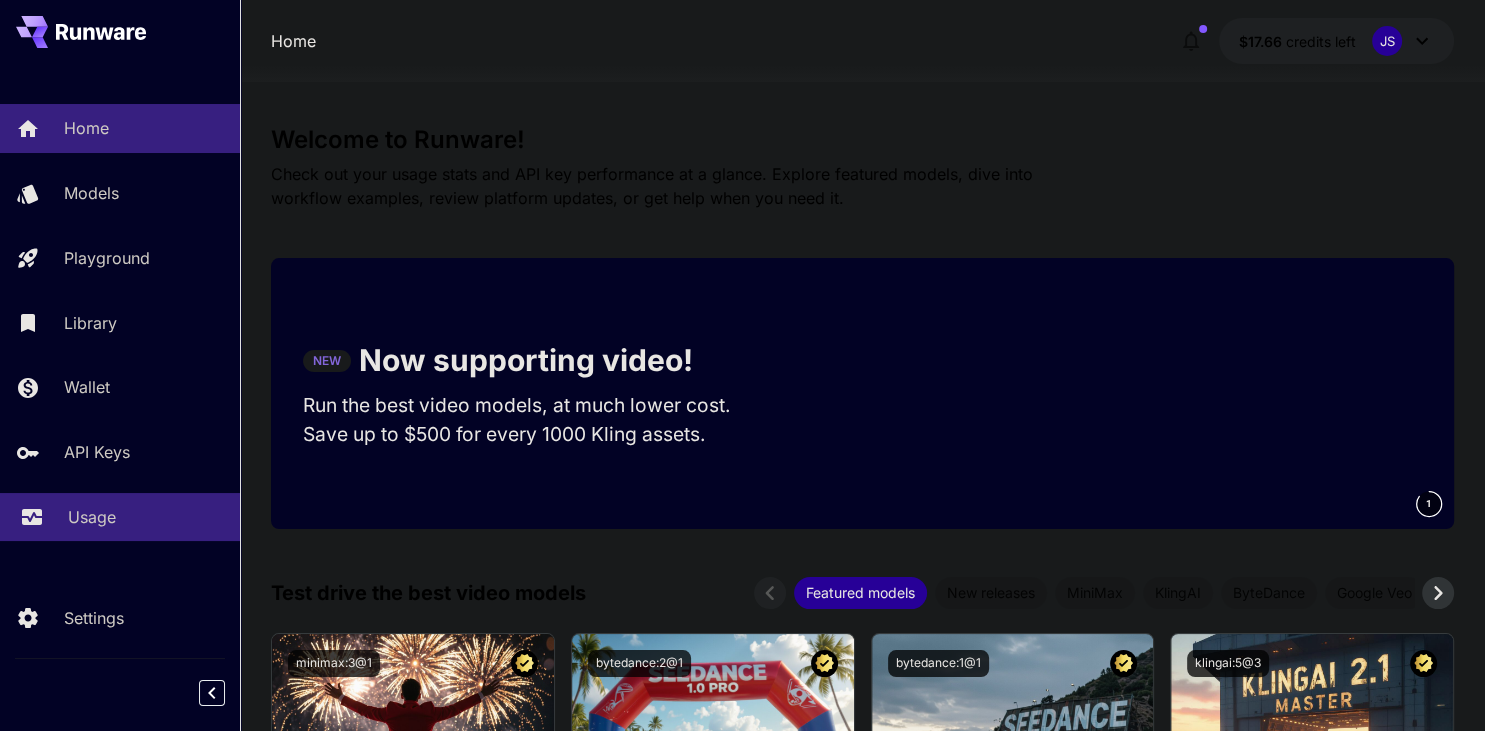 click on "Usage" at bounding box center [146, 517] 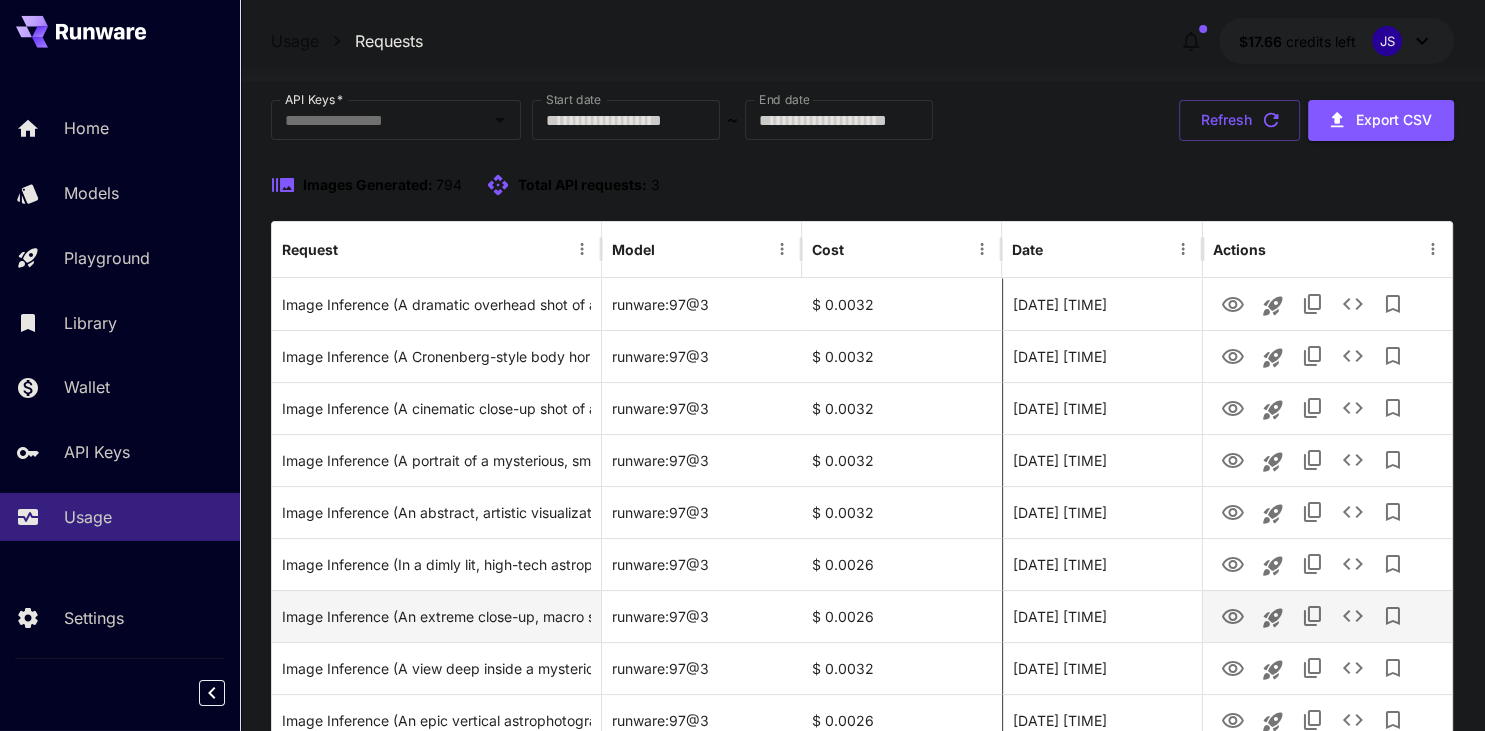 scroll, scrollTop: 104, scrollLeft: 0, axis: vertical 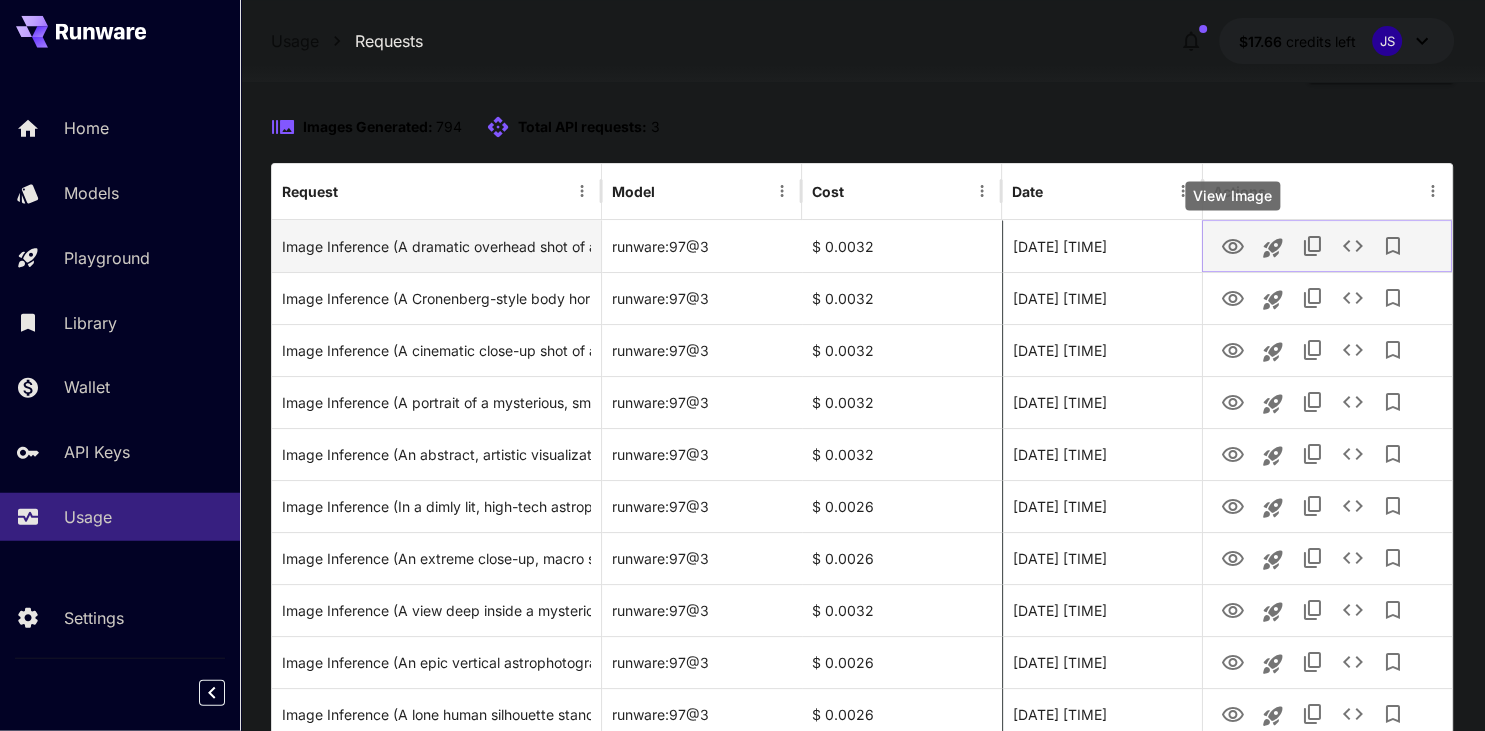 click 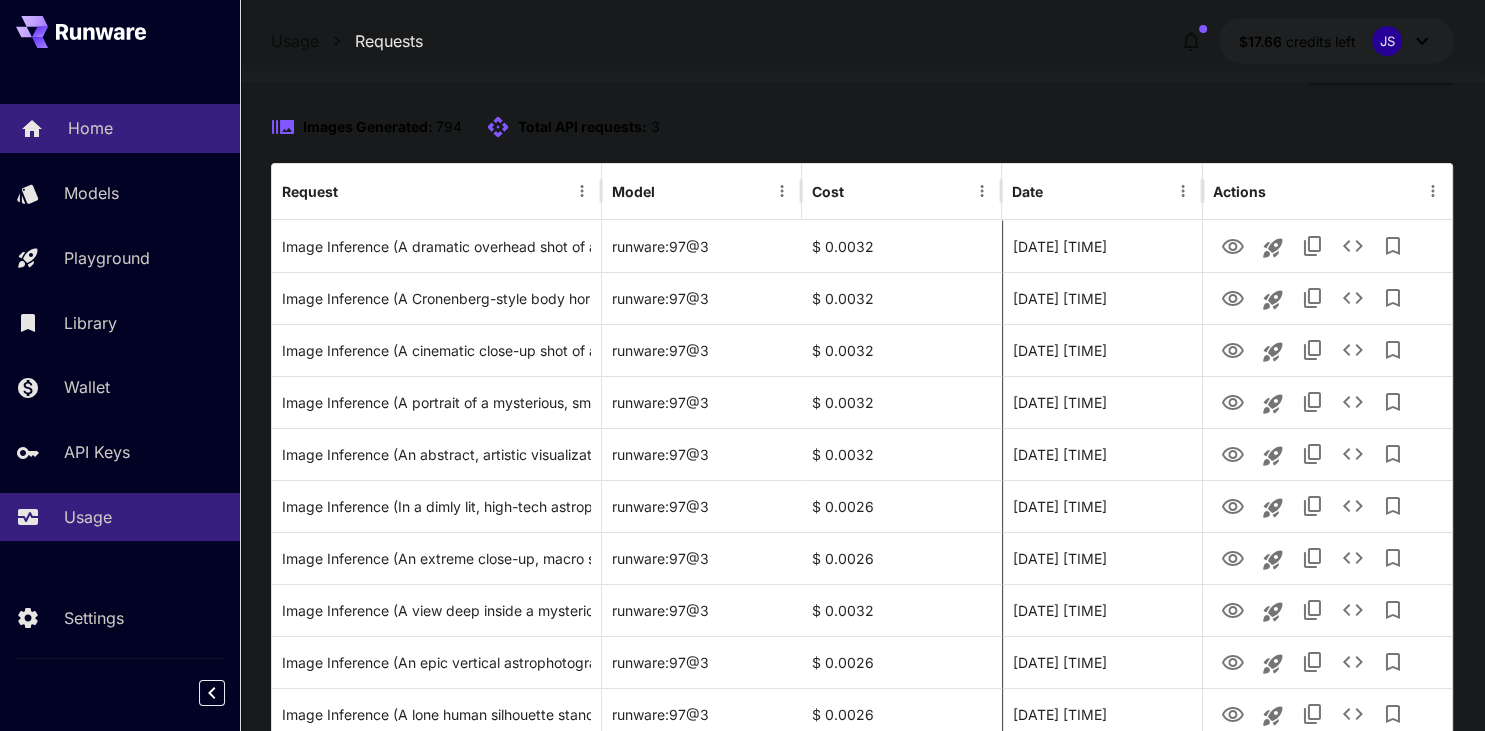 click on "Home" at bounding box center [146, 128] 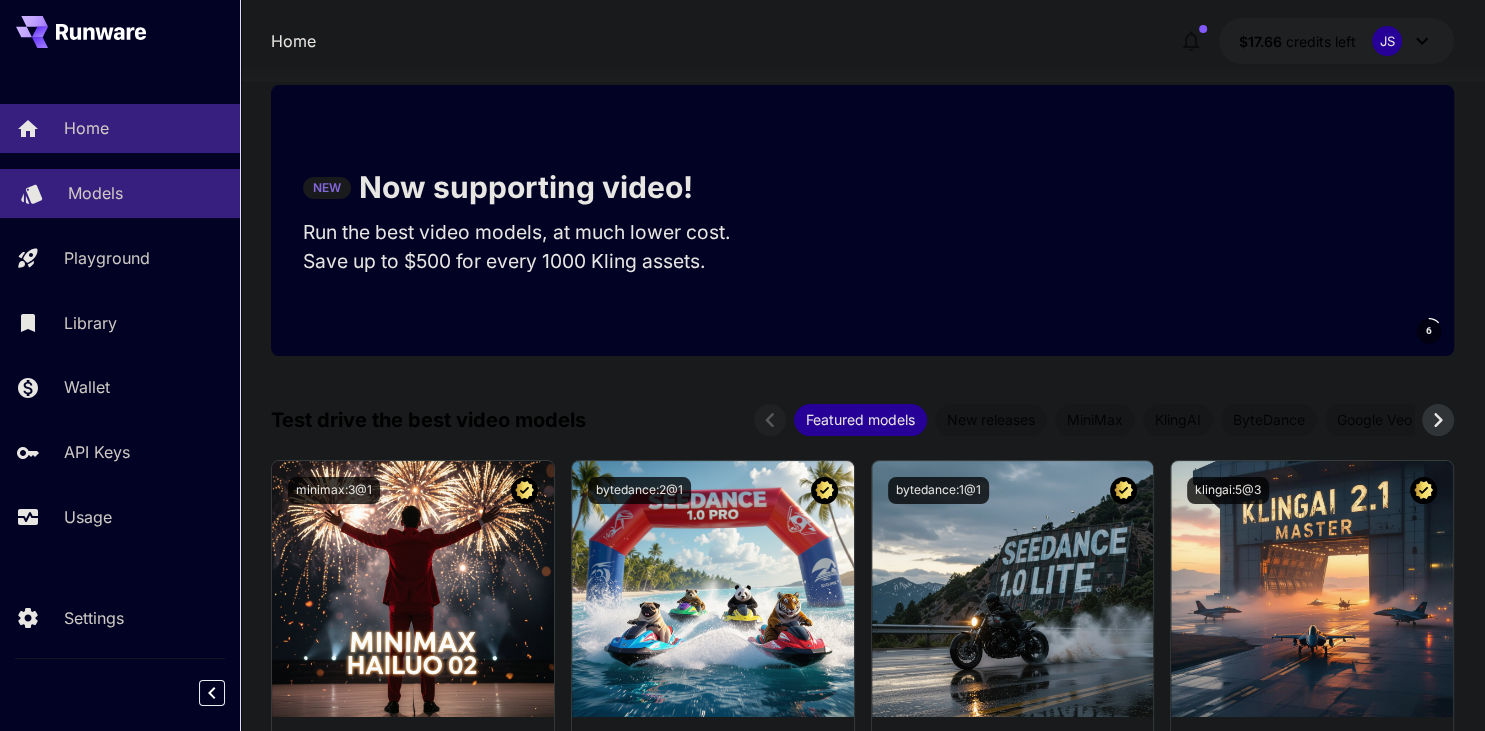click on "Models" at bounding box center (146, 193) 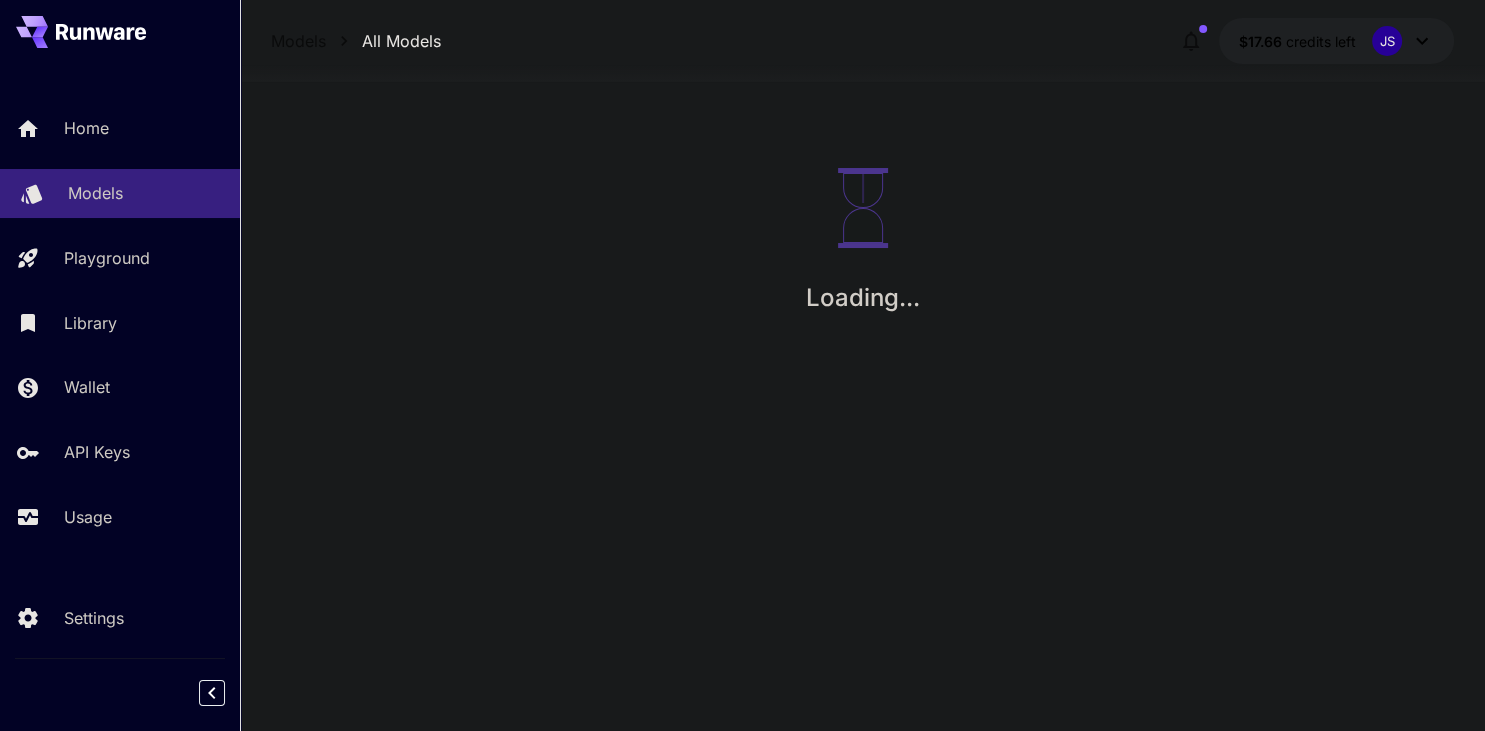 scroll, scrollTop: 0, scrollLeft: 0, axis: both 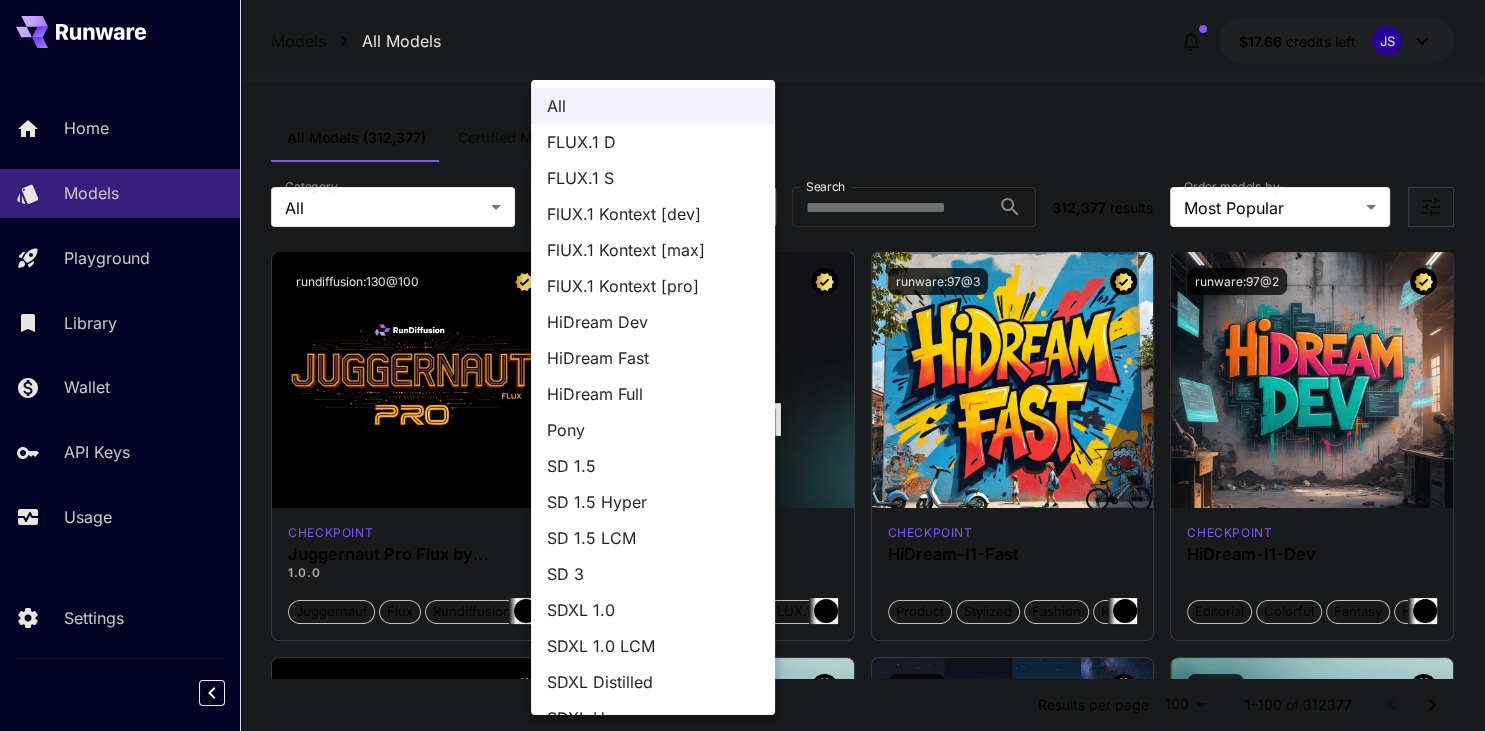 click on "**********" at bounding box center (742, 9553) 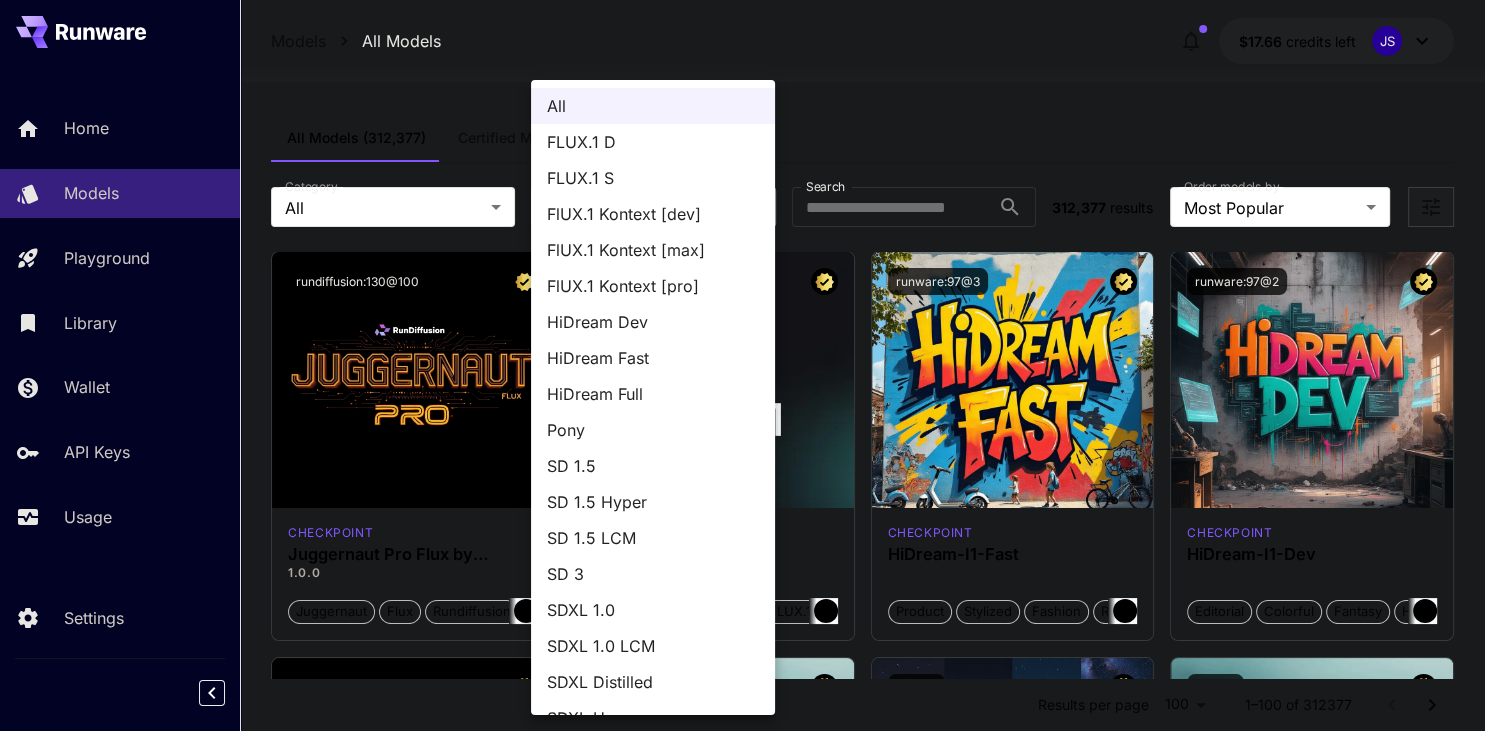 scroll, scrollTop: 100, scrollLeft: 0, axis: vertical 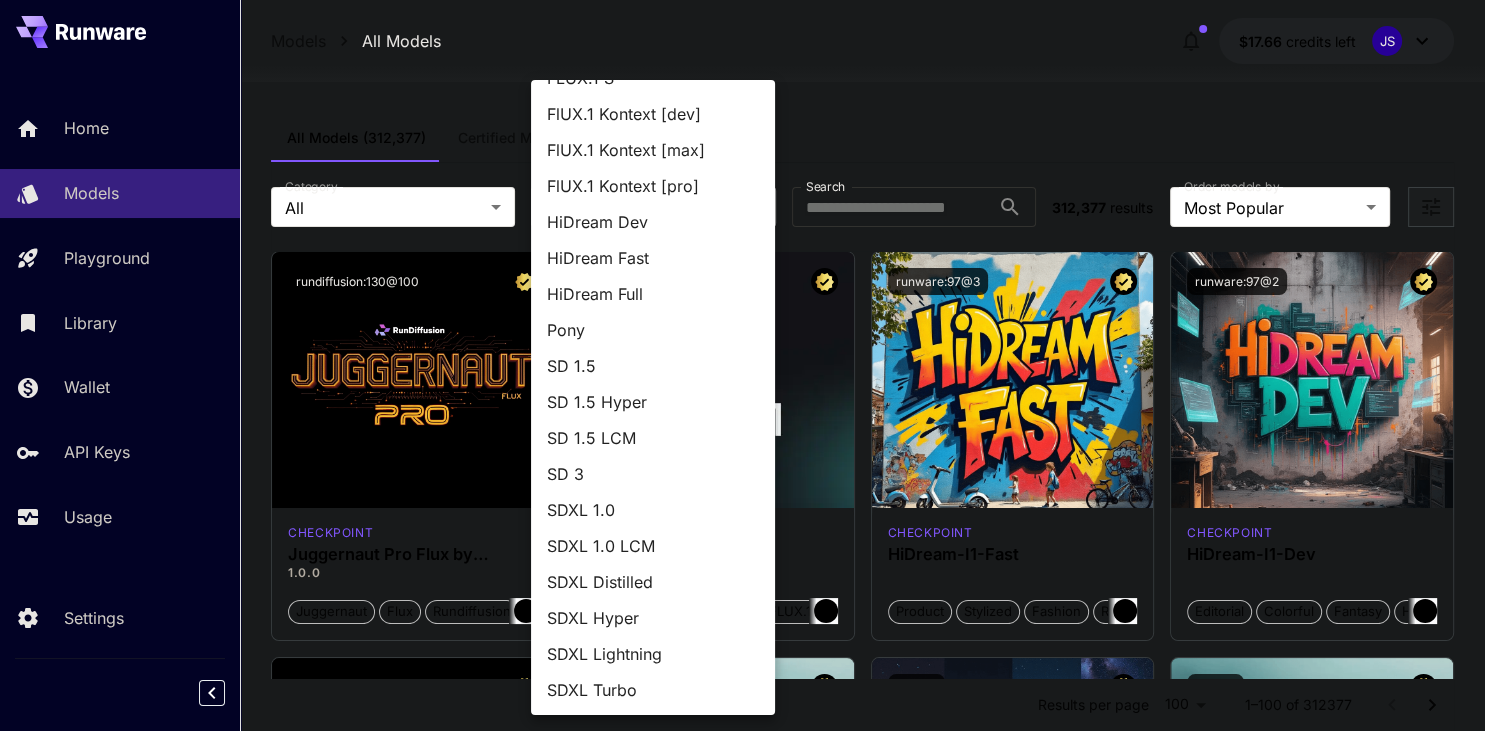 click at bounding box center (742, 365) 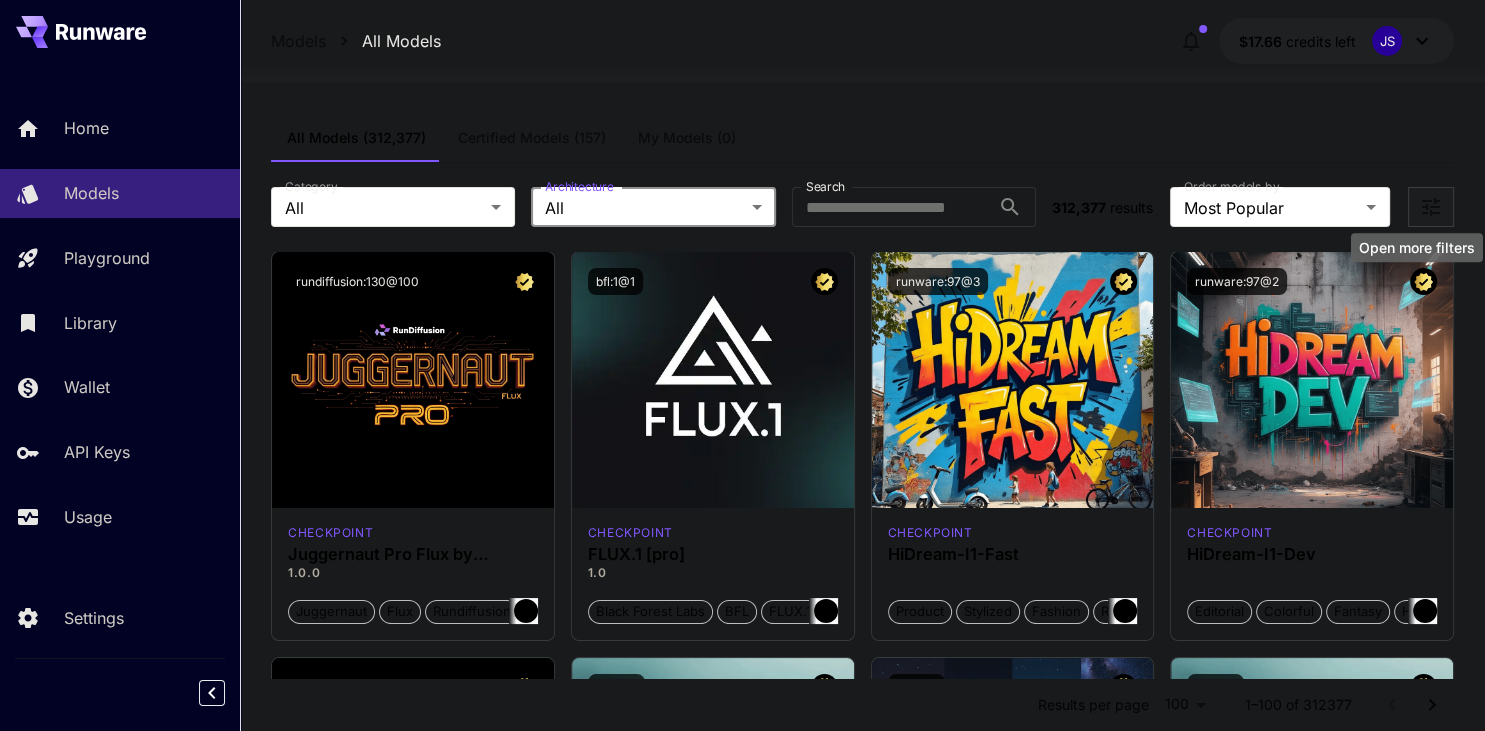 click 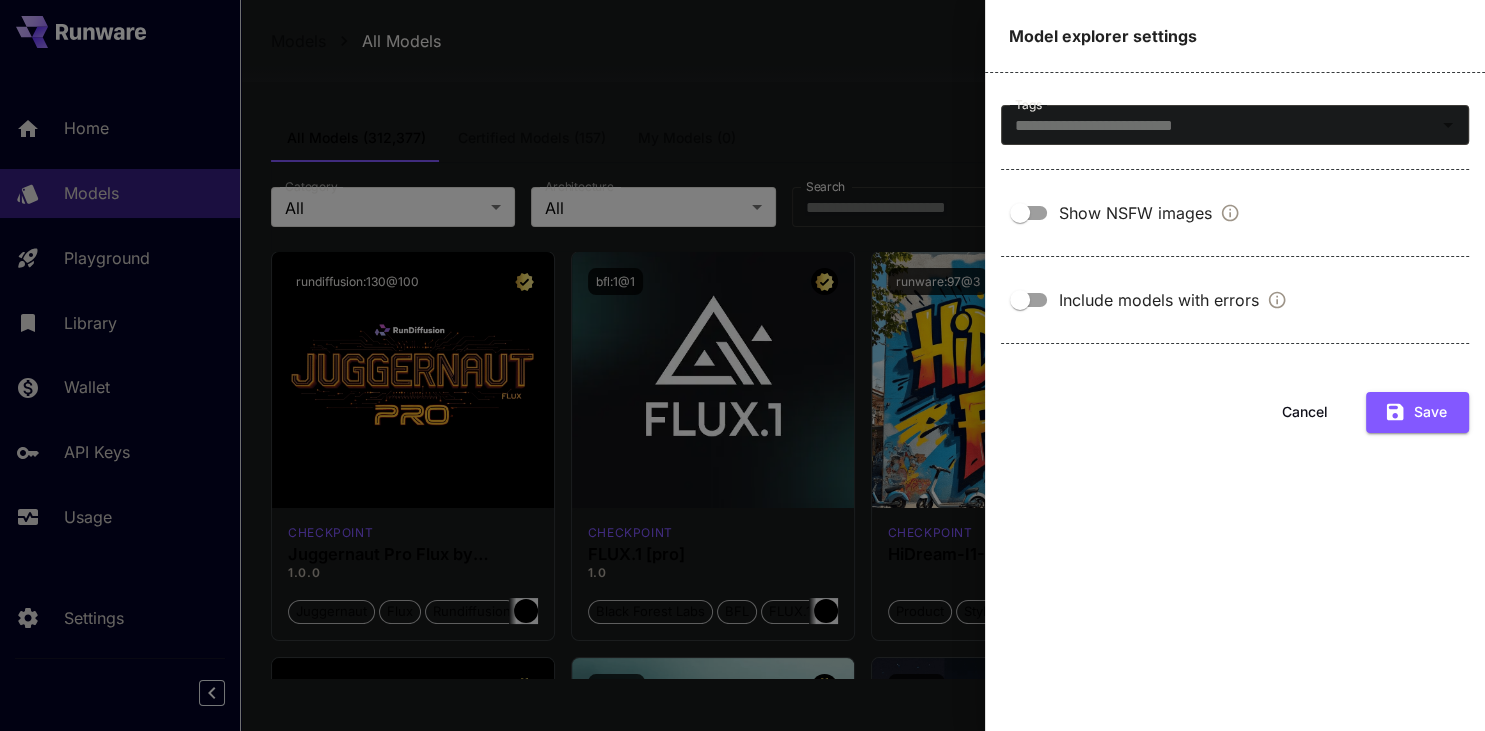 click on "Tags" at bounding box center (1218, 125) 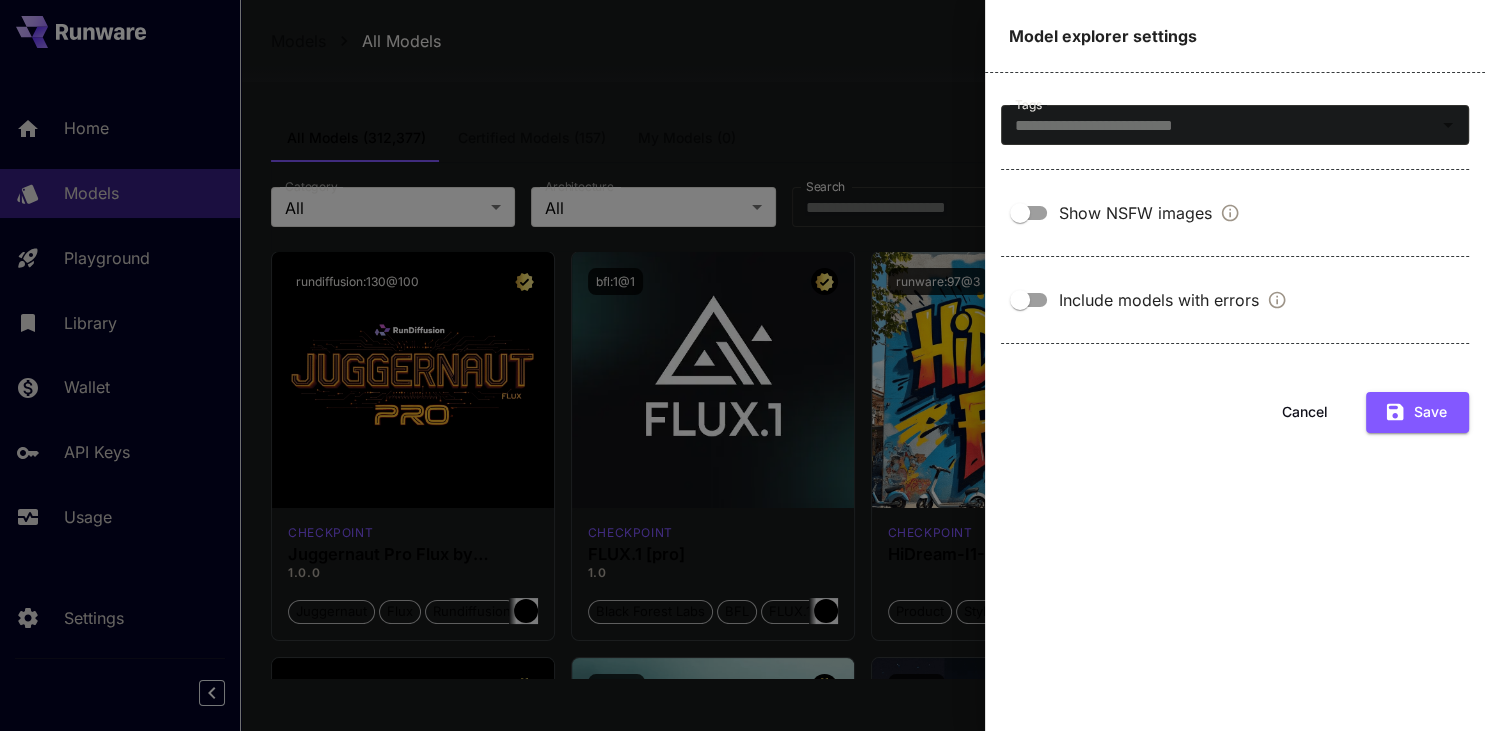 click at bounding box center [742, 365] 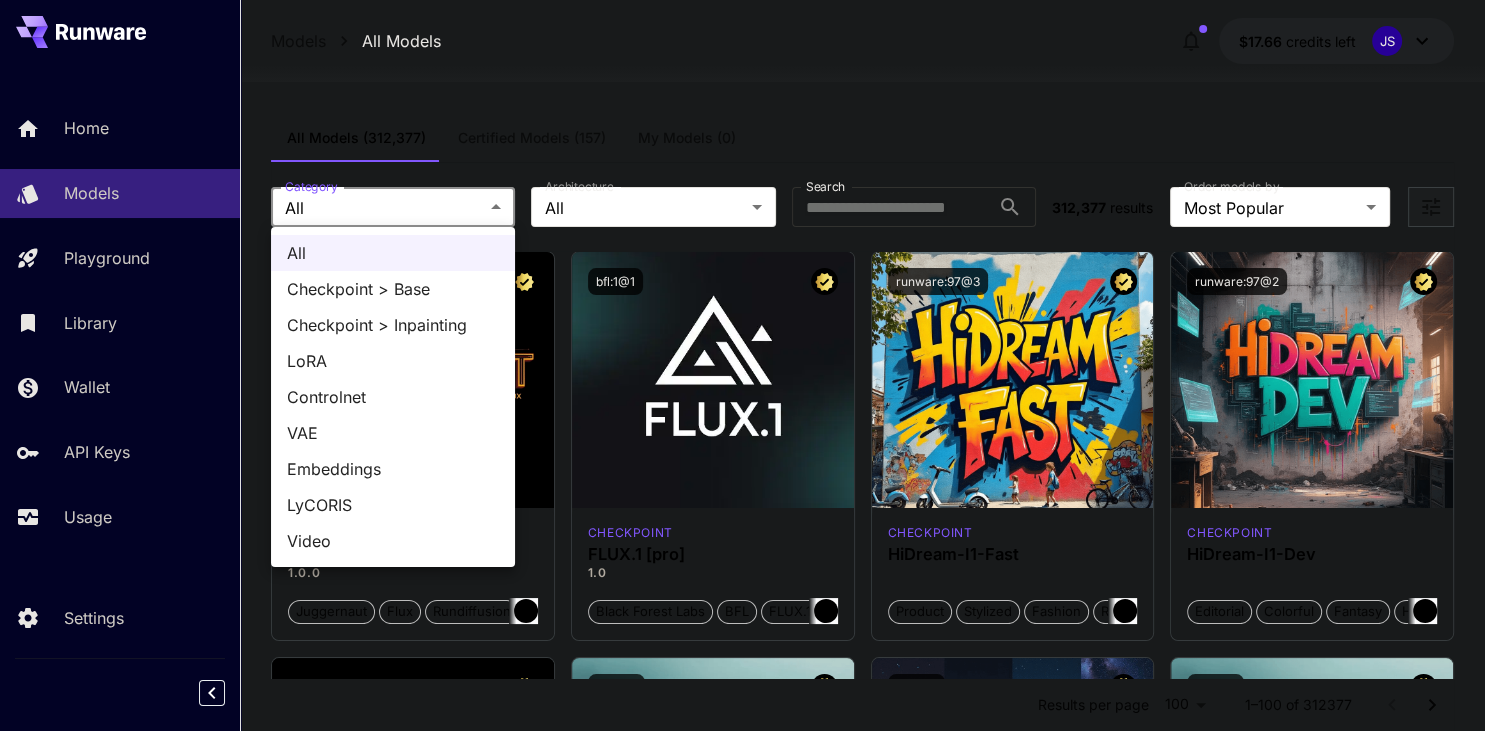 click on "**********" at bounding box center (742, 9553) 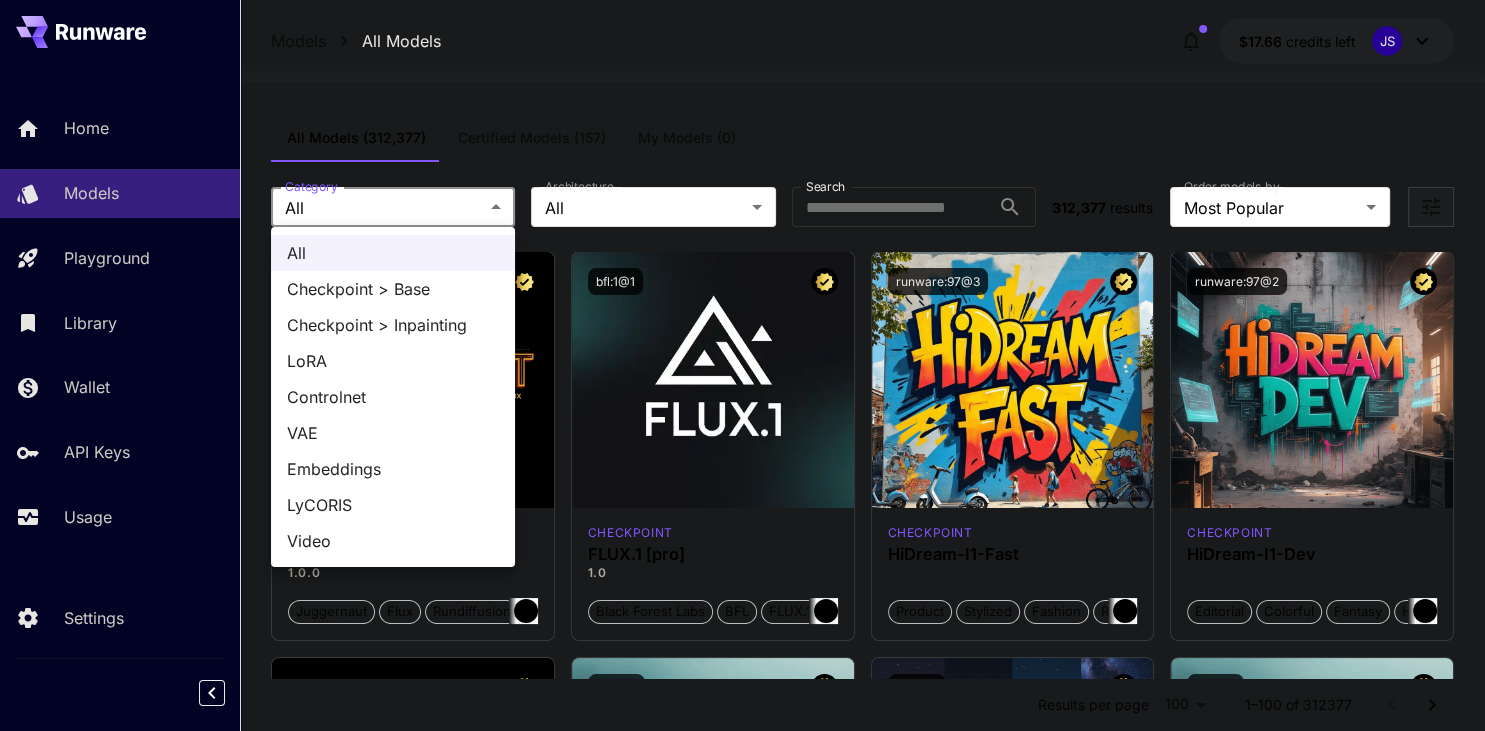 click at bounding box center (742, 365) 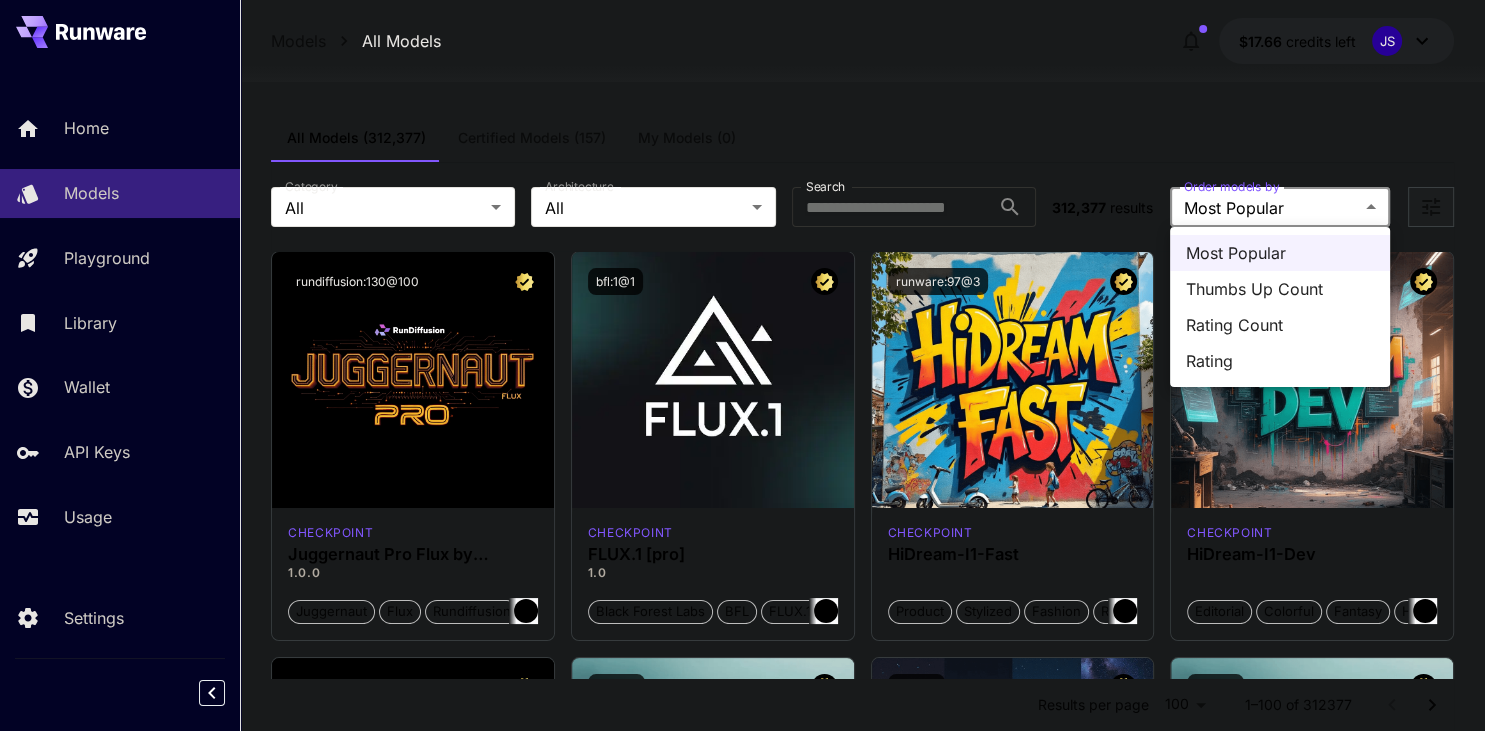click on "**********" at bounding box center [742, 9553] 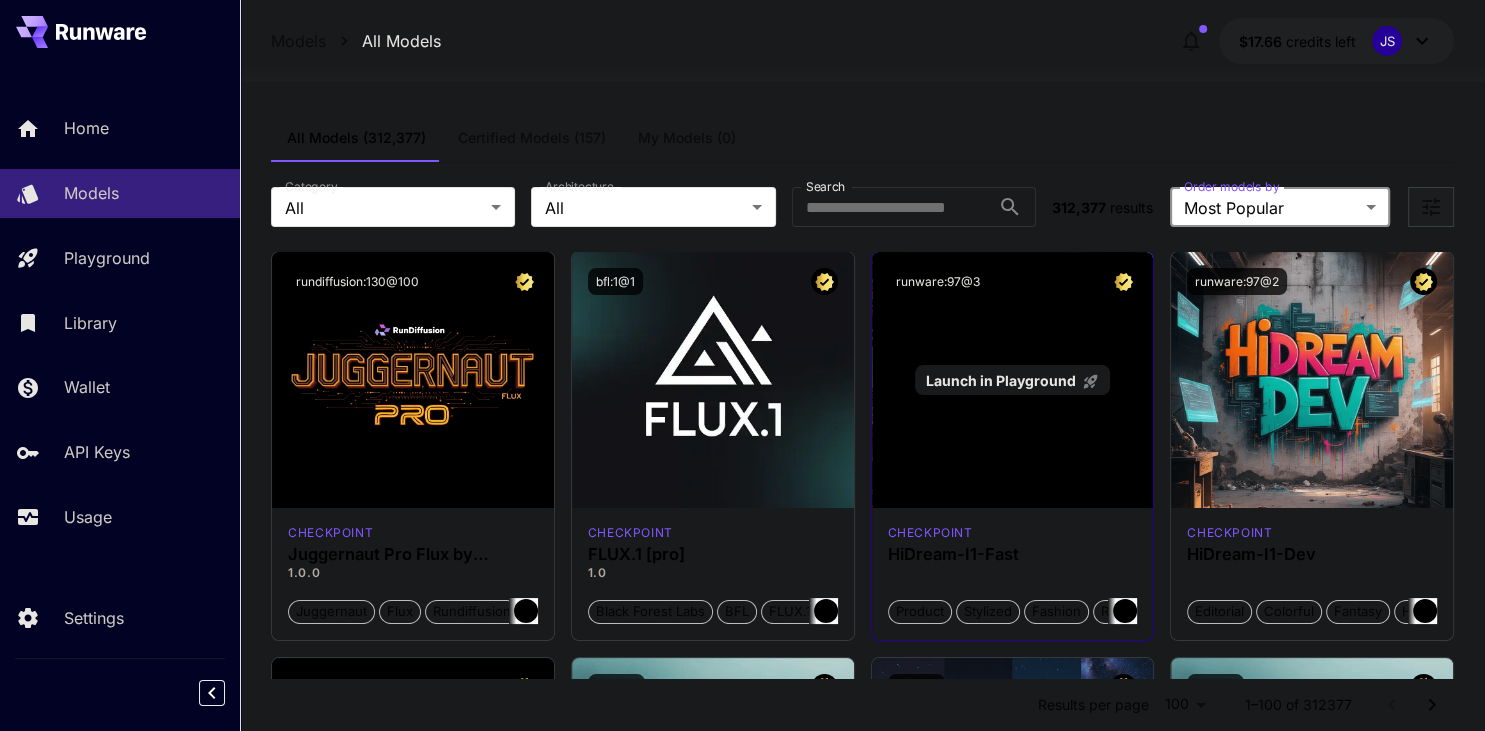 scroll, scrollTop: 2, scrollLeft: 0, axis: vertical 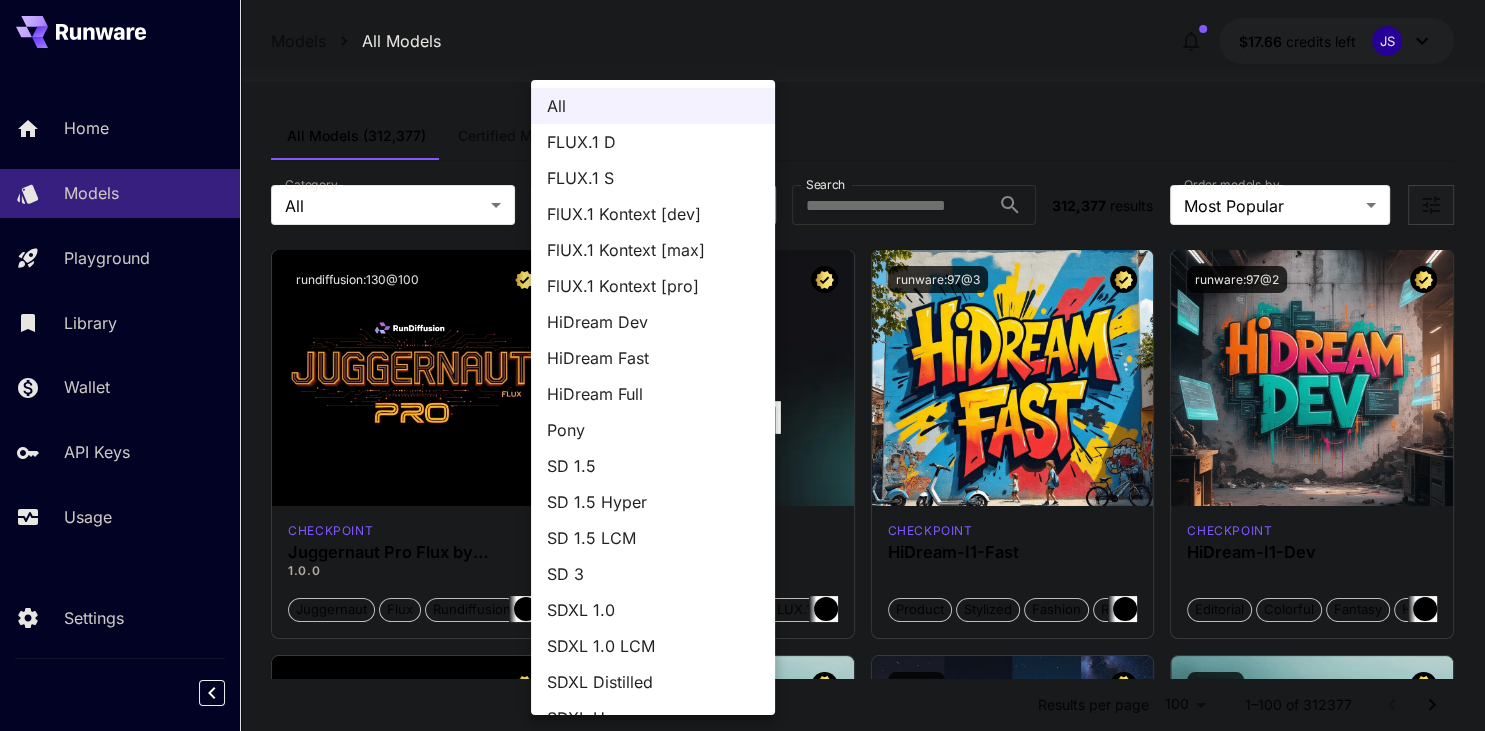 click on "**********" at bounding box center [742, 9551] 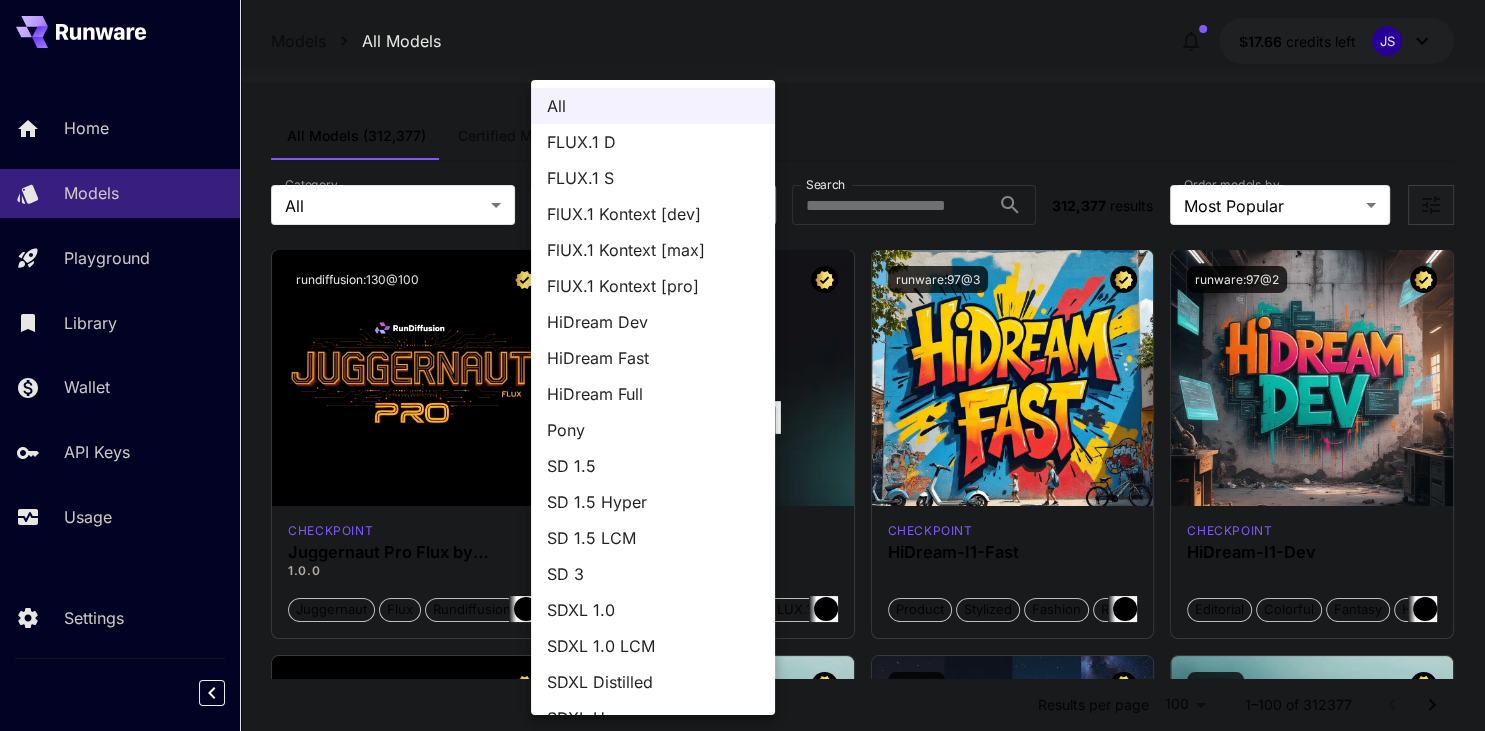 scroll, scrollTop: 100, scrollLeft: 0, axis: vertical 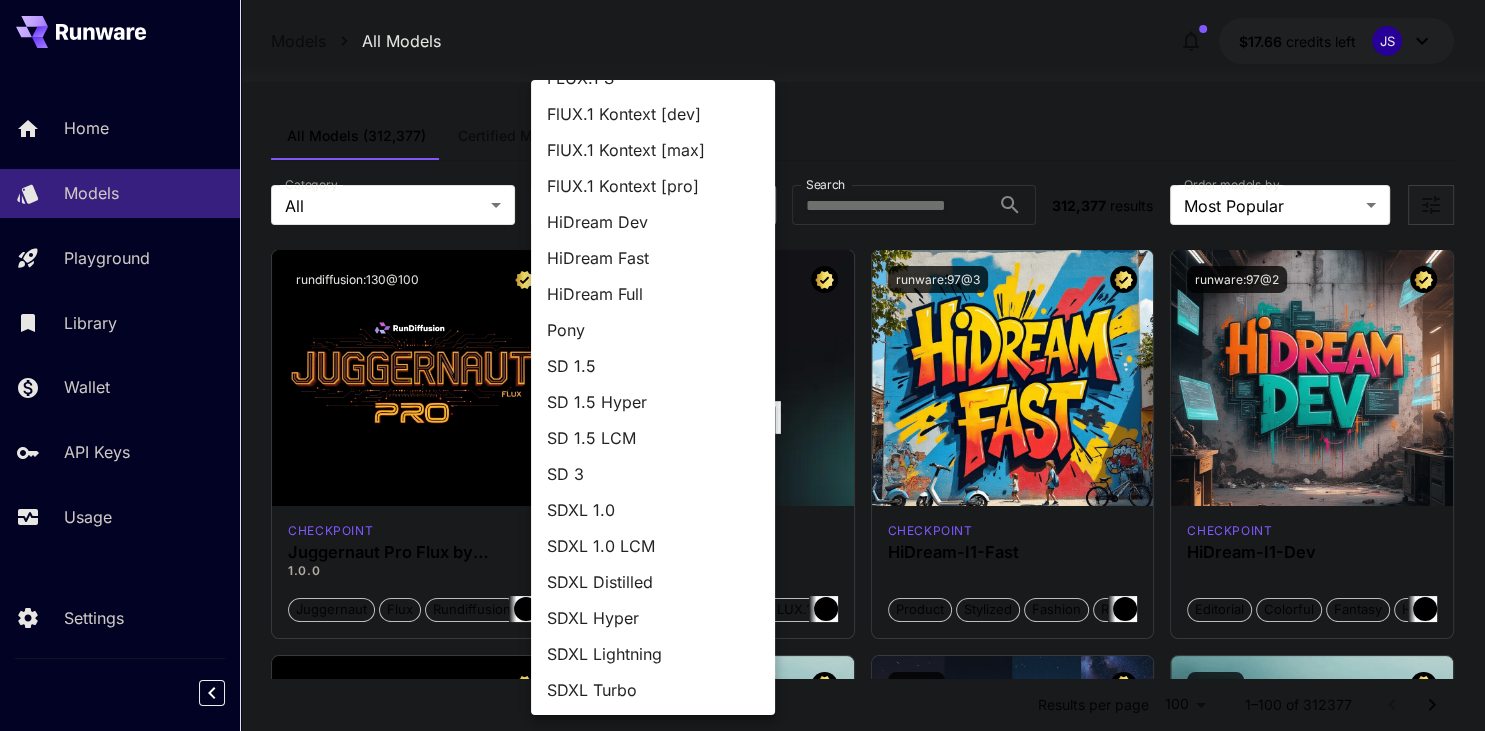 click at bounding box center [742, 365] 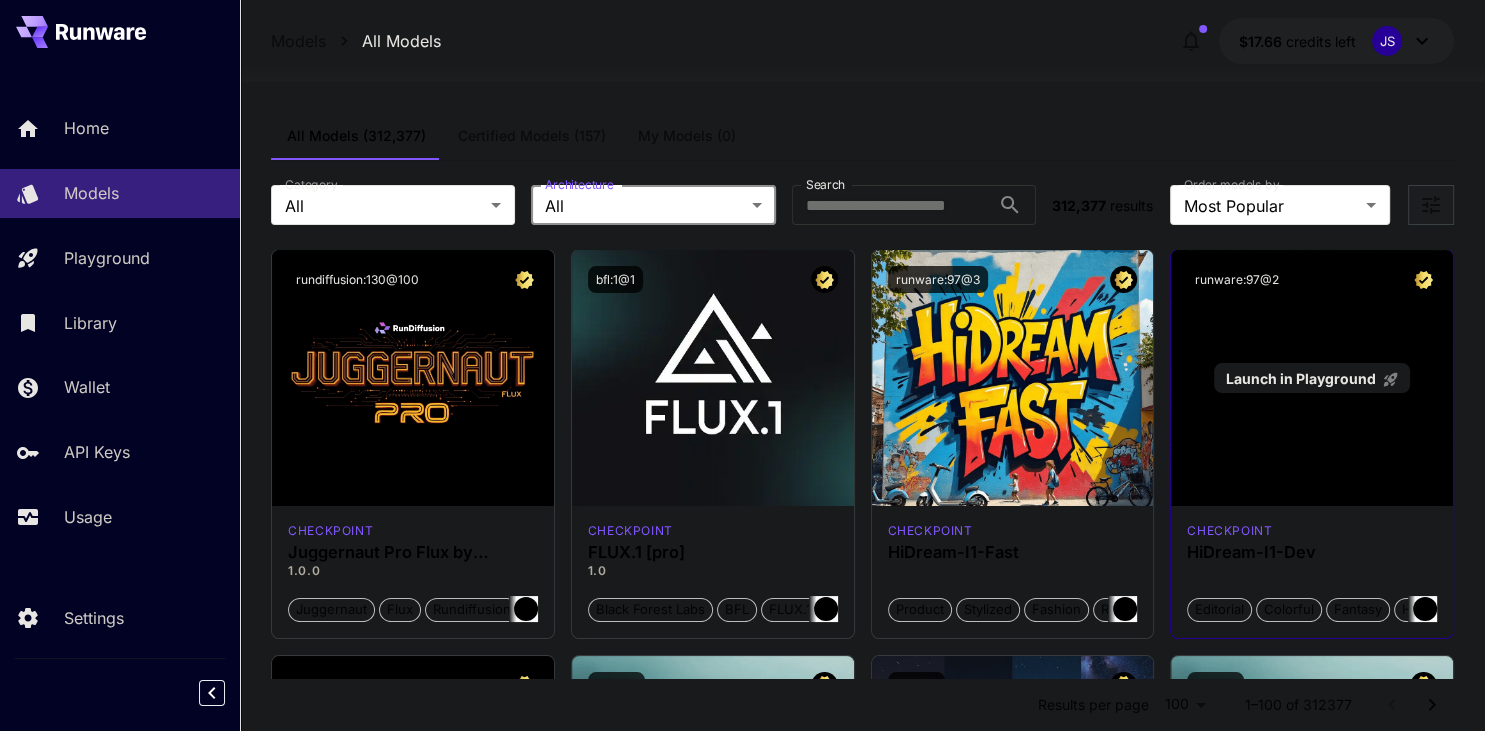 click on "Launch in Playground" at bounding box center [1312, 378] 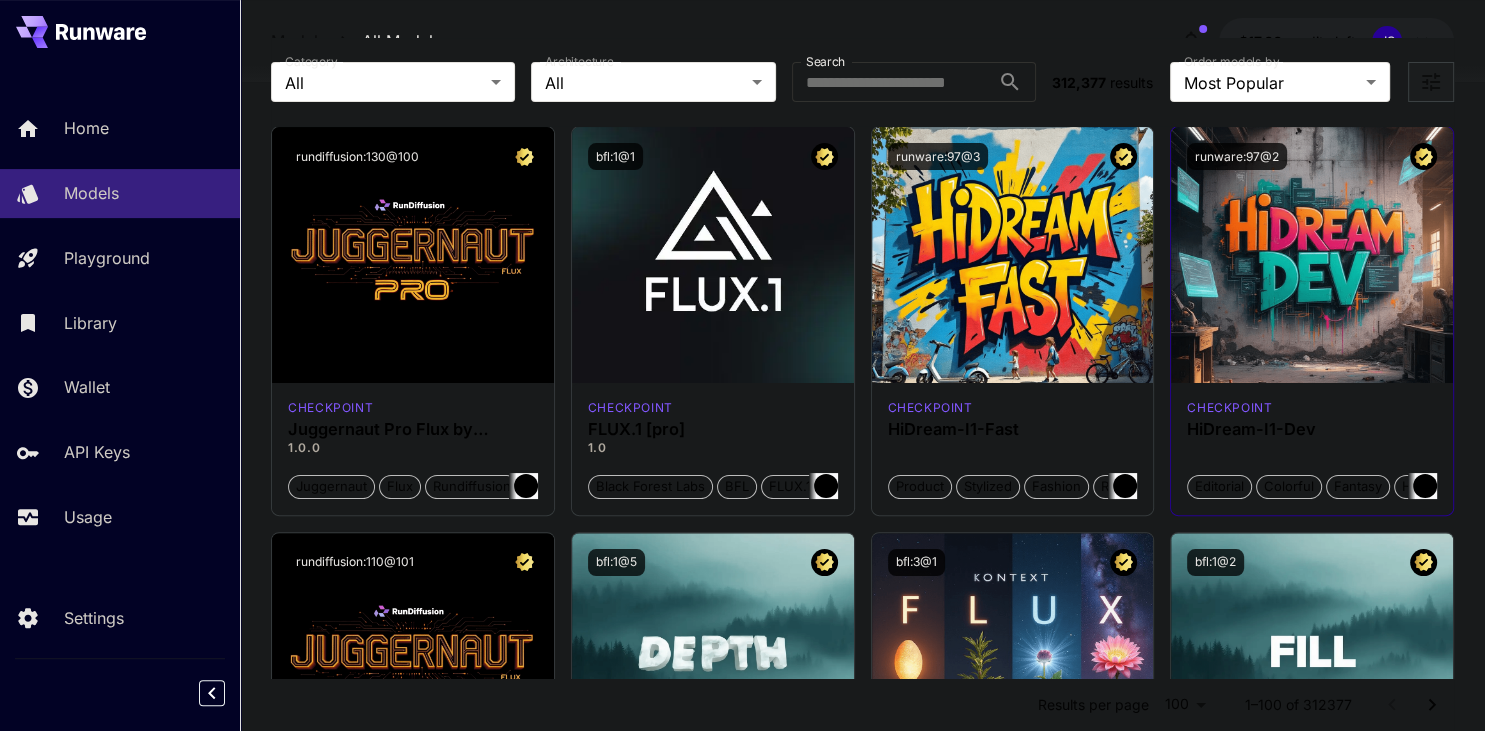 scroll, scrollTop: 126, scrollLeft: 0, axis: vertical 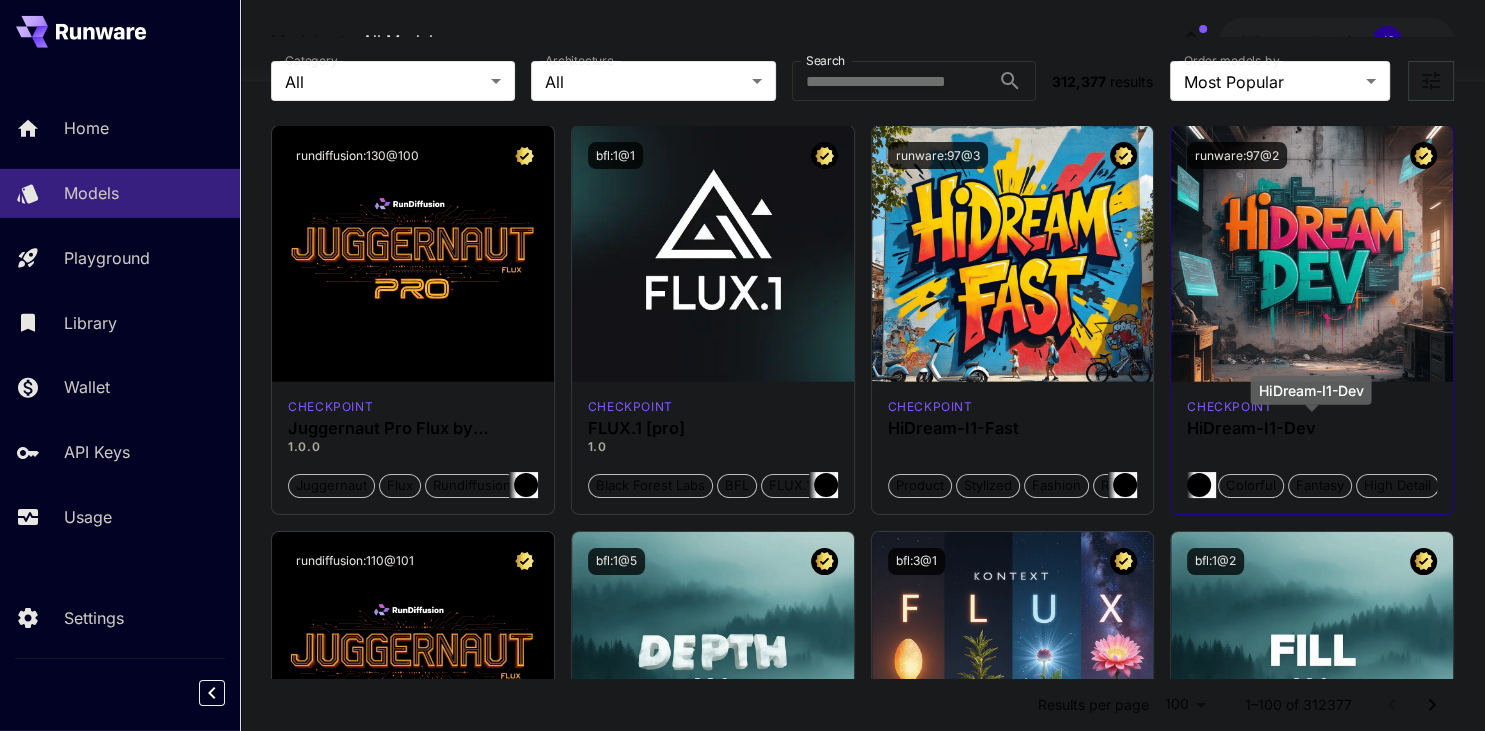 click on "HiDream-I1-Dev" at bounding box center [1312, 428] 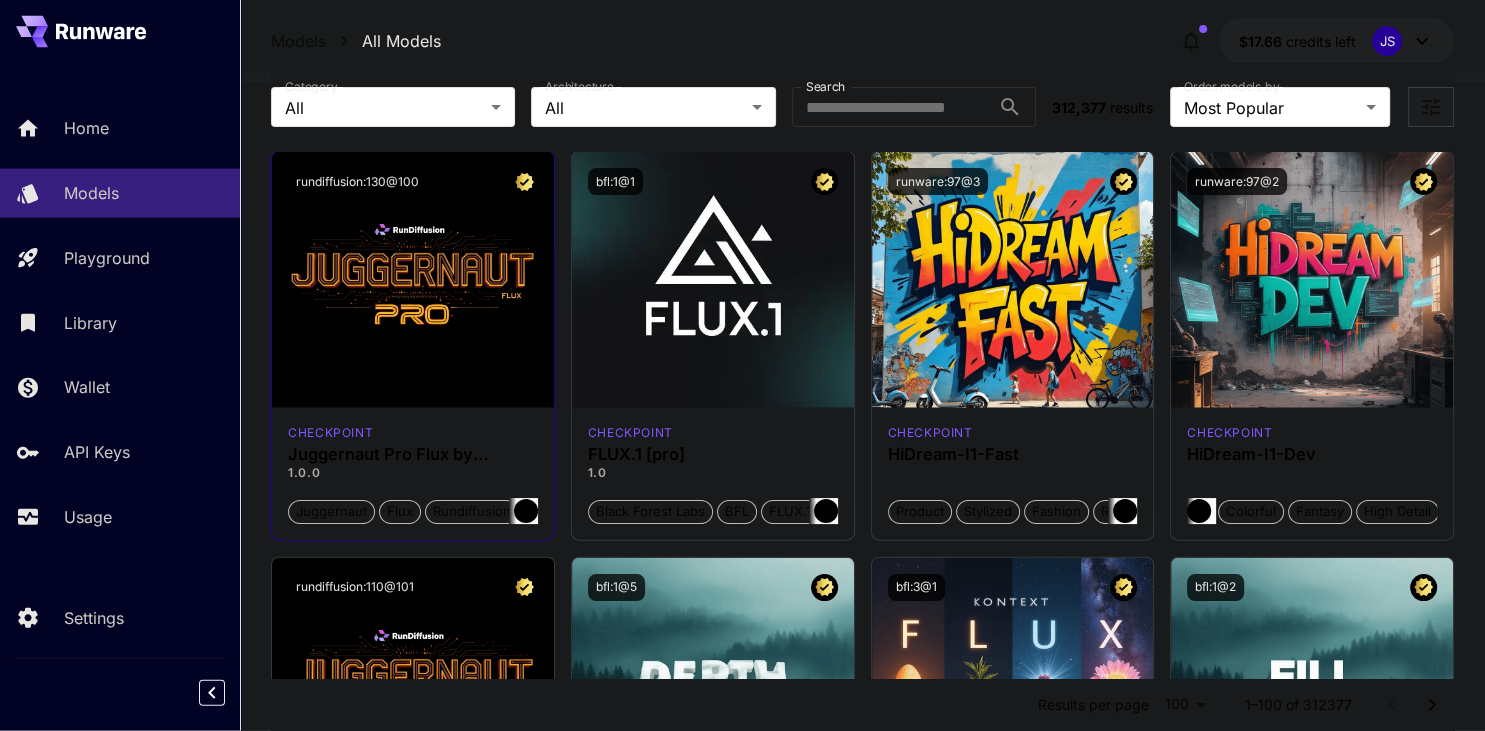 scroll, scrollTop: 0, scrollLeft: 0, axis: both 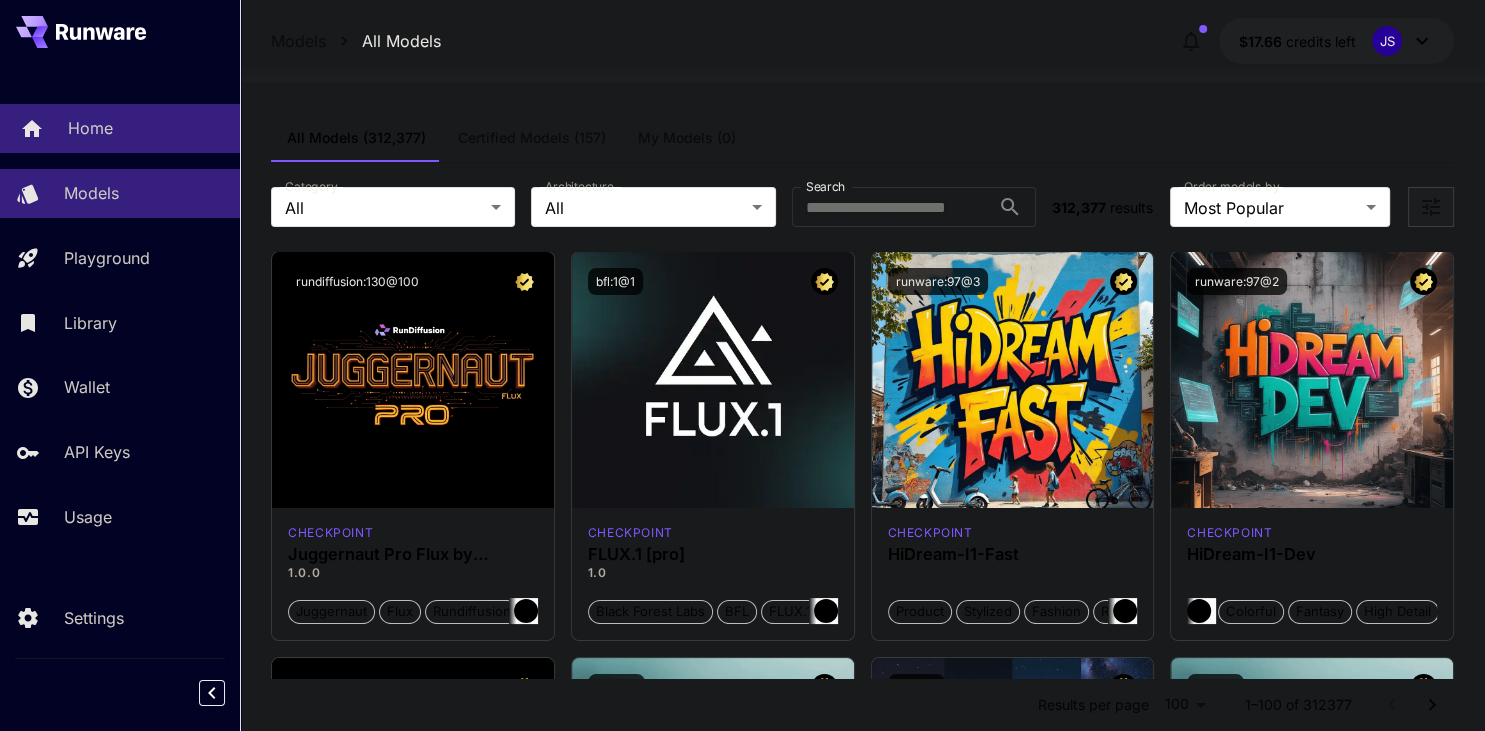 click on "Home" at bounding box center [120, 128] 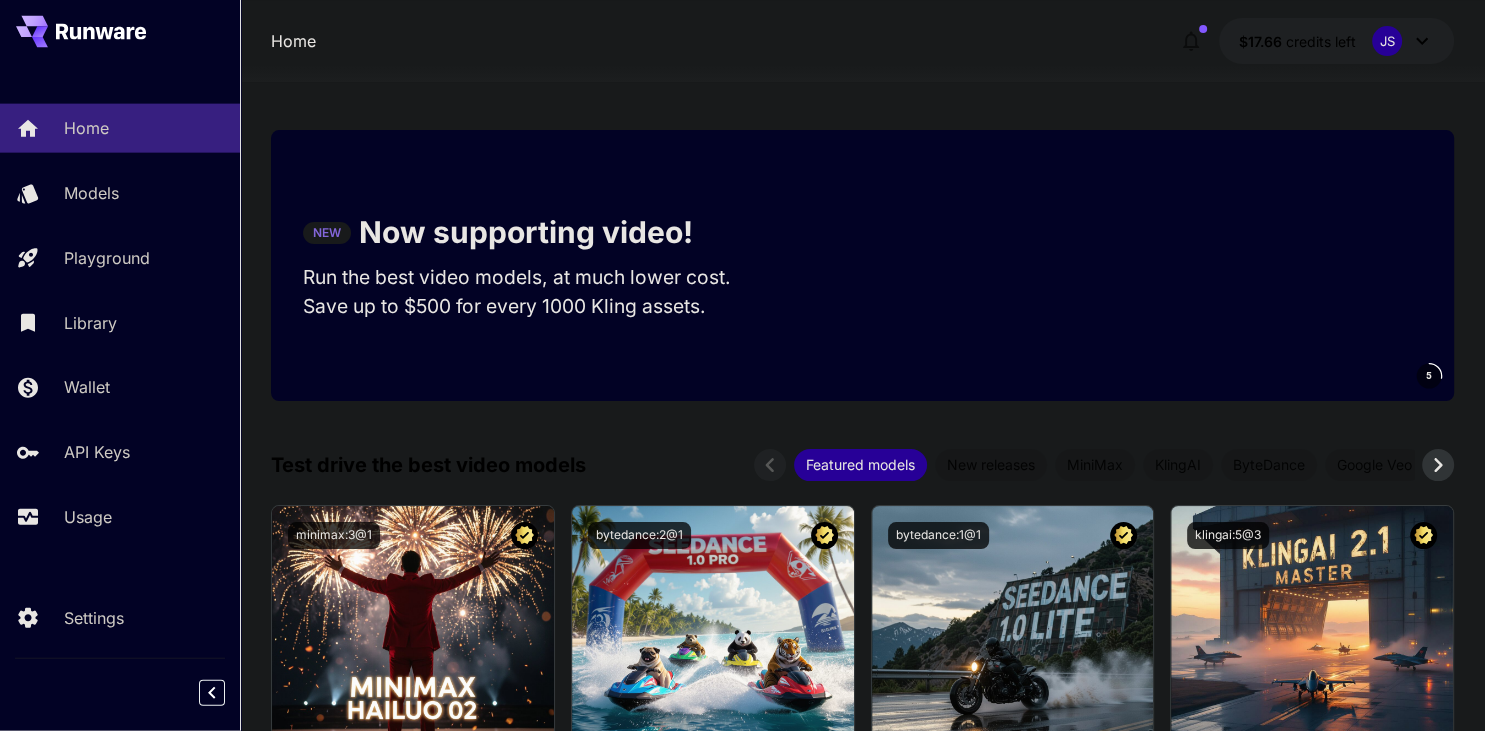 scroll, scrollTop: 131, scrollLeft: 0, axis: vertical 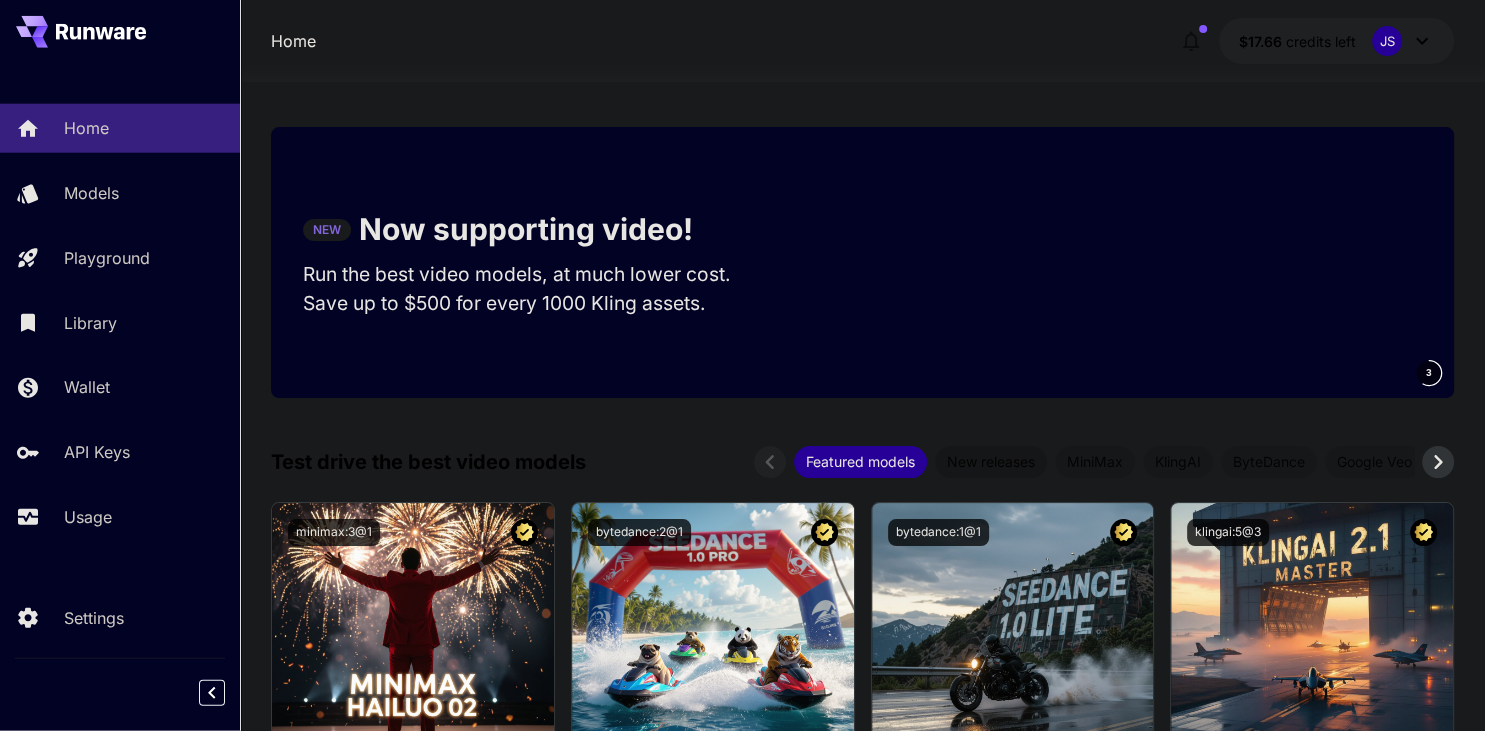 click on "New releases" at bounding box center (991, 461) 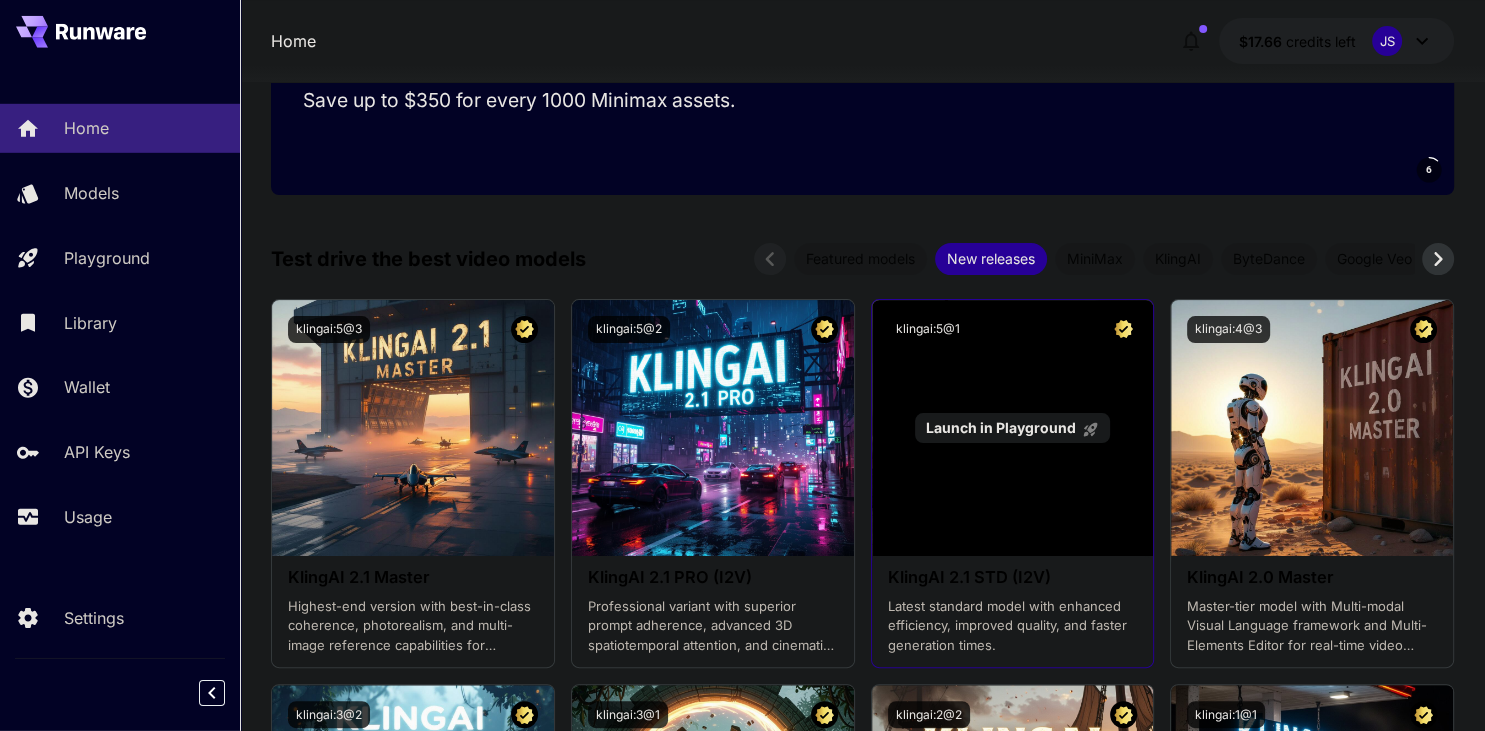 scroll, scrollTop: 288, scrollLeft: 0, axis: vertical 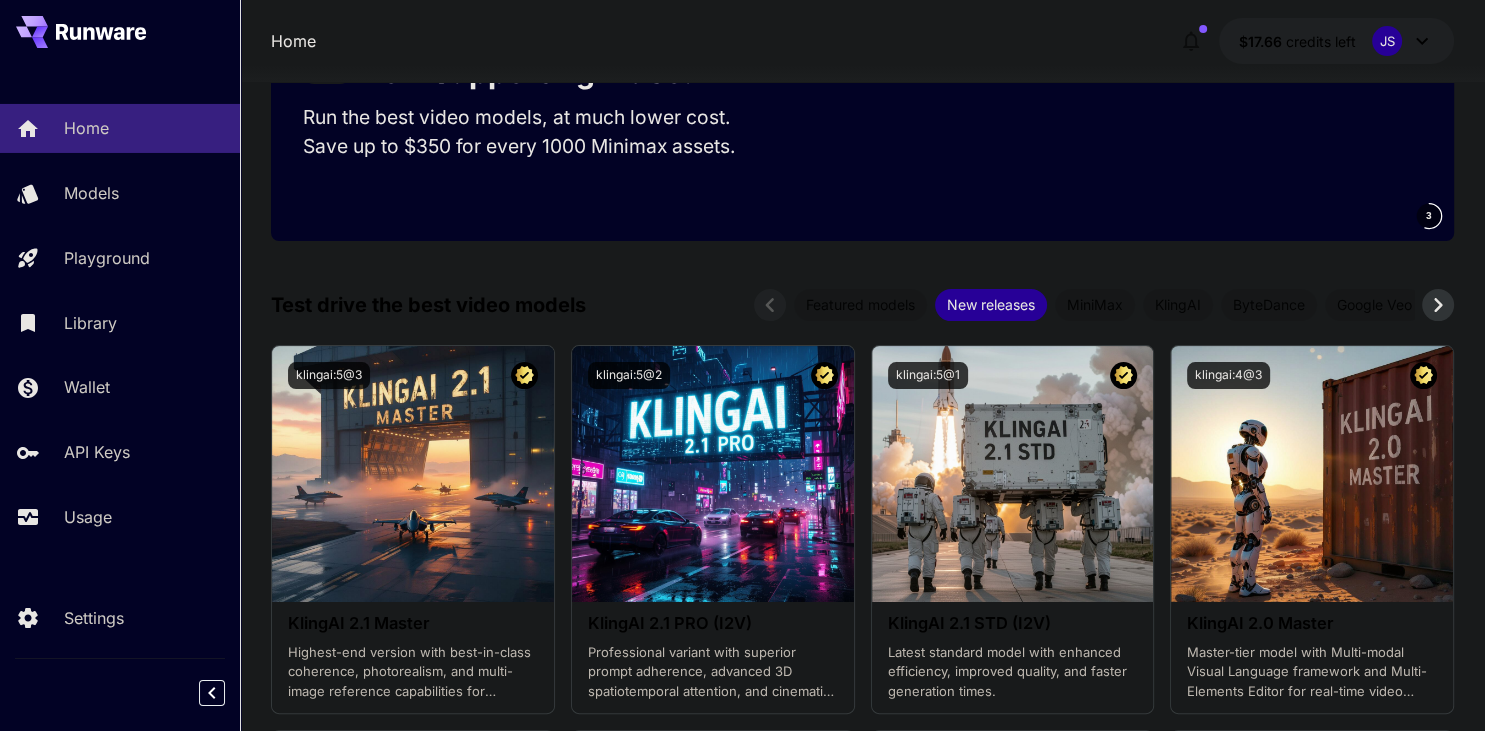 click 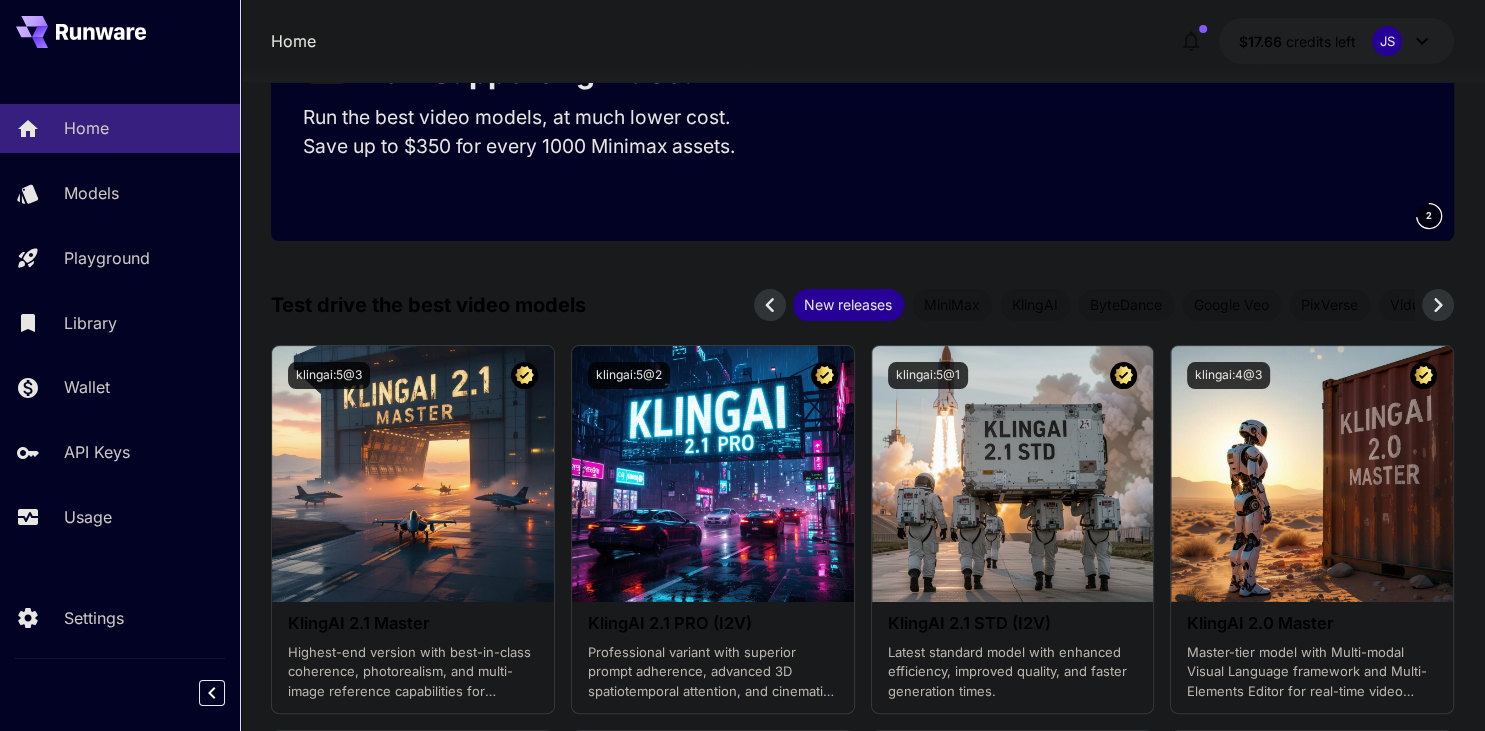 click 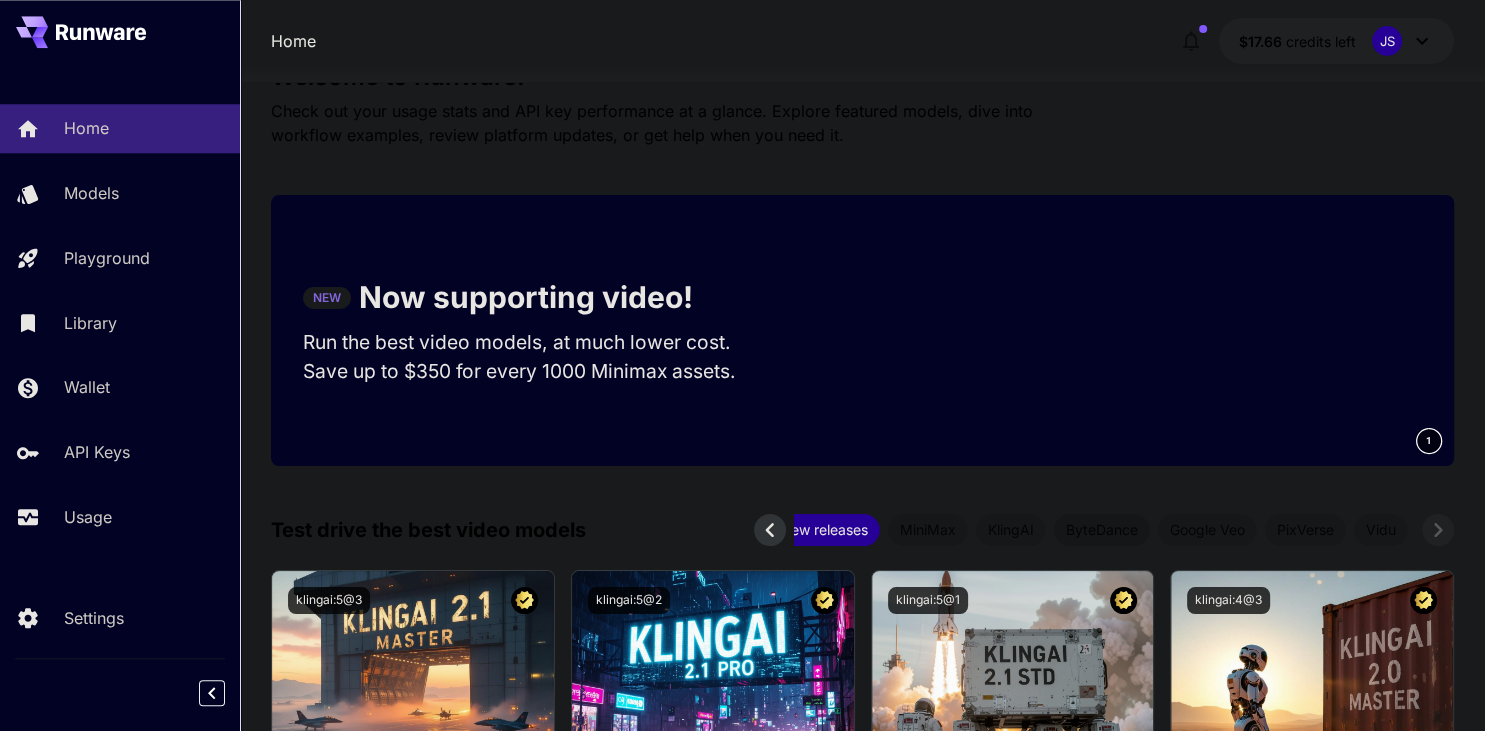 scroll, scrollTop: 0, scrollLeft: 0, axis: both 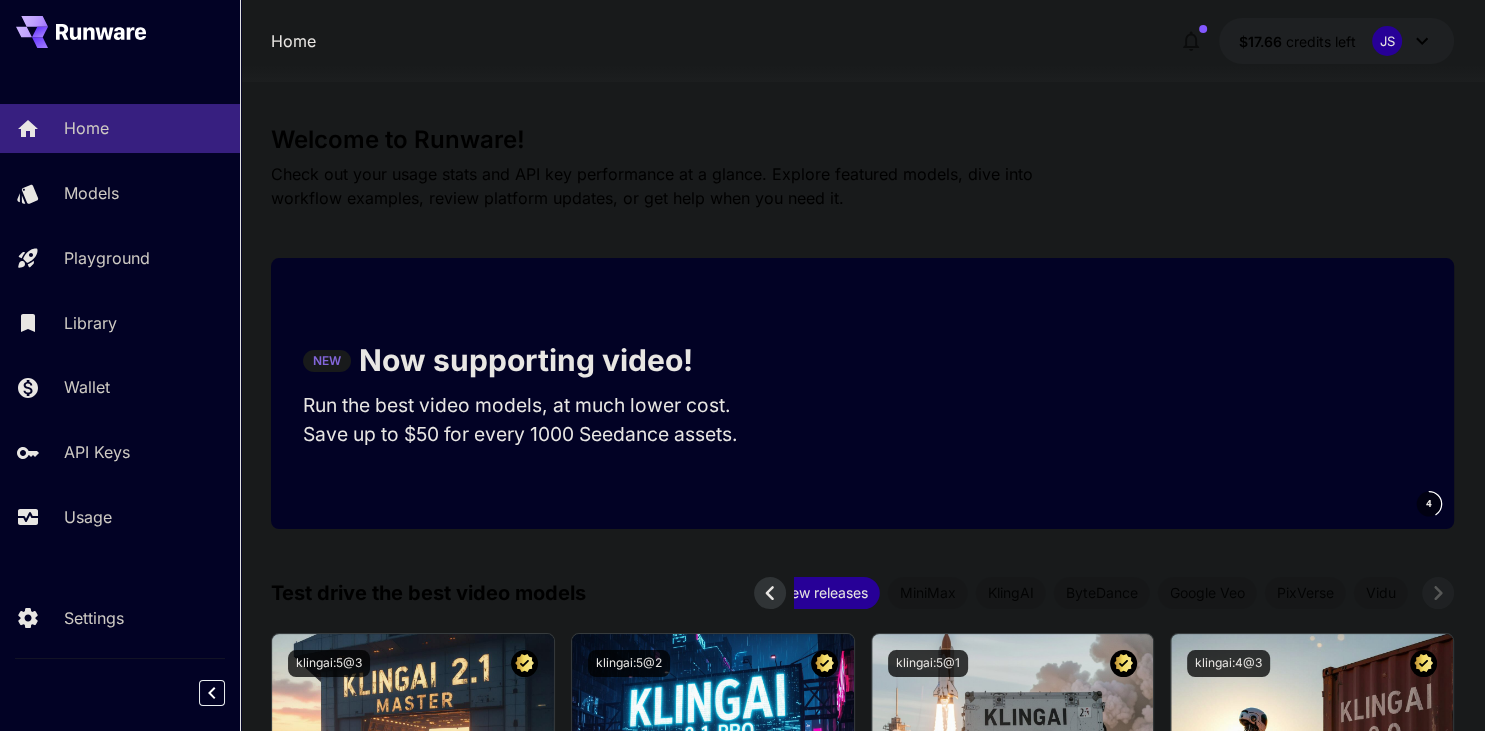 click on "JS" at bounding box center (1387, 41) 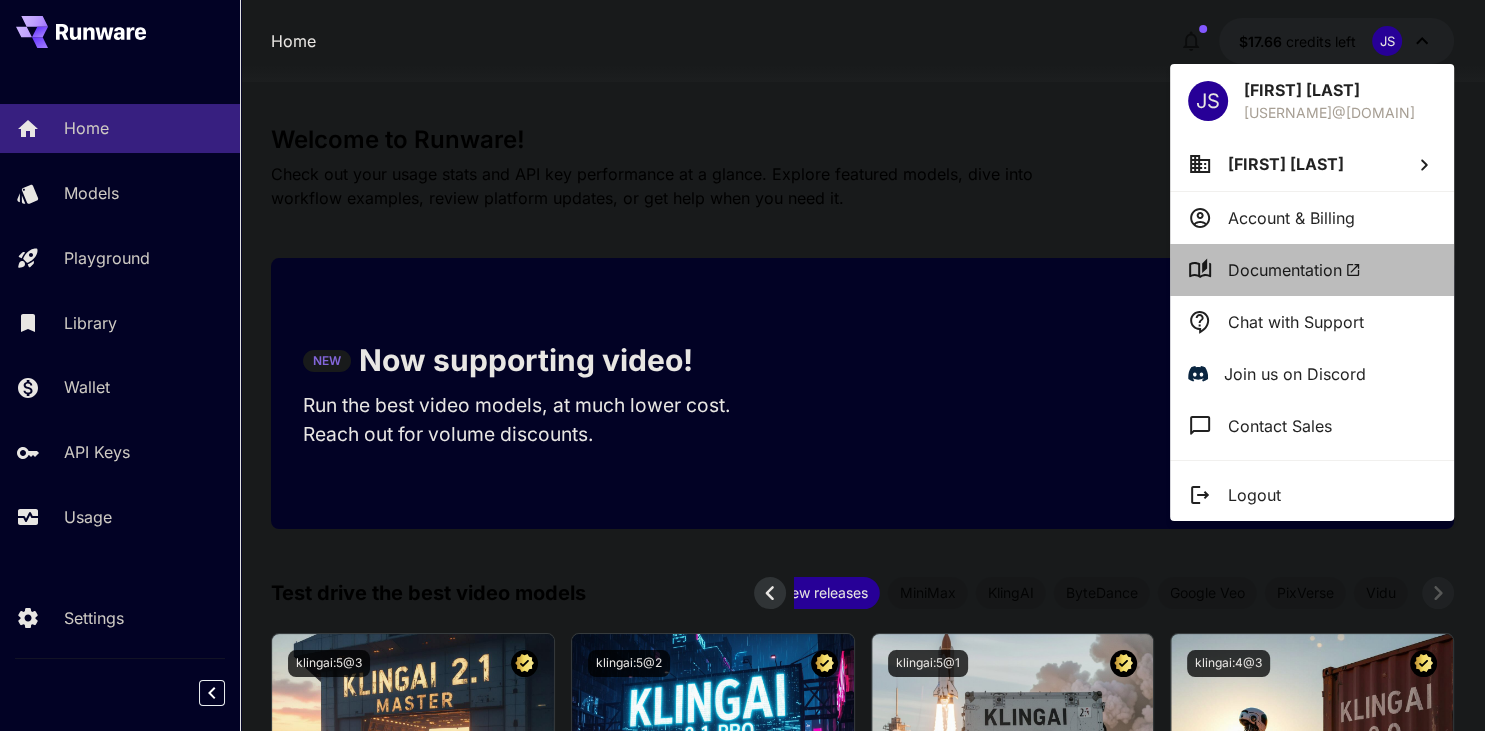 click on "Documentation" at bounding box center (1294, 270) 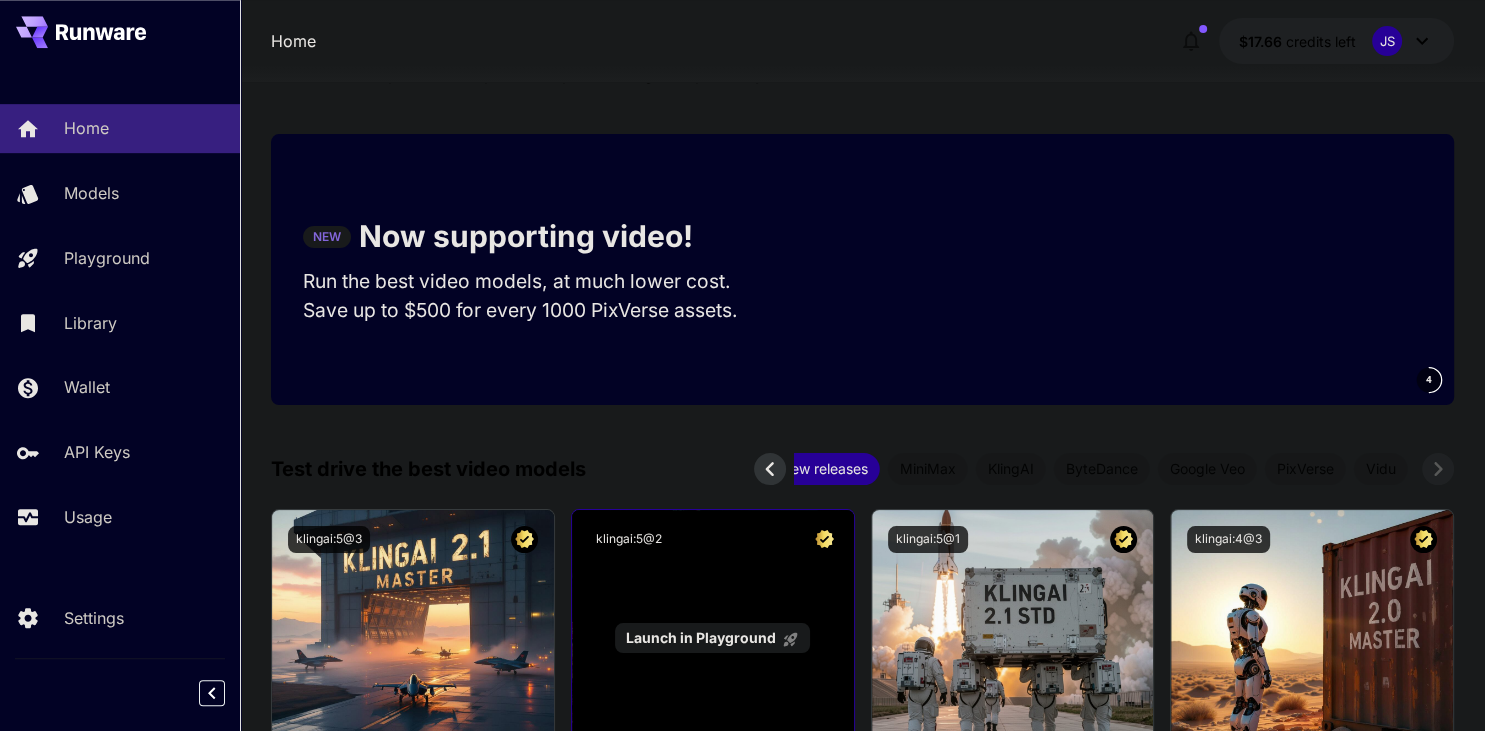 scroll, scrollTop: 87, scrollLeft: 0, axis: vertical 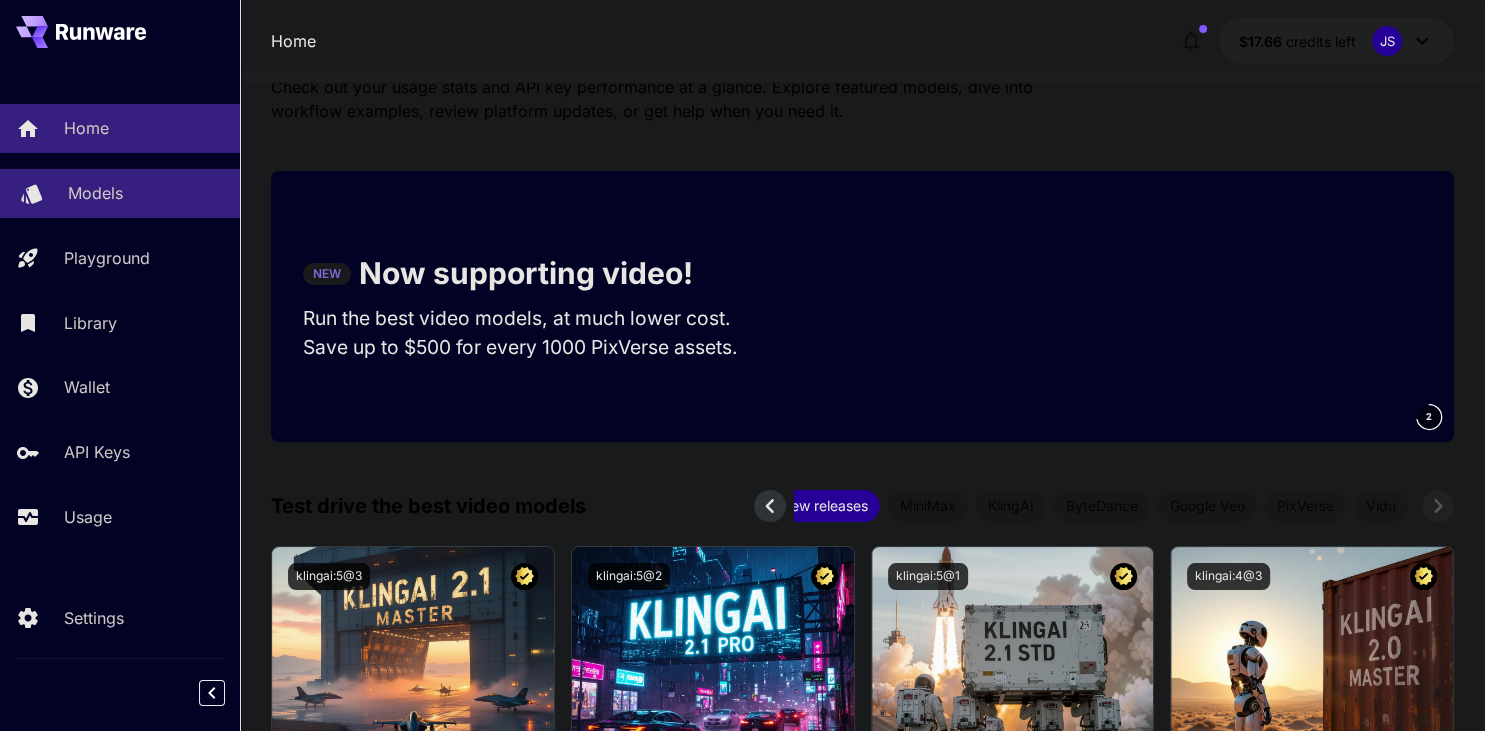 click on "Models" at bounding box center [120, 193] 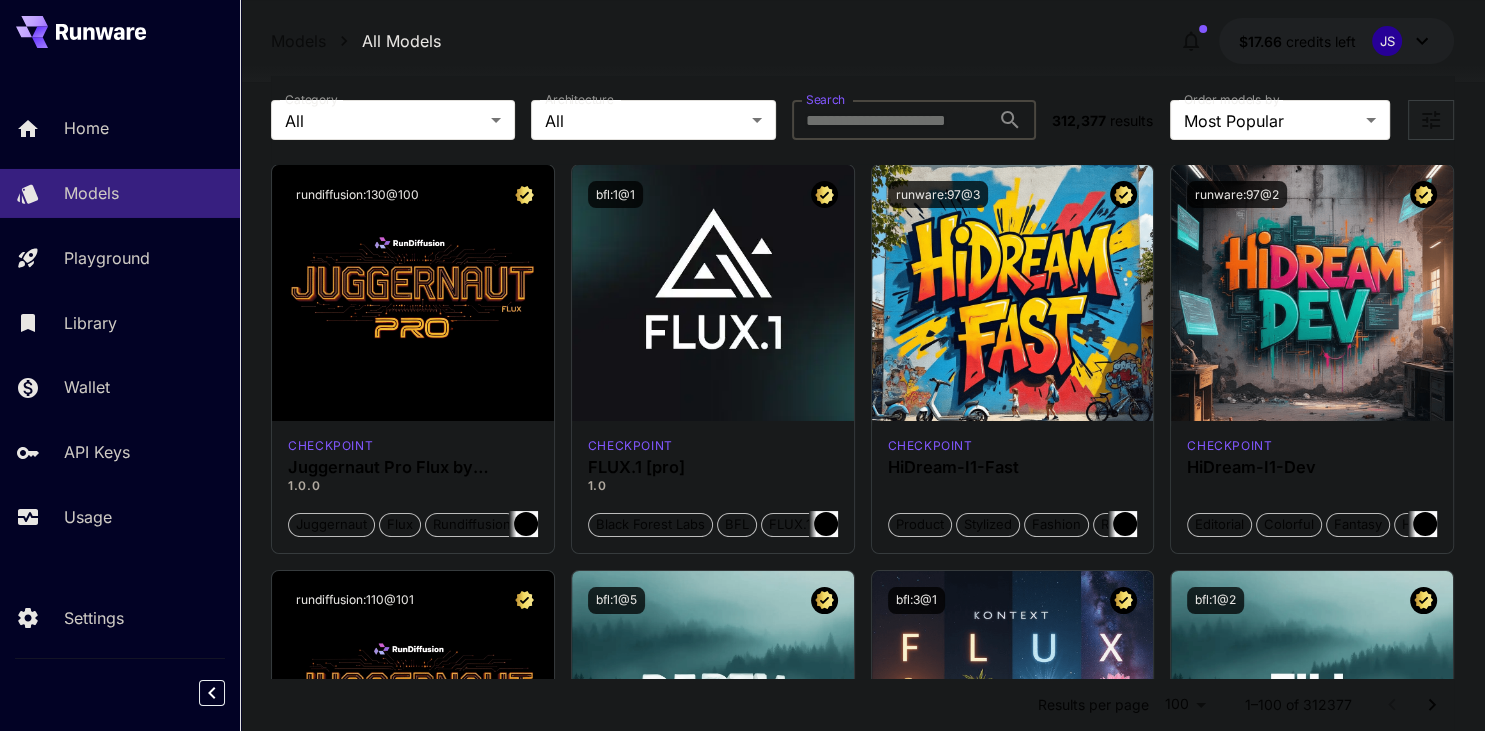 click on "Search" at bounding box center (891, 120) 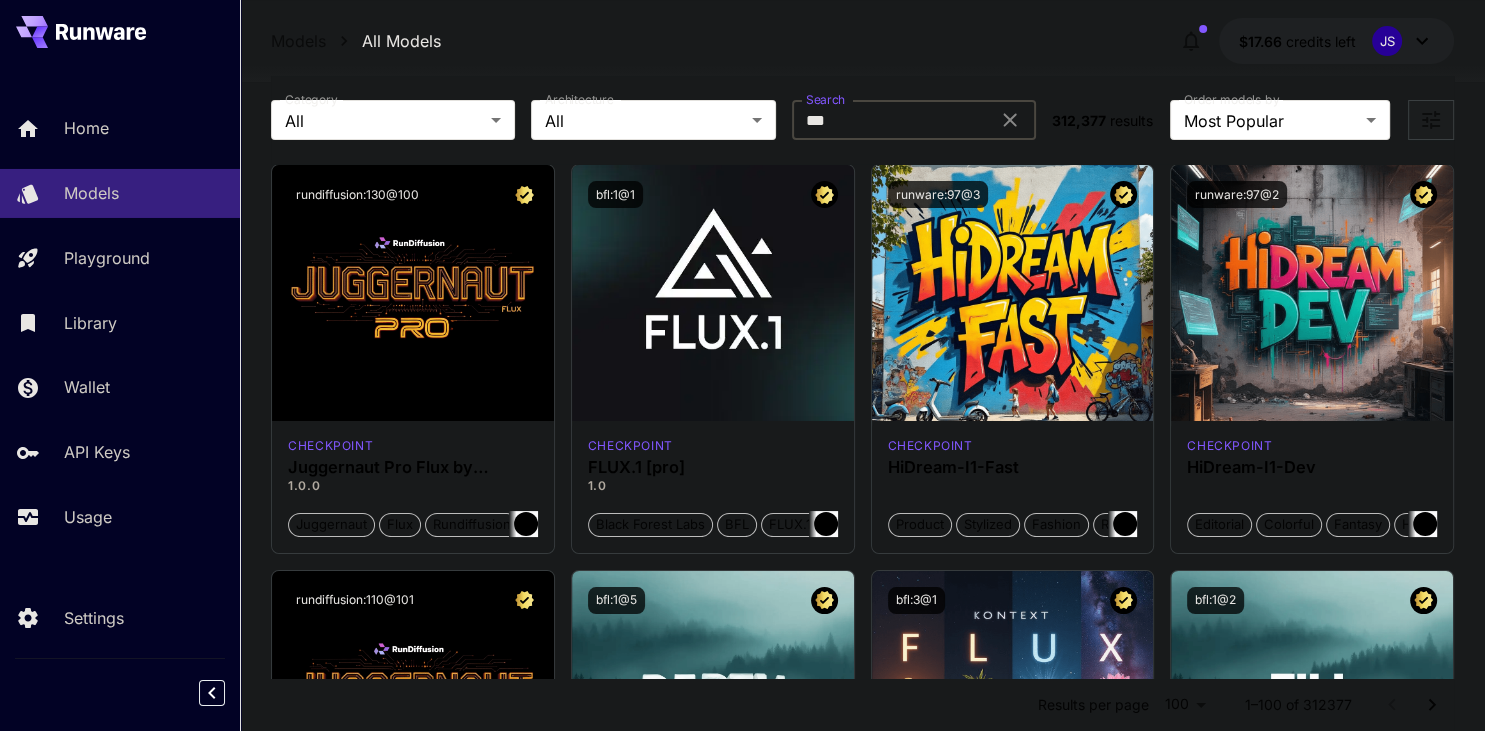 type on "***" 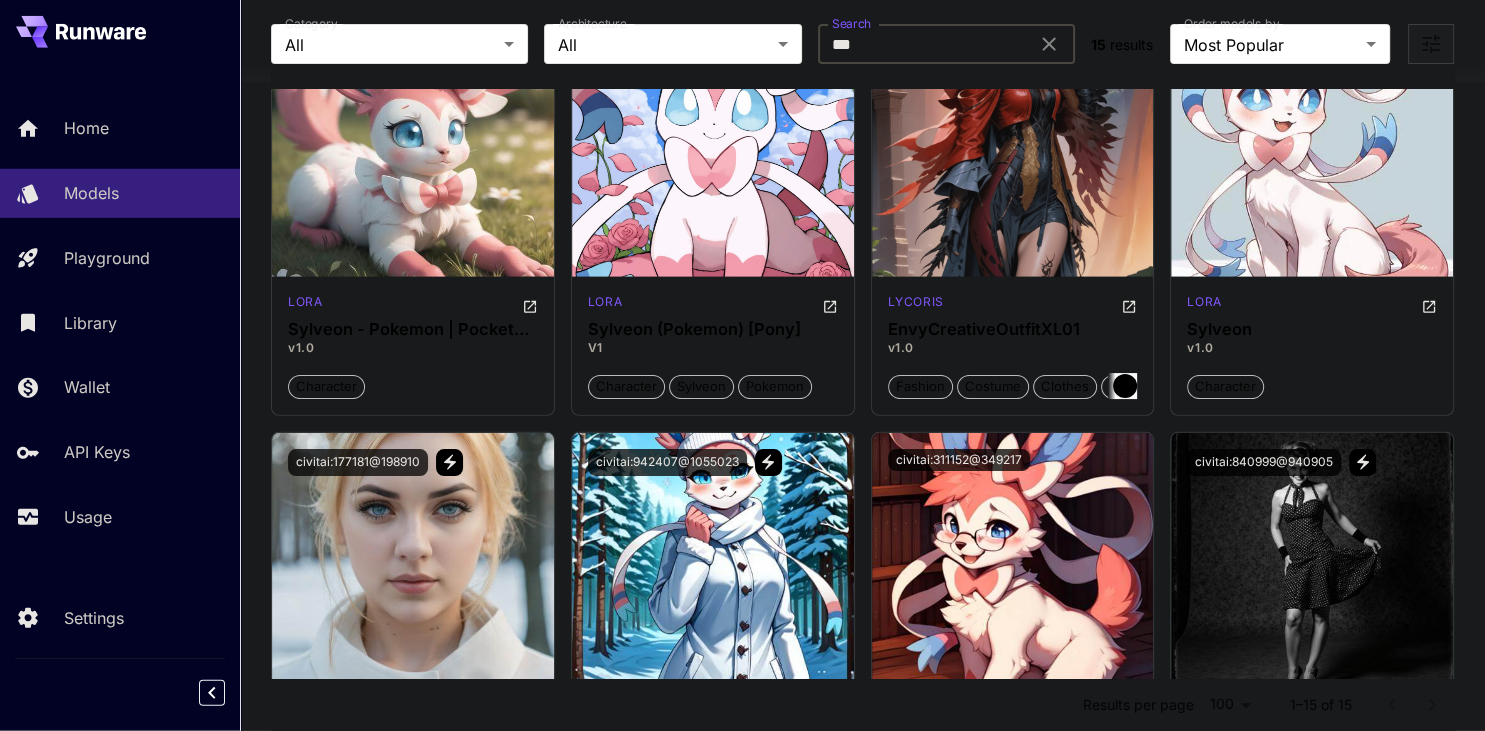 scroll, scrollTop: 0, scrollLeft: 0, axis: both 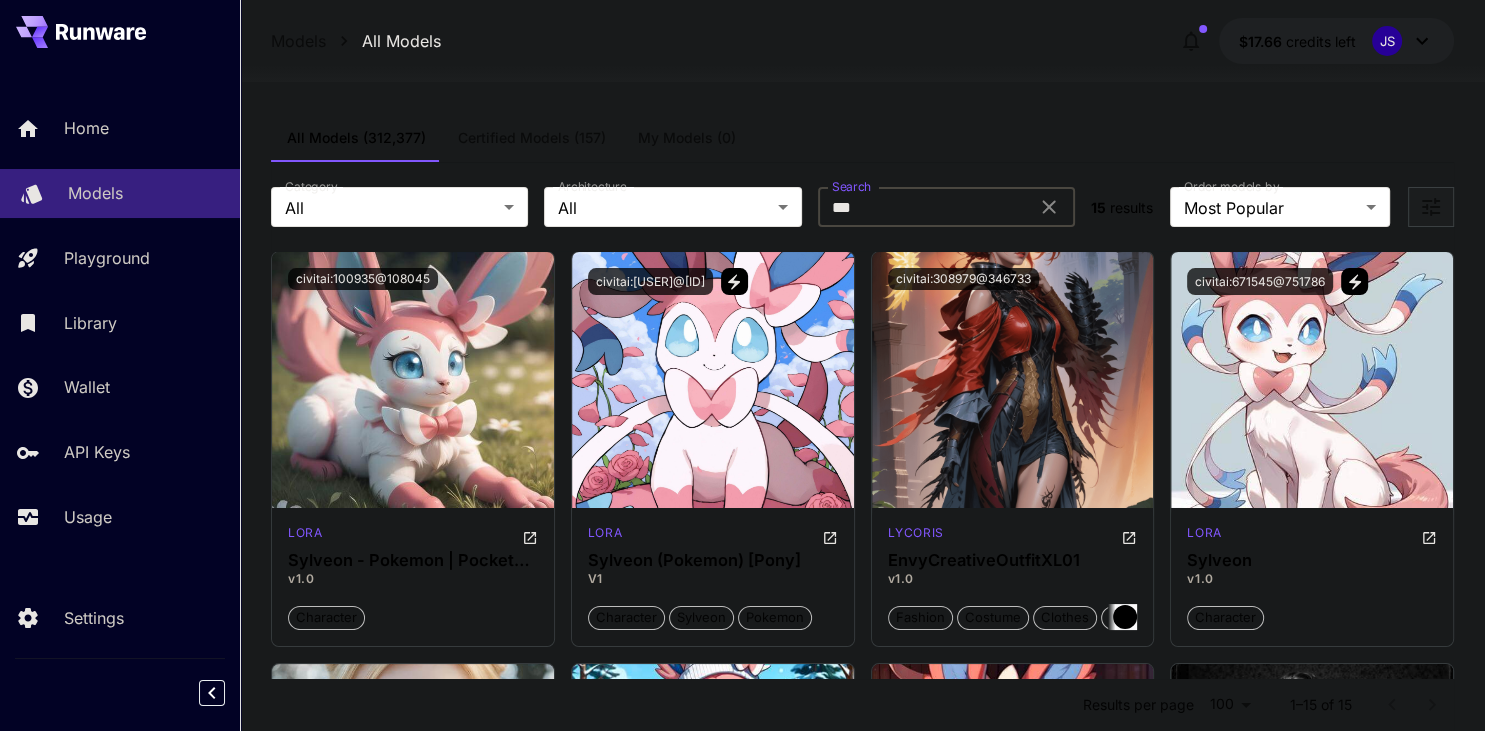 click on "Models" at bounding box center [146, 193] 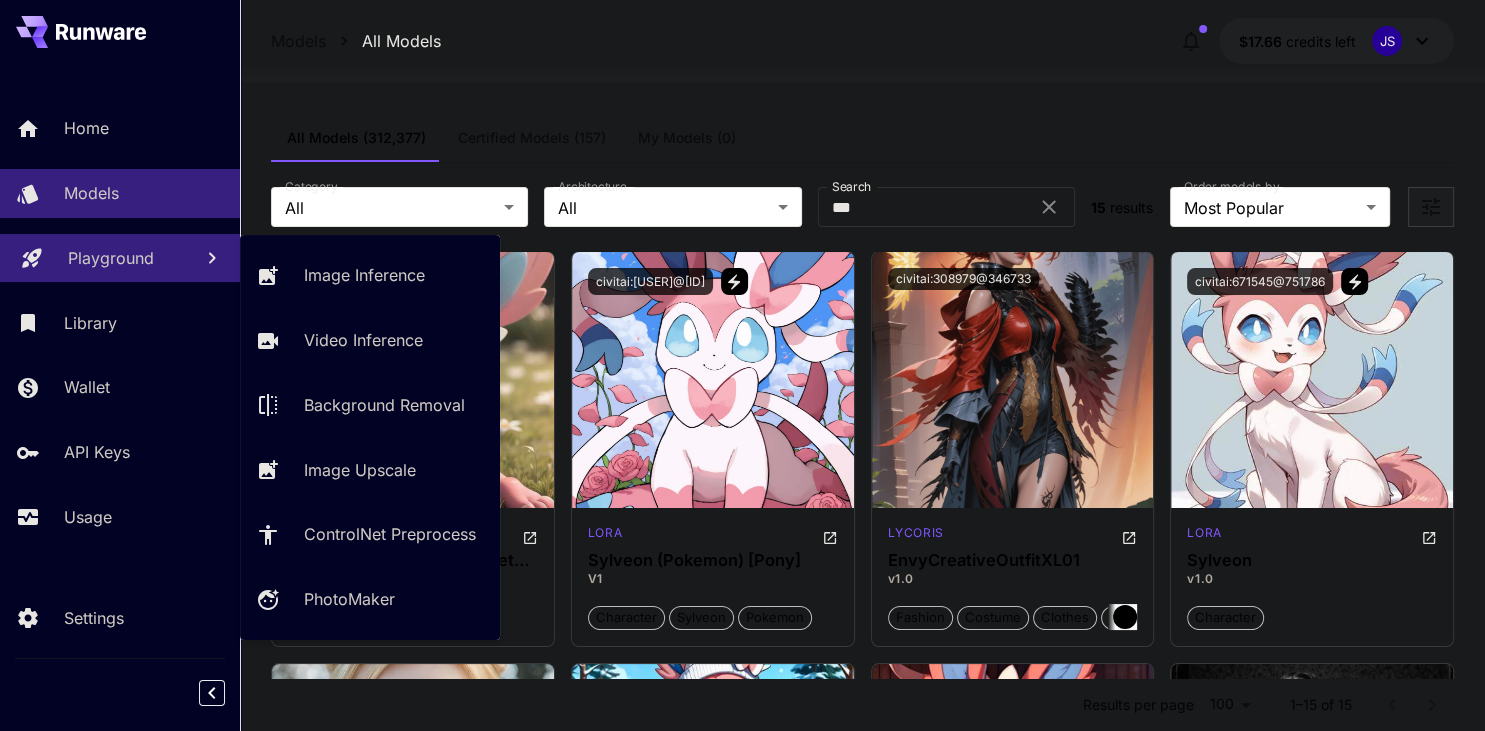 click on "Playground" at bounding box center [120, 258] 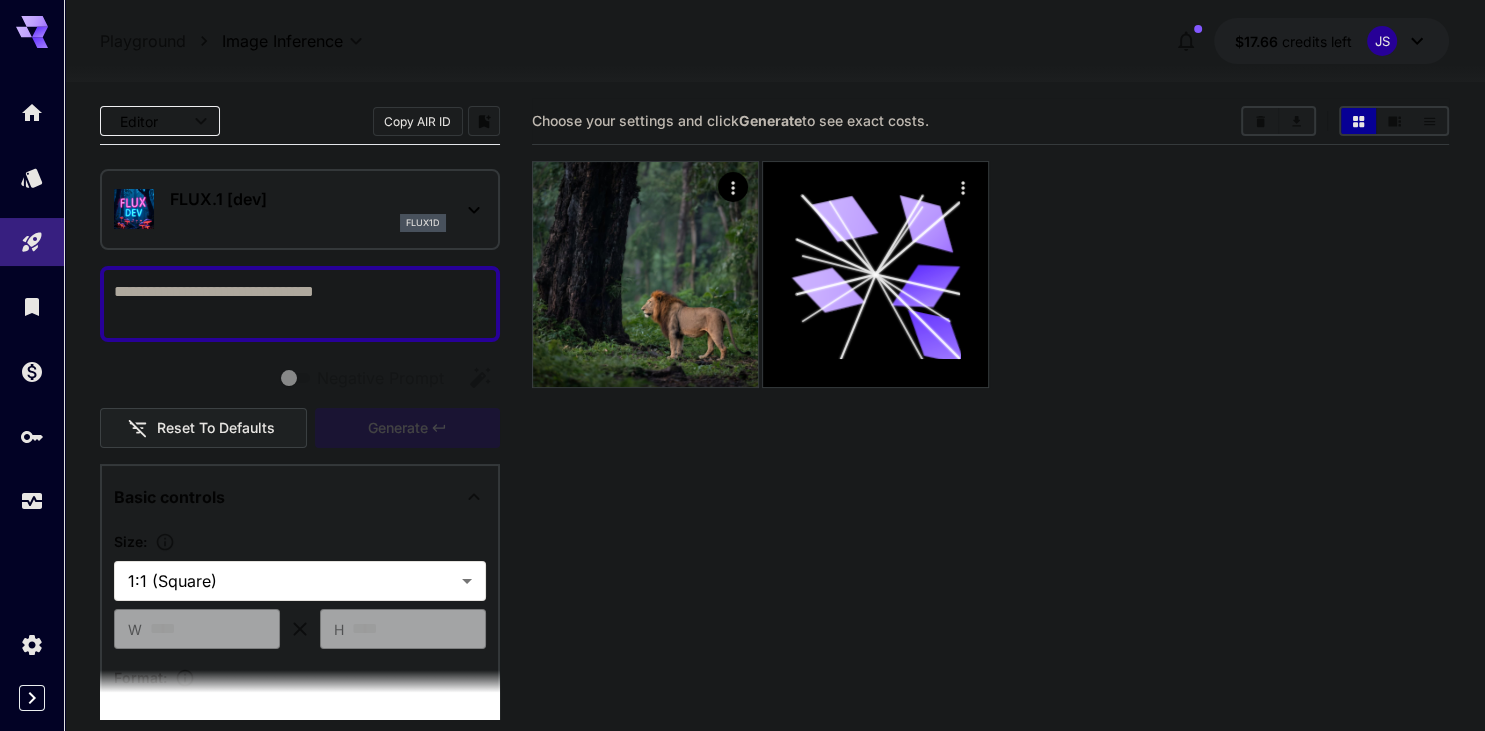 click on "flux1d" at bounding box center (308, 223) 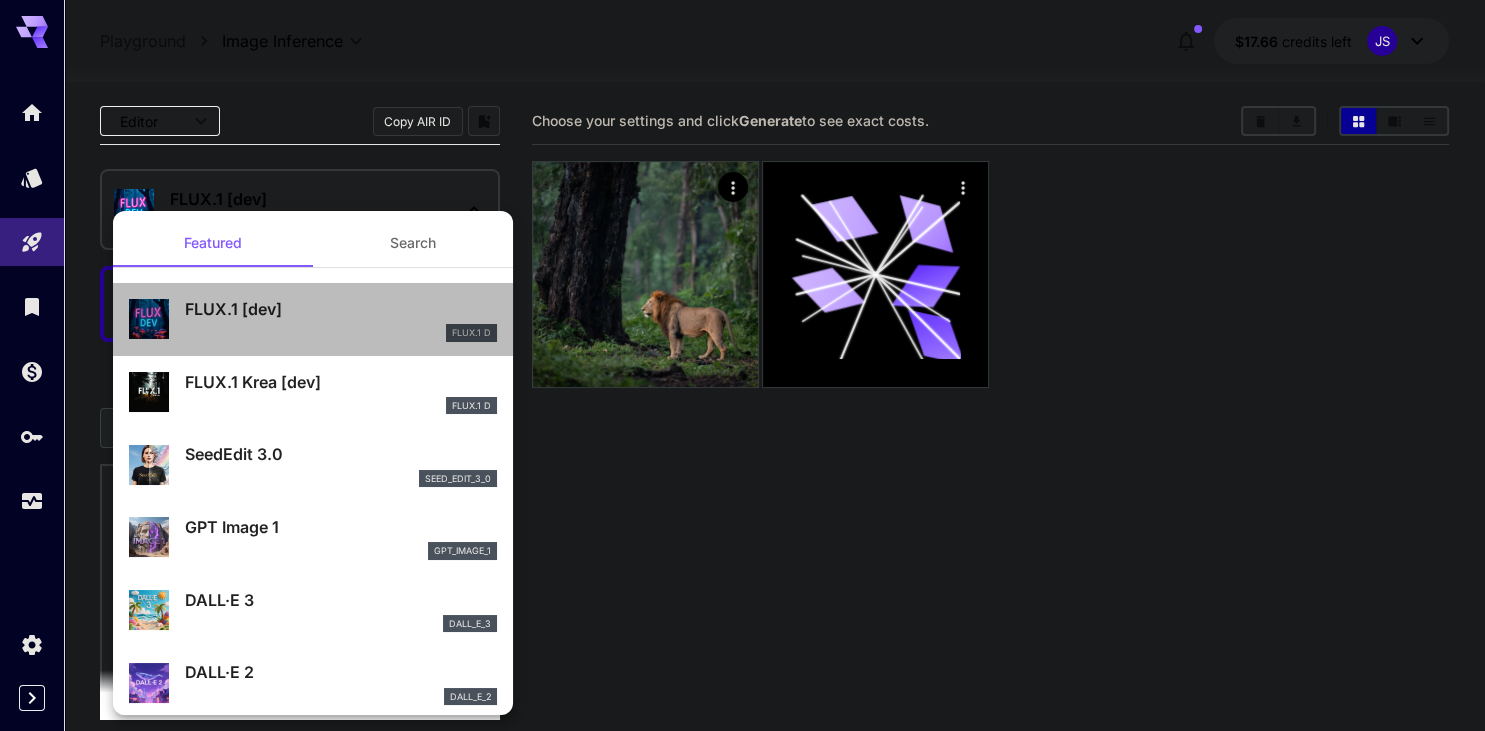 click on "FLUX.1 [dev] FLUX.1 D" at bounding box center [341, 319] 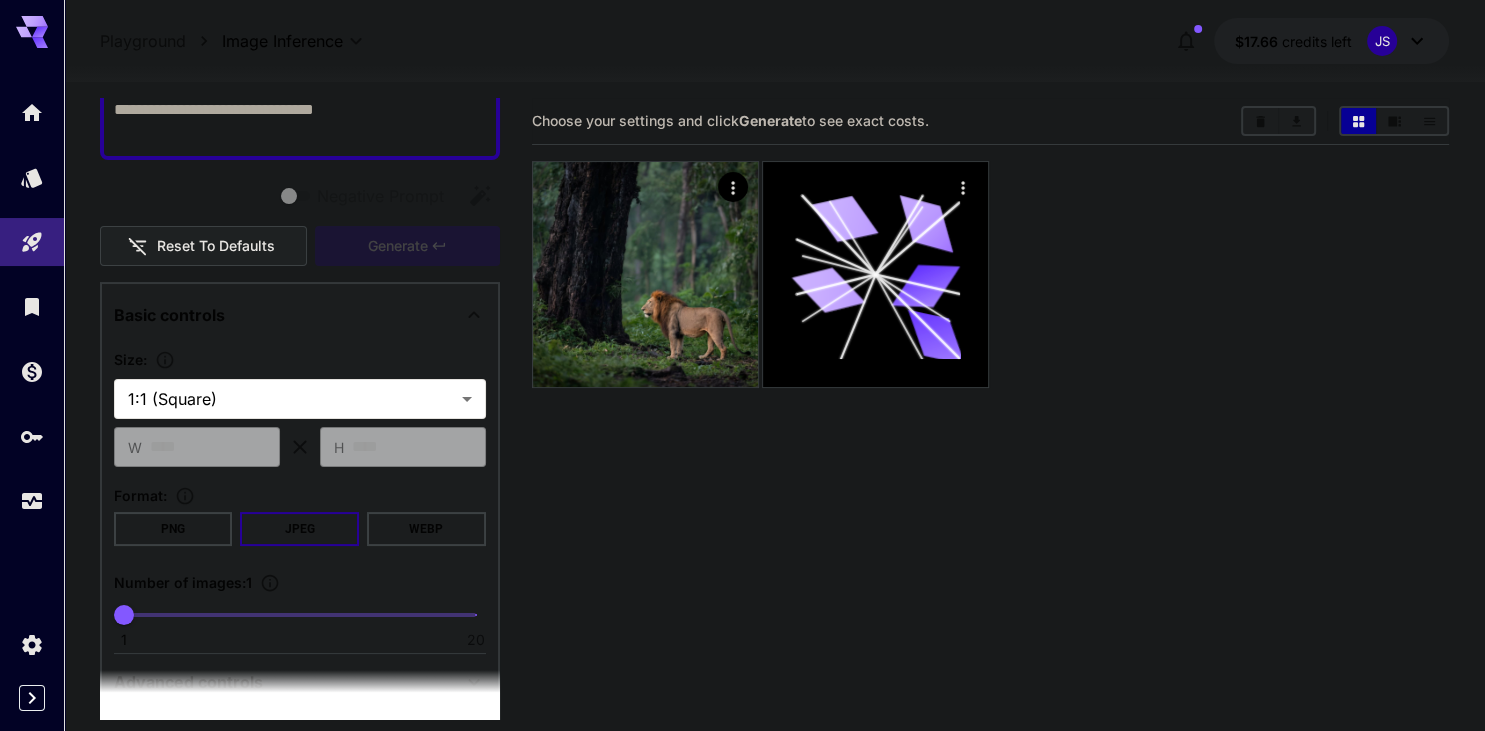 scroll, scrollTop: 0, scrollLeft: 0, axis: both 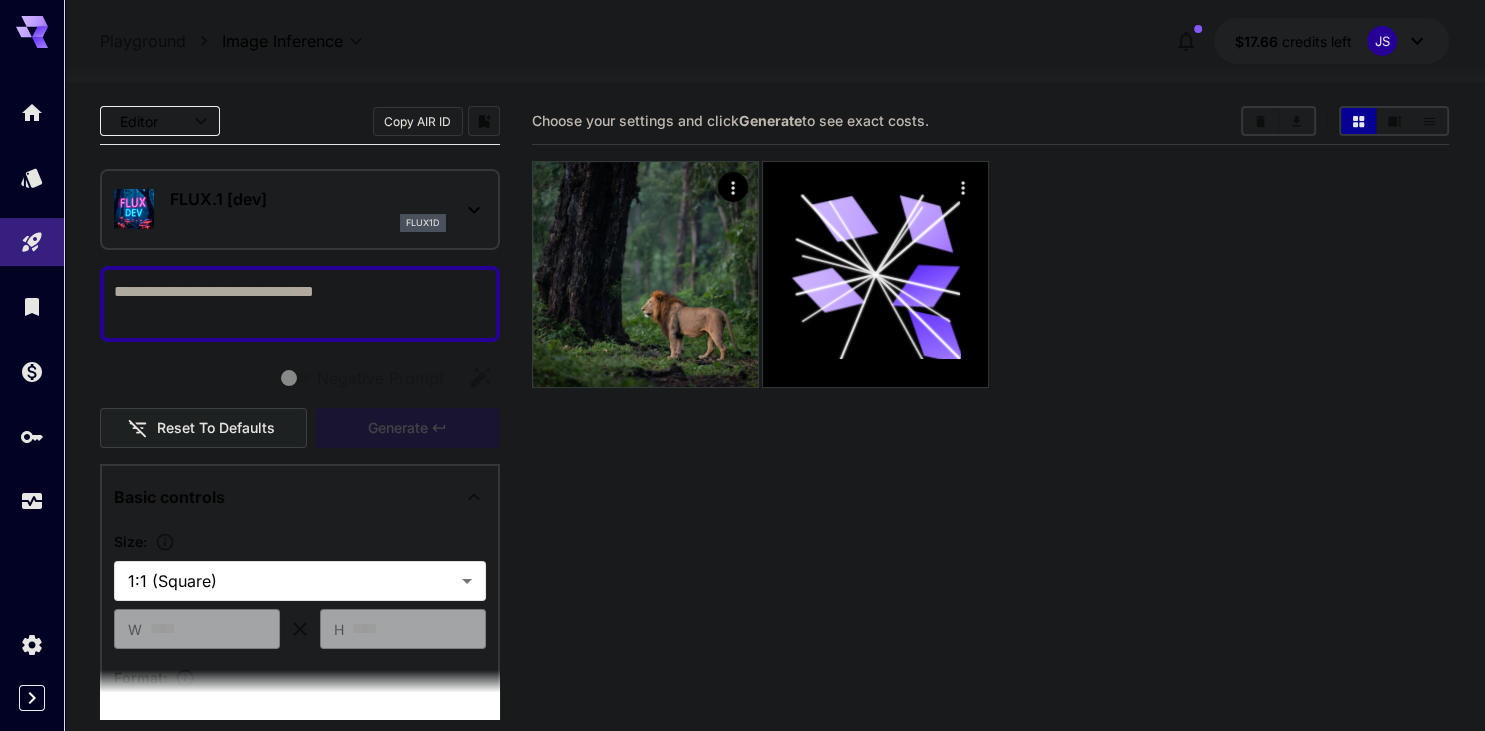 click on "**********" at bounding box center (742, 444) 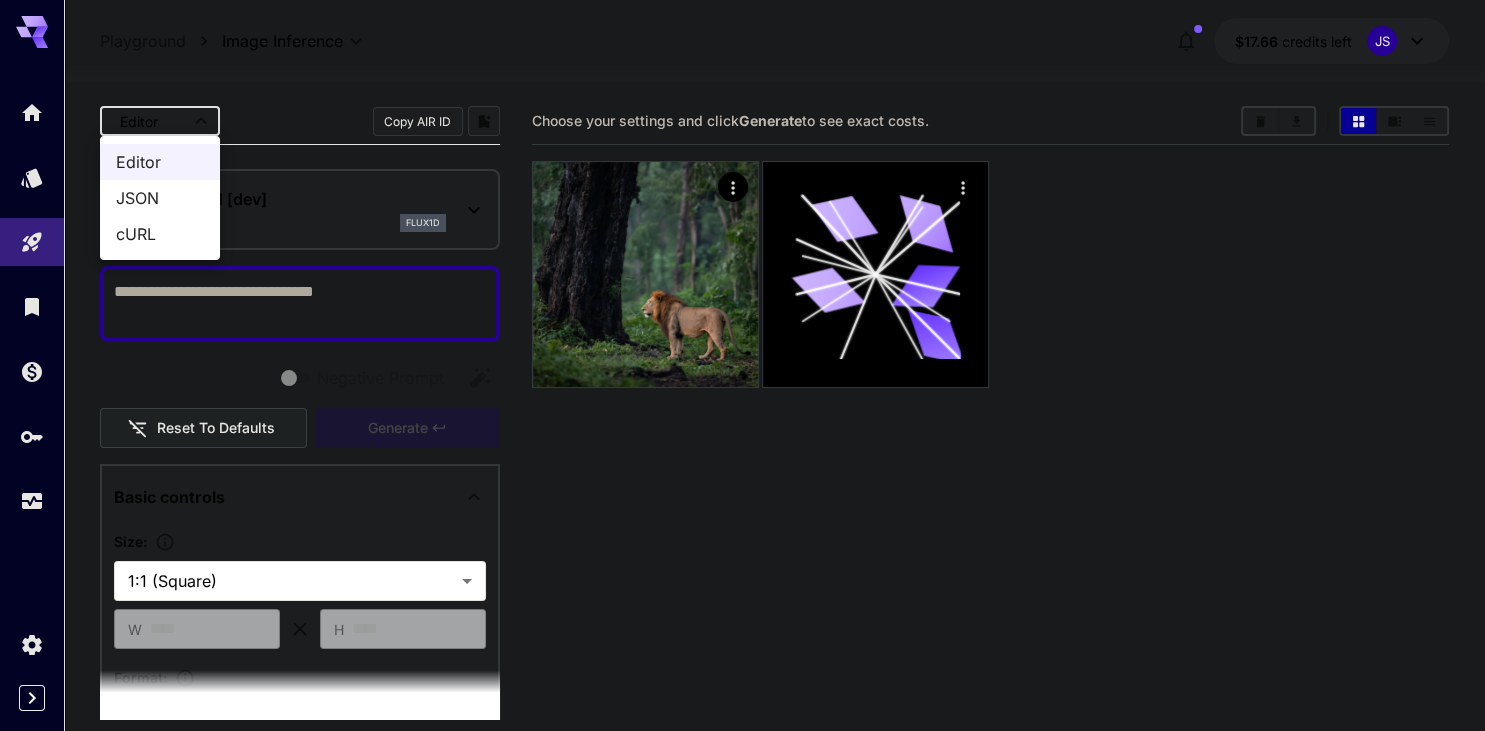 click at bounding box center (742, 365) 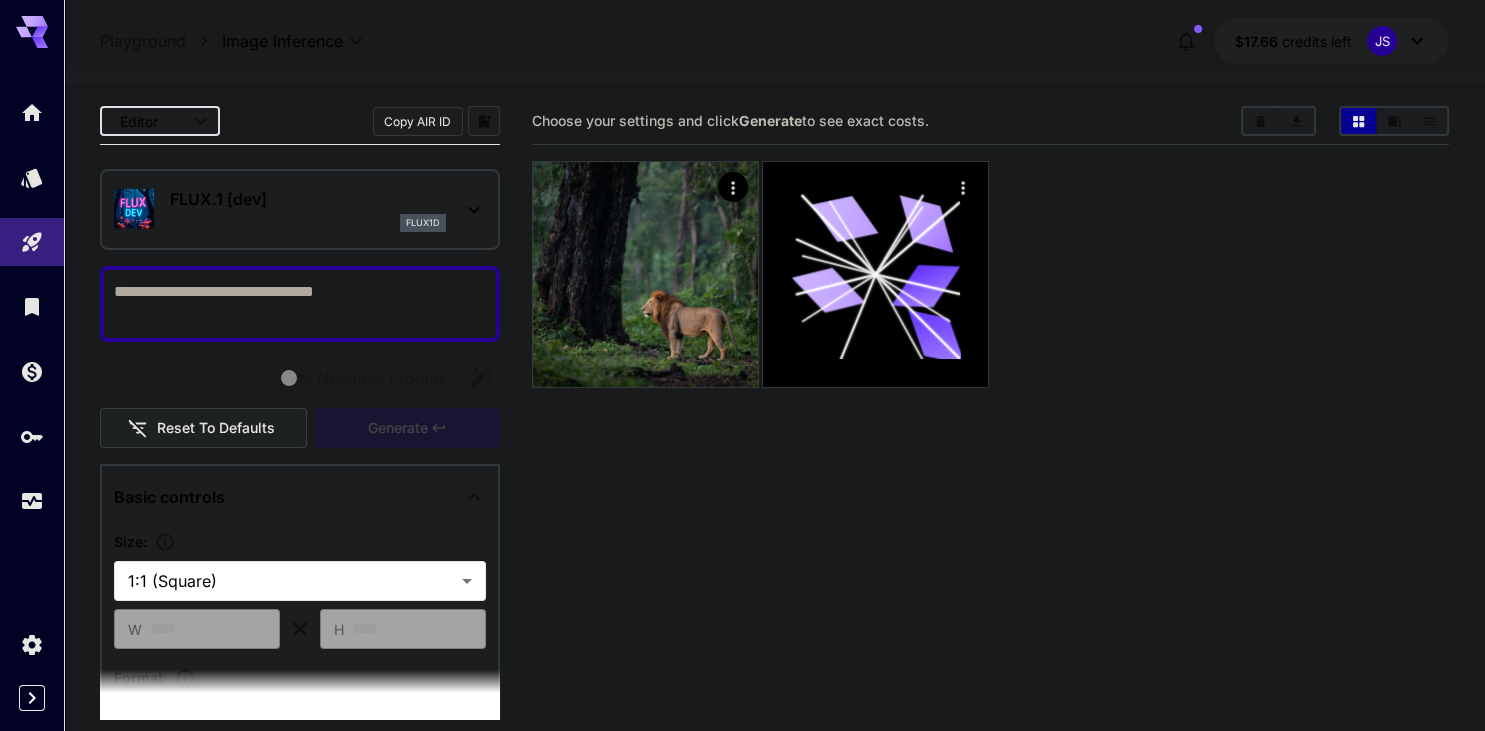 click on "FLUX.1 [dev]" at bounding box center [308, 199] 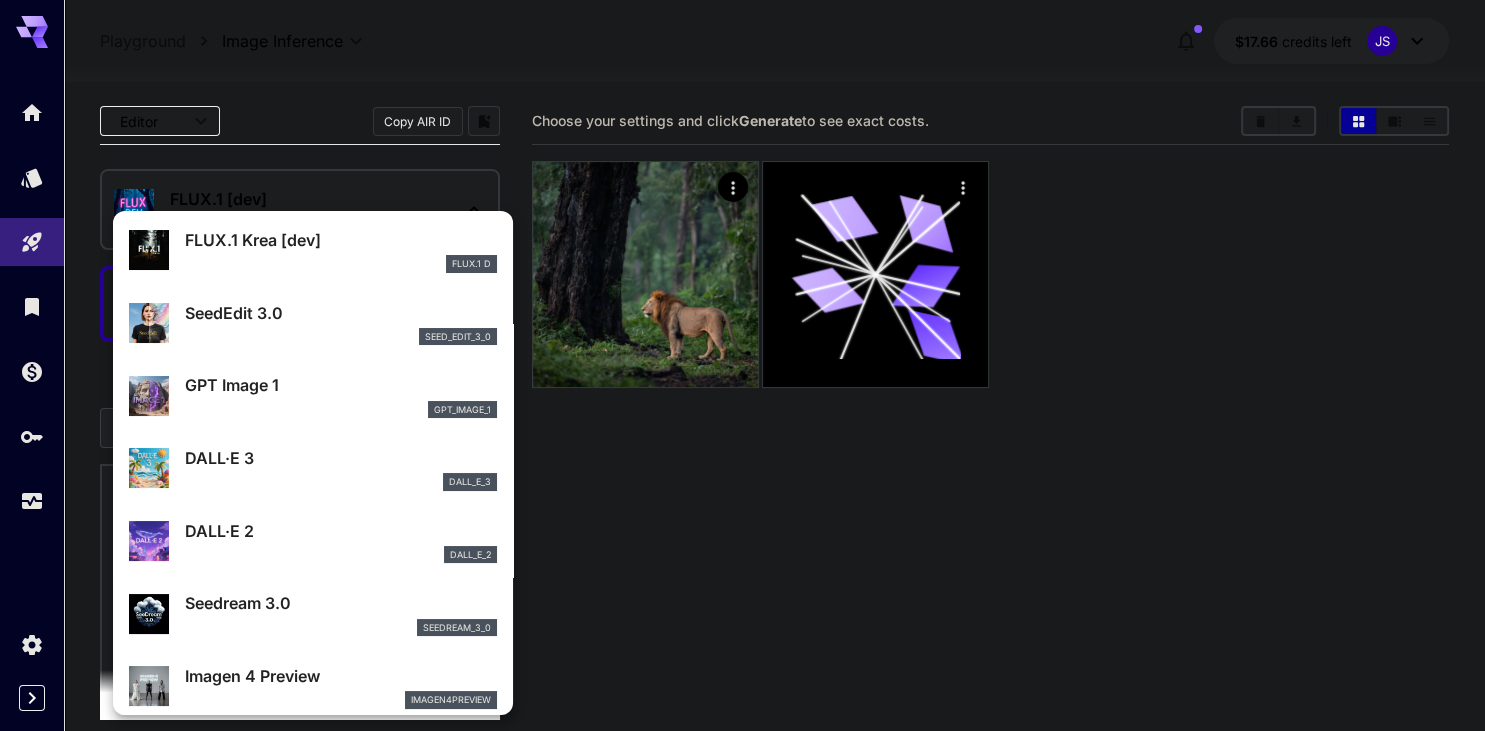 scroll, scrollTop: 0, scrollLeft: 0, axis: both 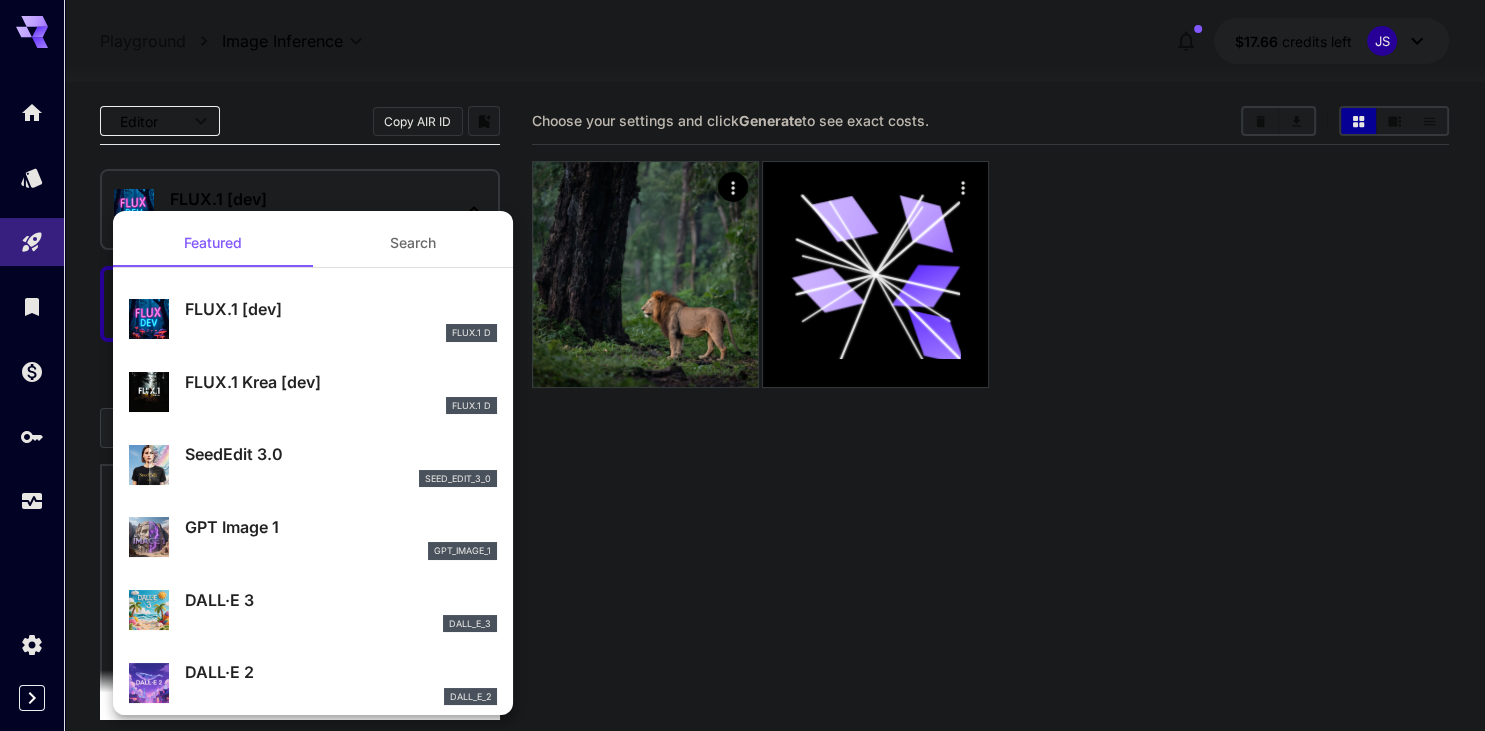 click at bounding box center (742, 365) 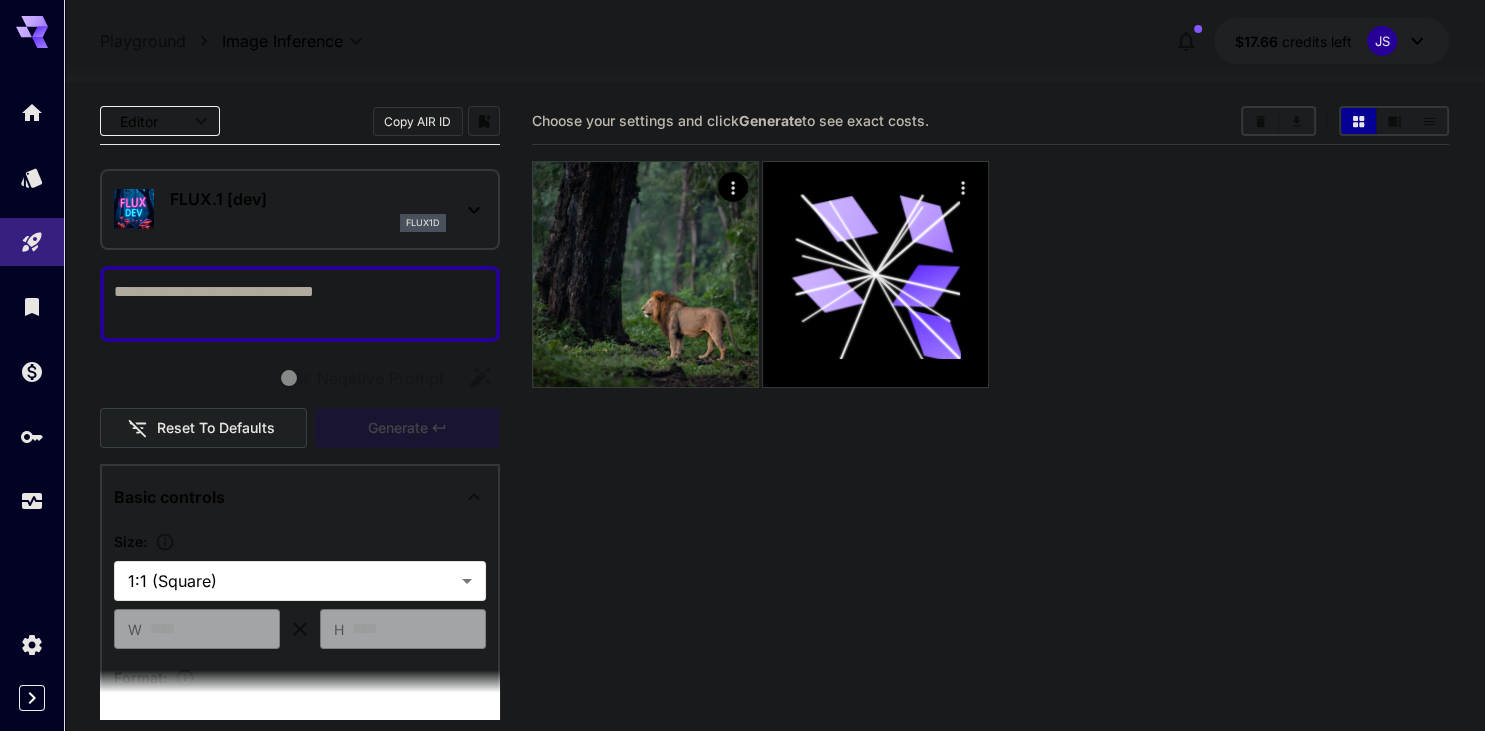 scroll, scrollTop: 11, scrollLeft: 0, axis: vertical 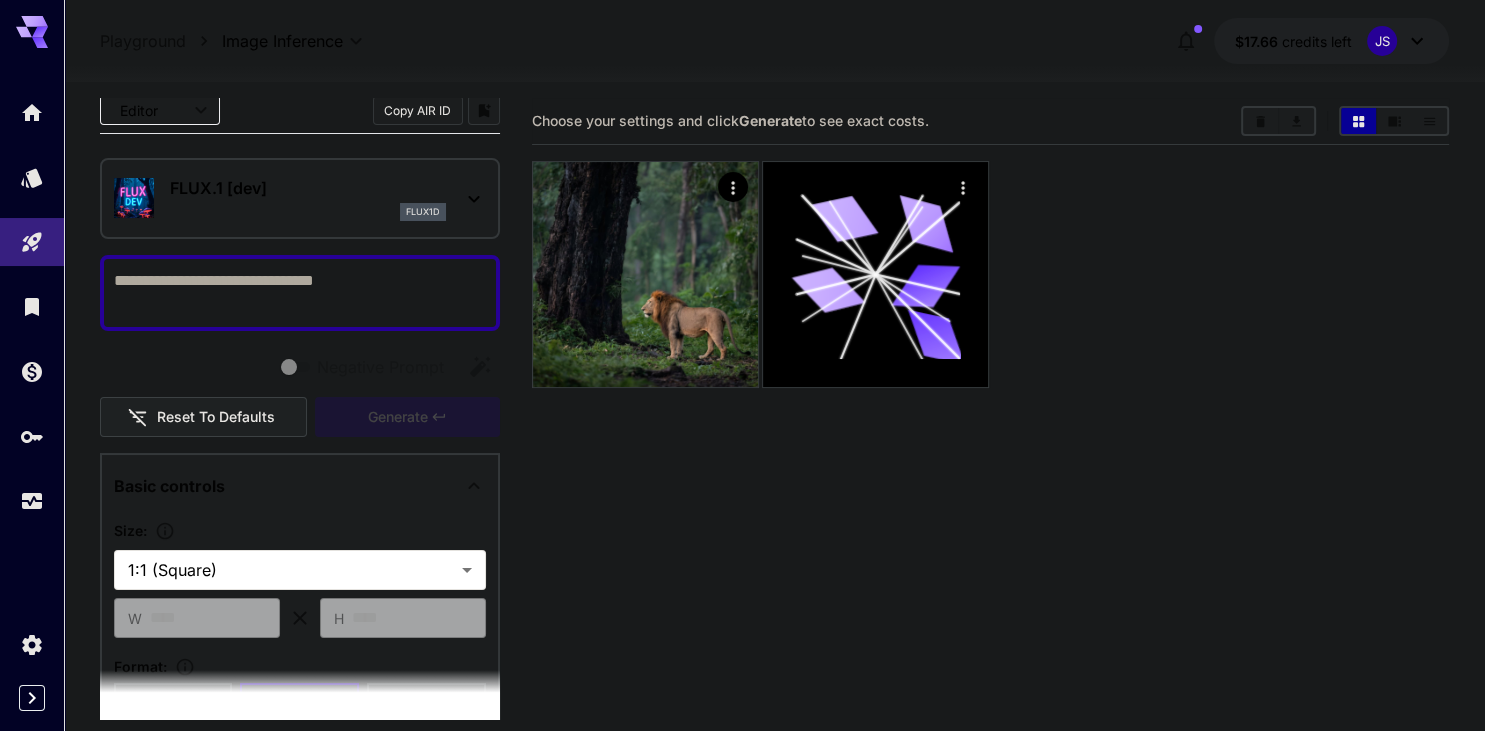click on "**********" at bounding box center [742, 444] 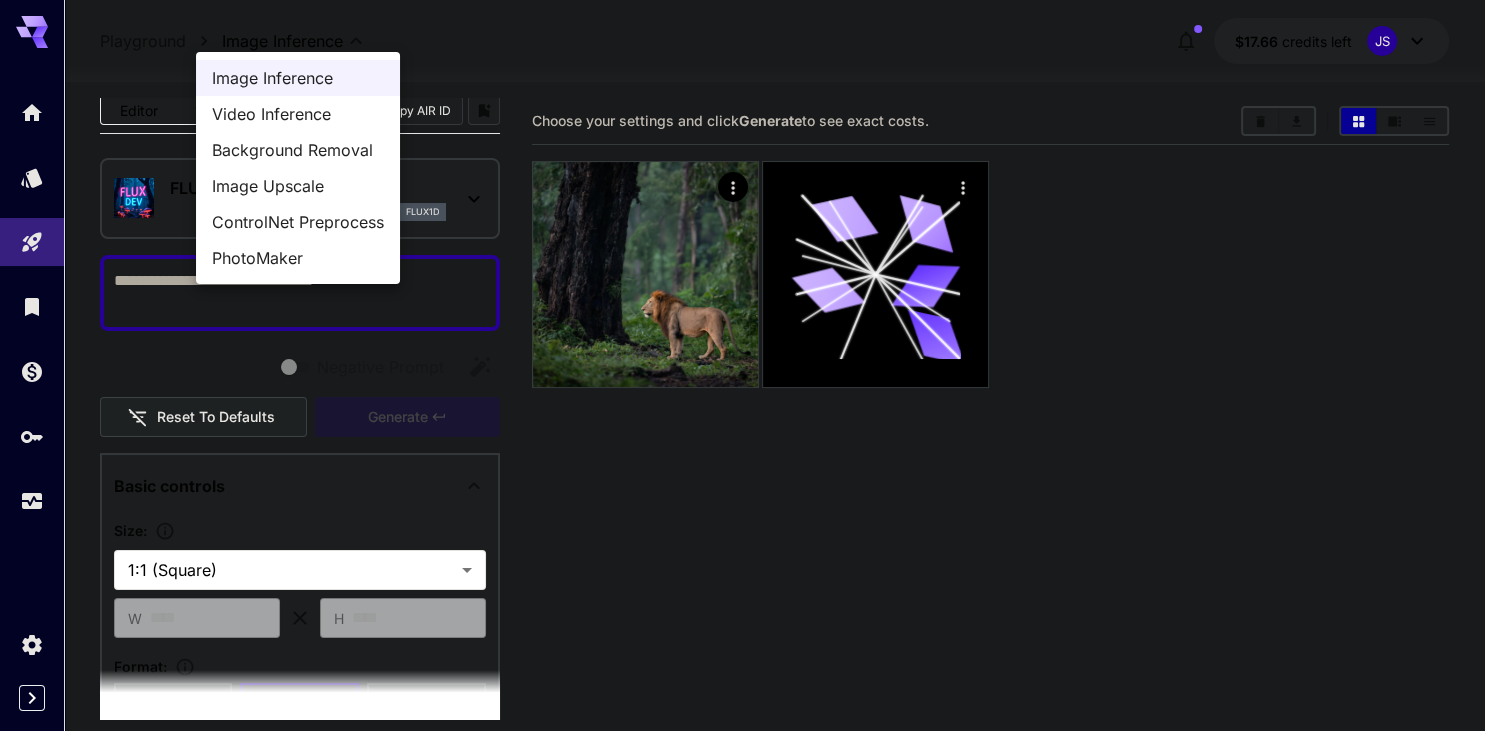 click at bounding box center (742, 365) 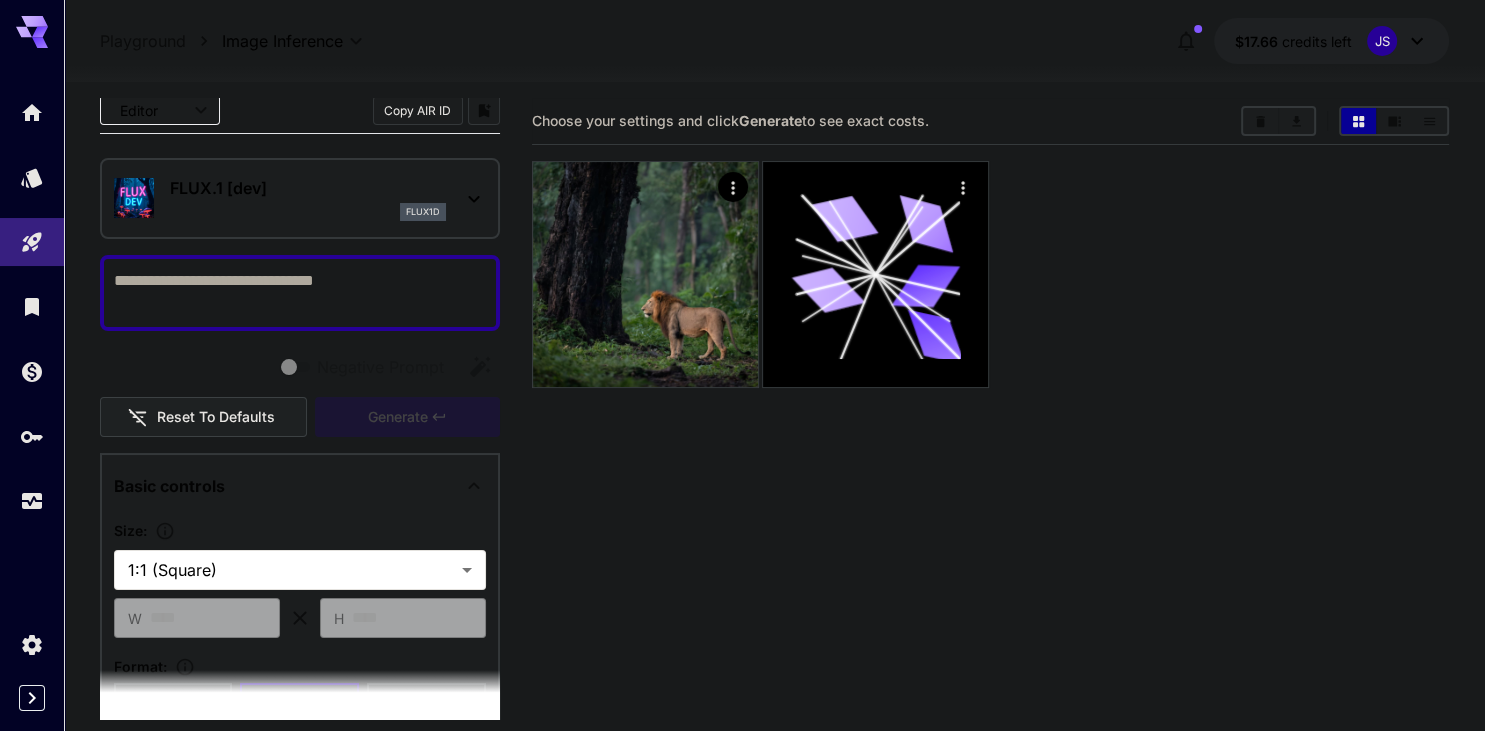 click on "FLUX.1 [dev]" at bounding box center (308, 188) 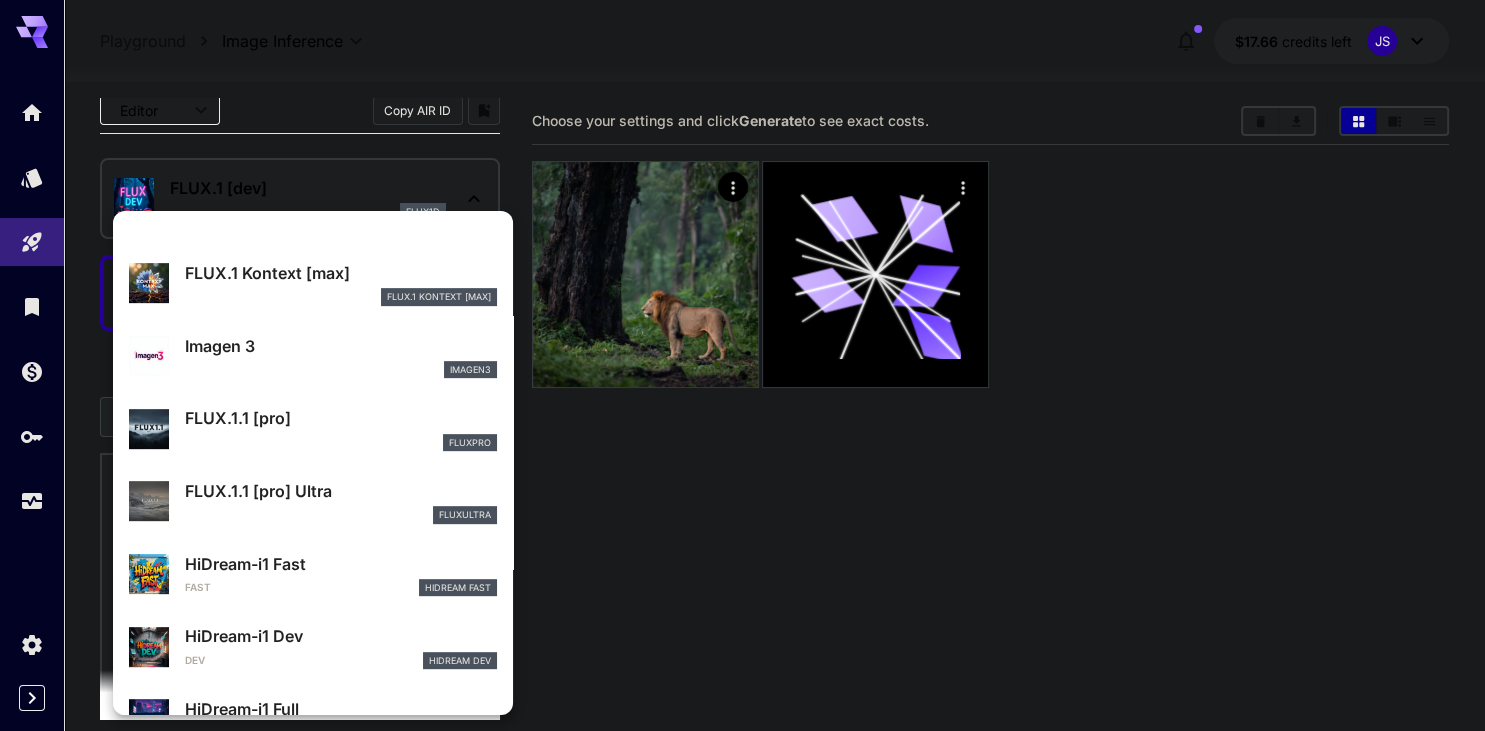 scroll, scrollTop: 1033, scrollLeft: 0, axis: vertical 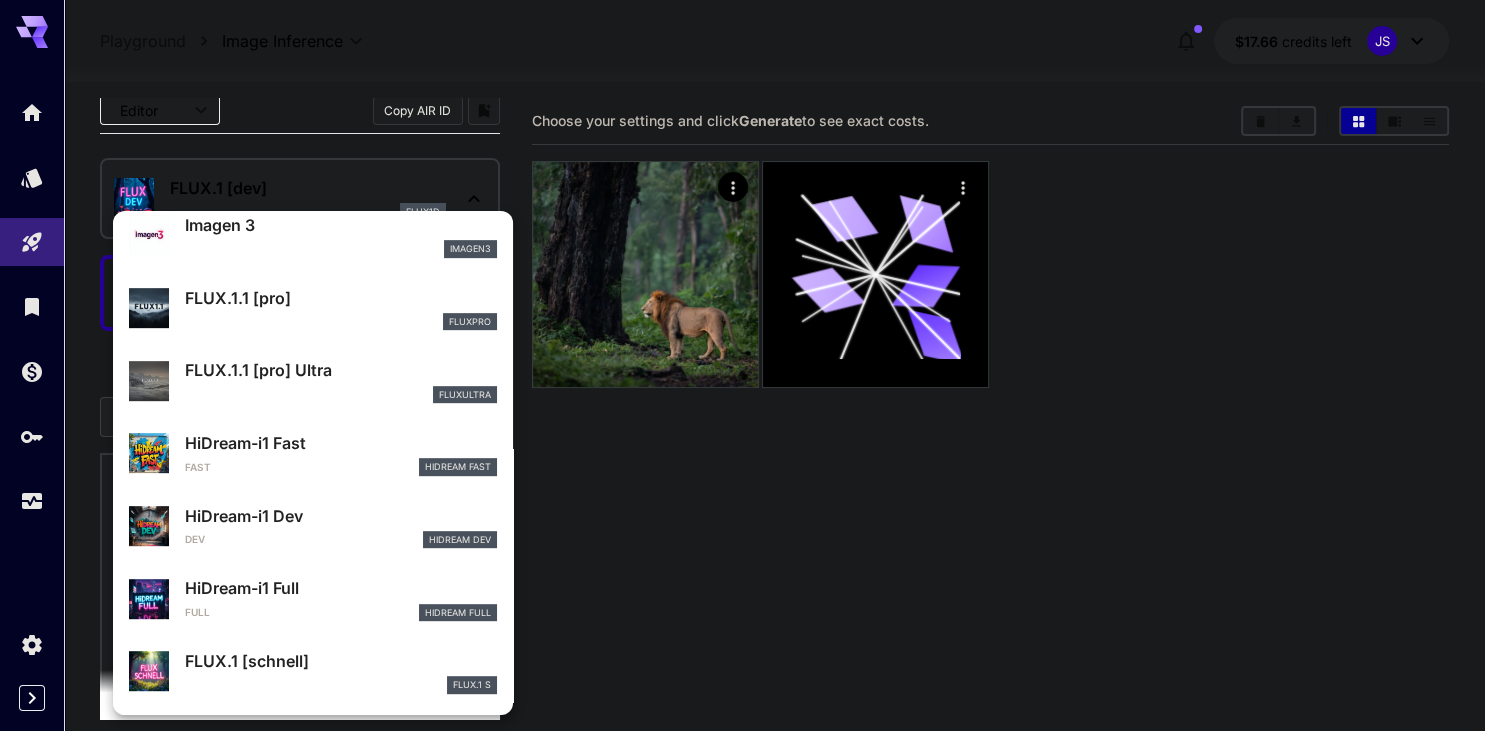 click on "FLUX.1 [schnell]" at bounding box center [341, 661] 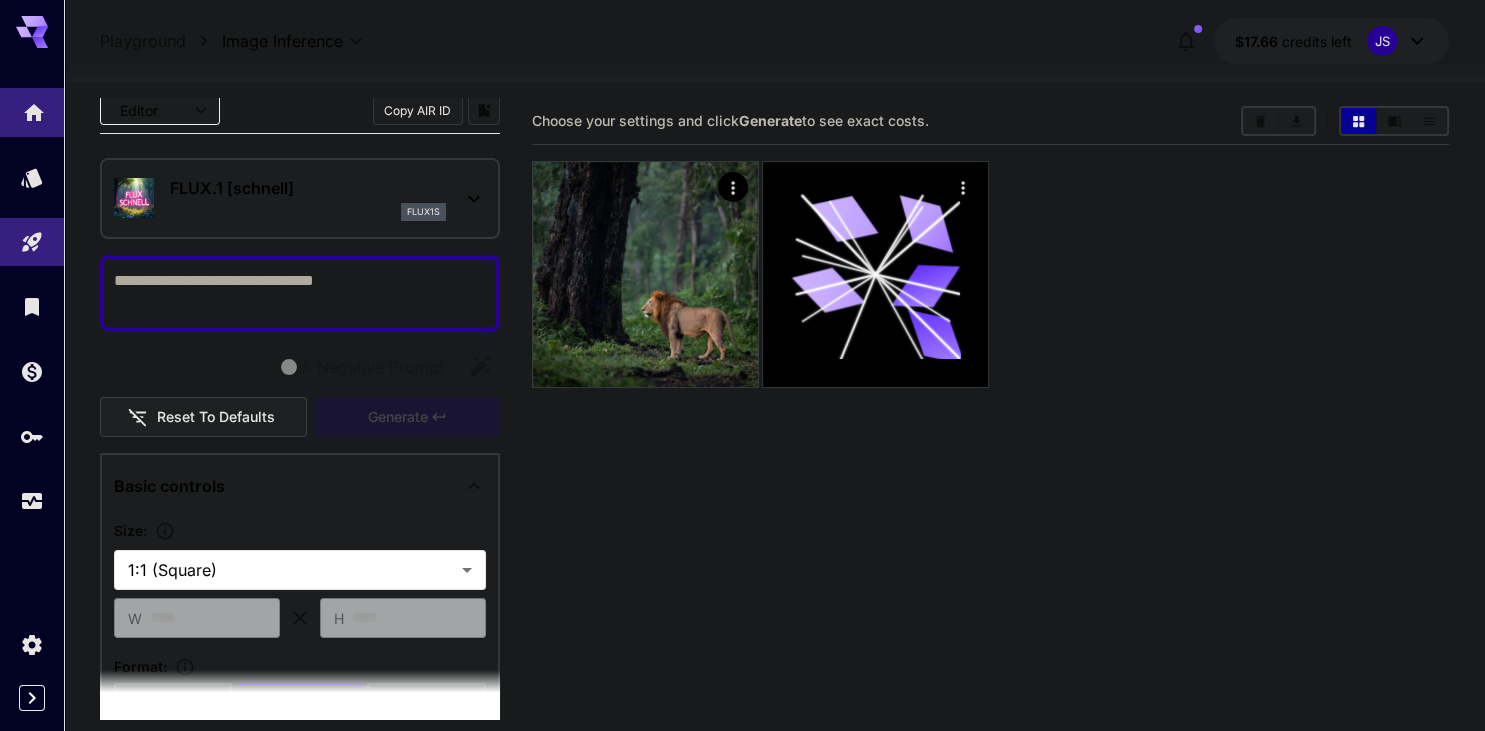 click at bounding box center (32, 112) 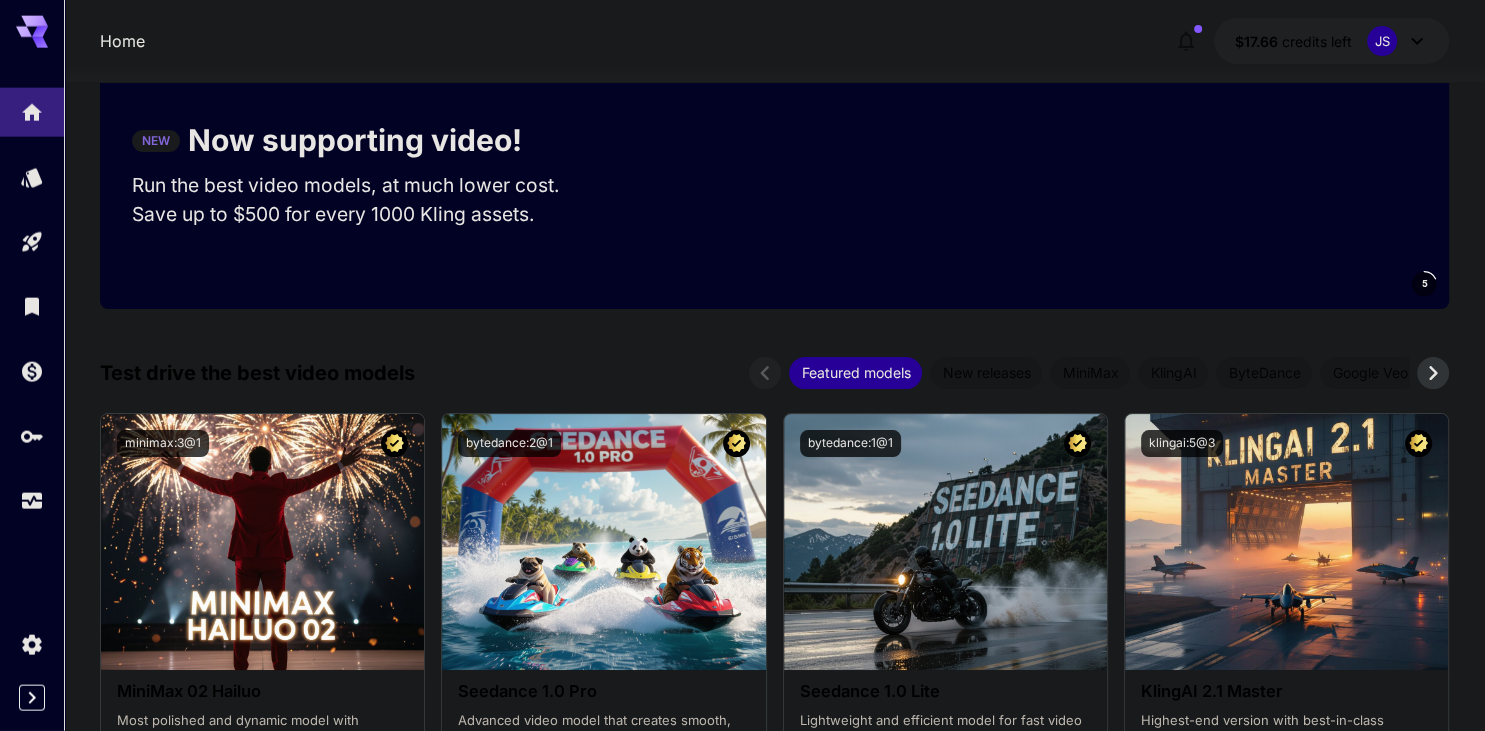 scroll, scrollTop: 456, scrollLeft: 0, axis: vertical 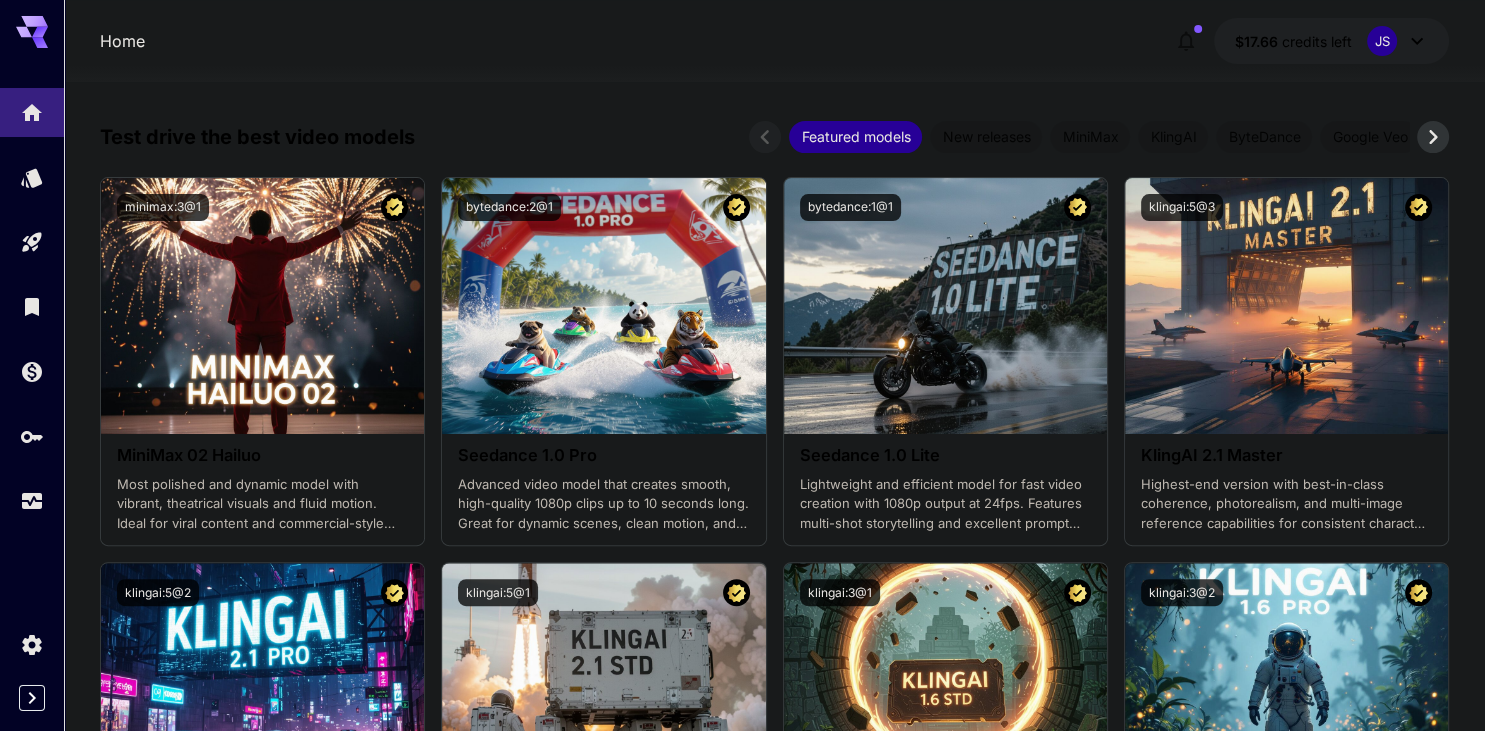 click 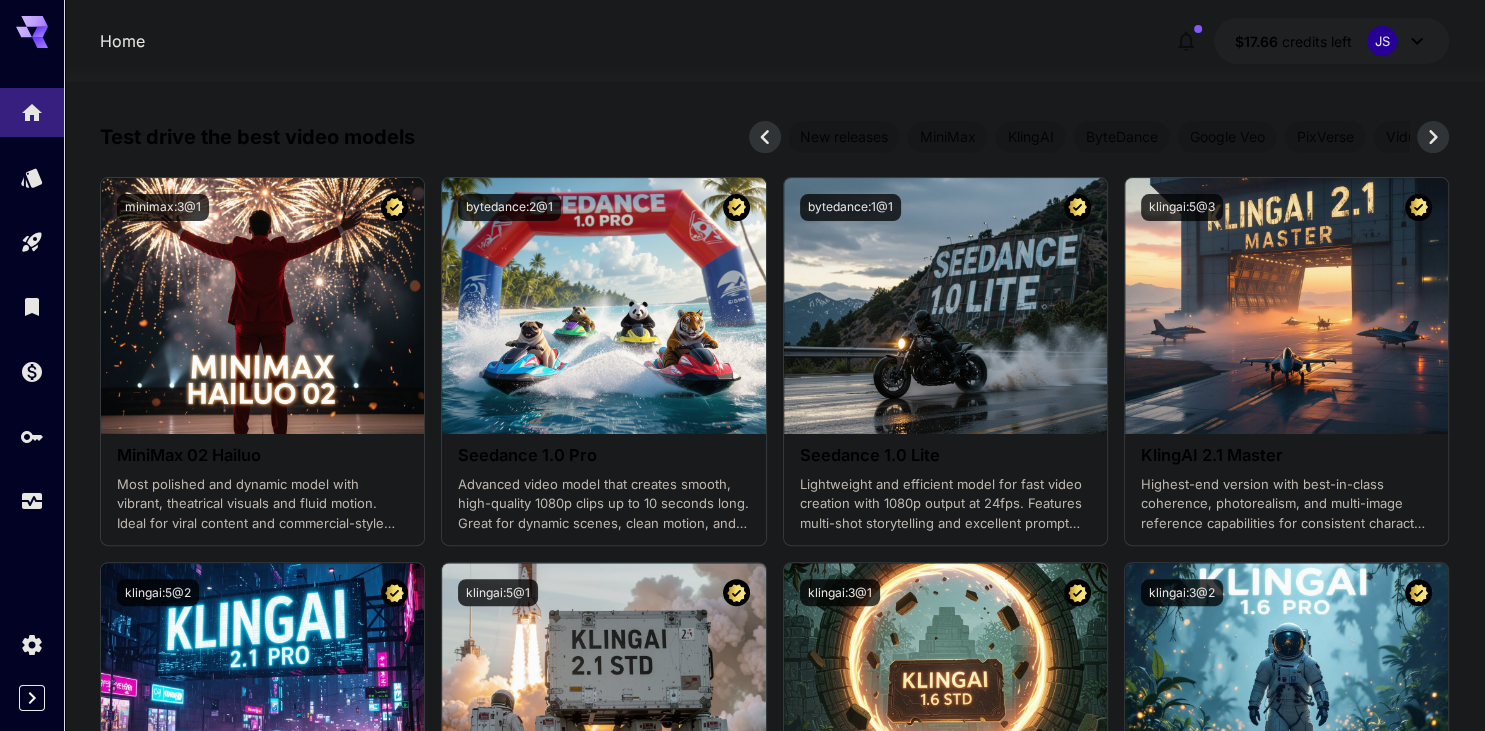click 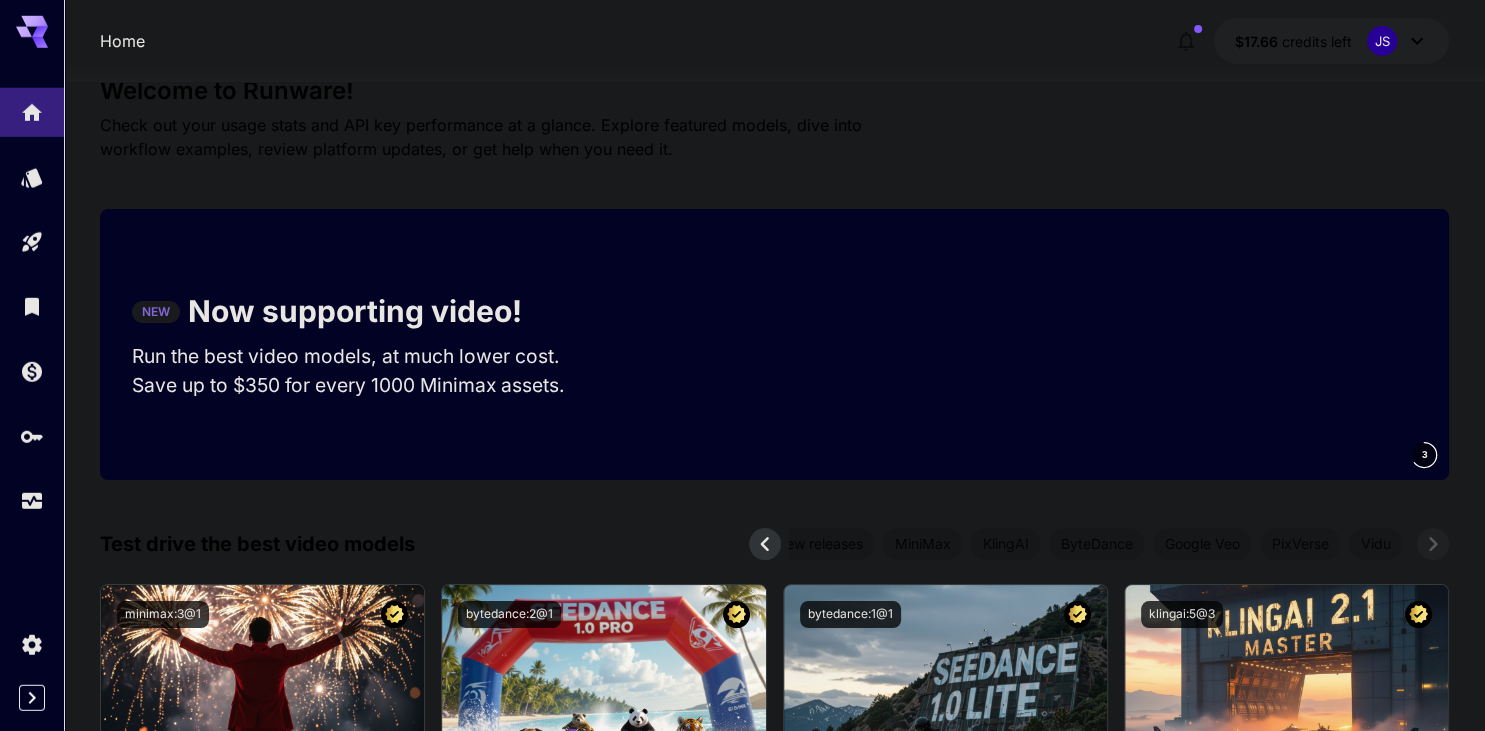 scroll, scrollTop: 0, scrollLeft: 0, axis: both 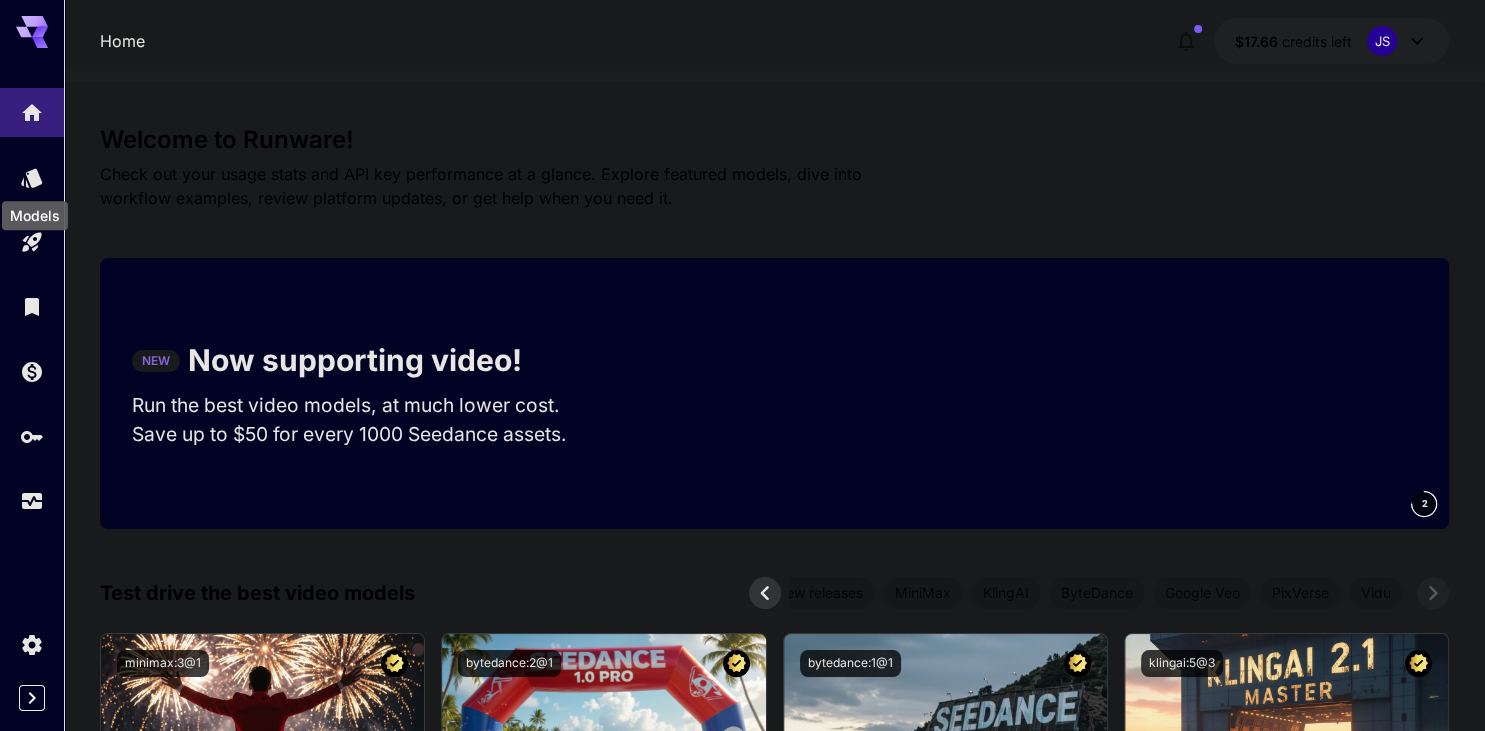 click on "Models" at bounding box center [35, 209] 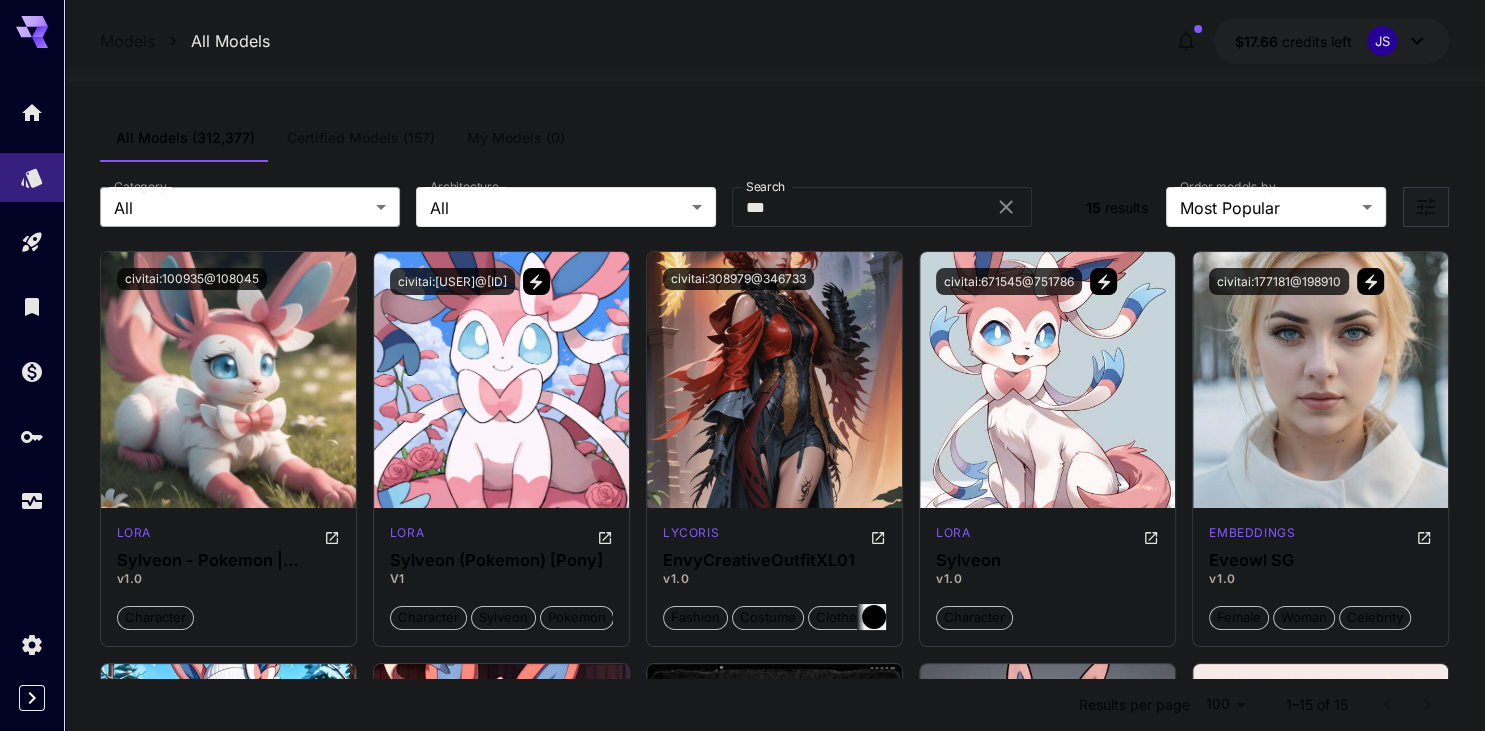 click on "**********" at bounding box center (742, 791) 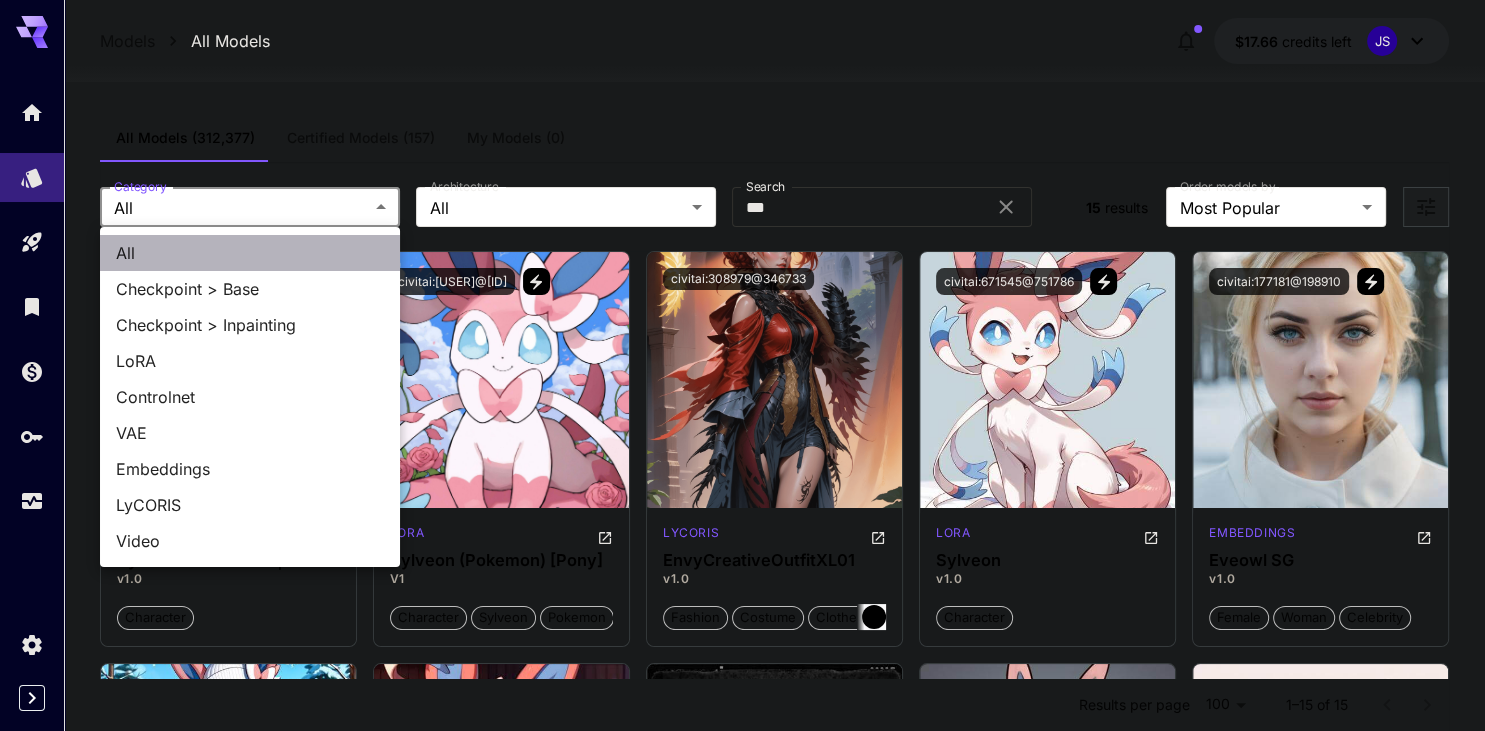 click on "All" at bounding box center [250, 253] 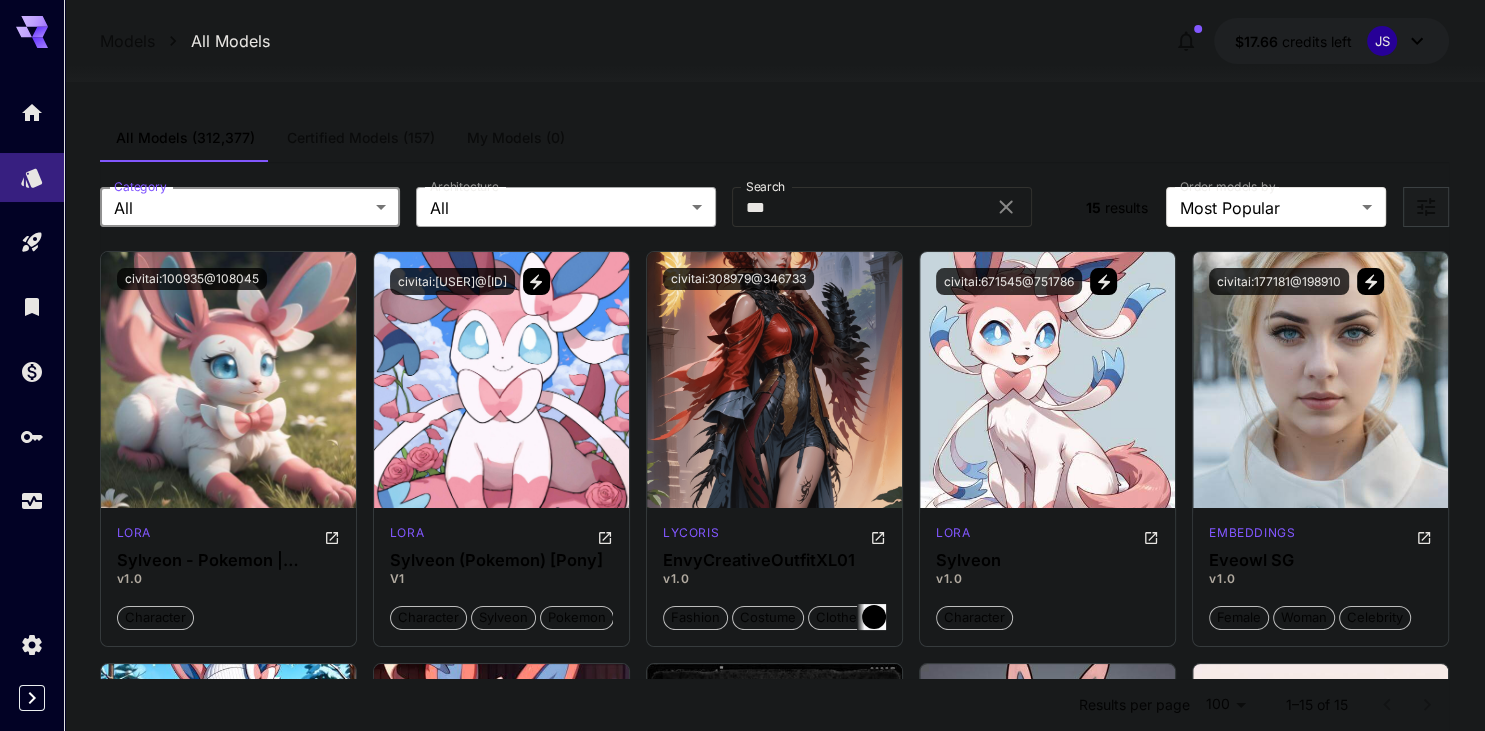 click on "**********" at bounding box center [742, 791] 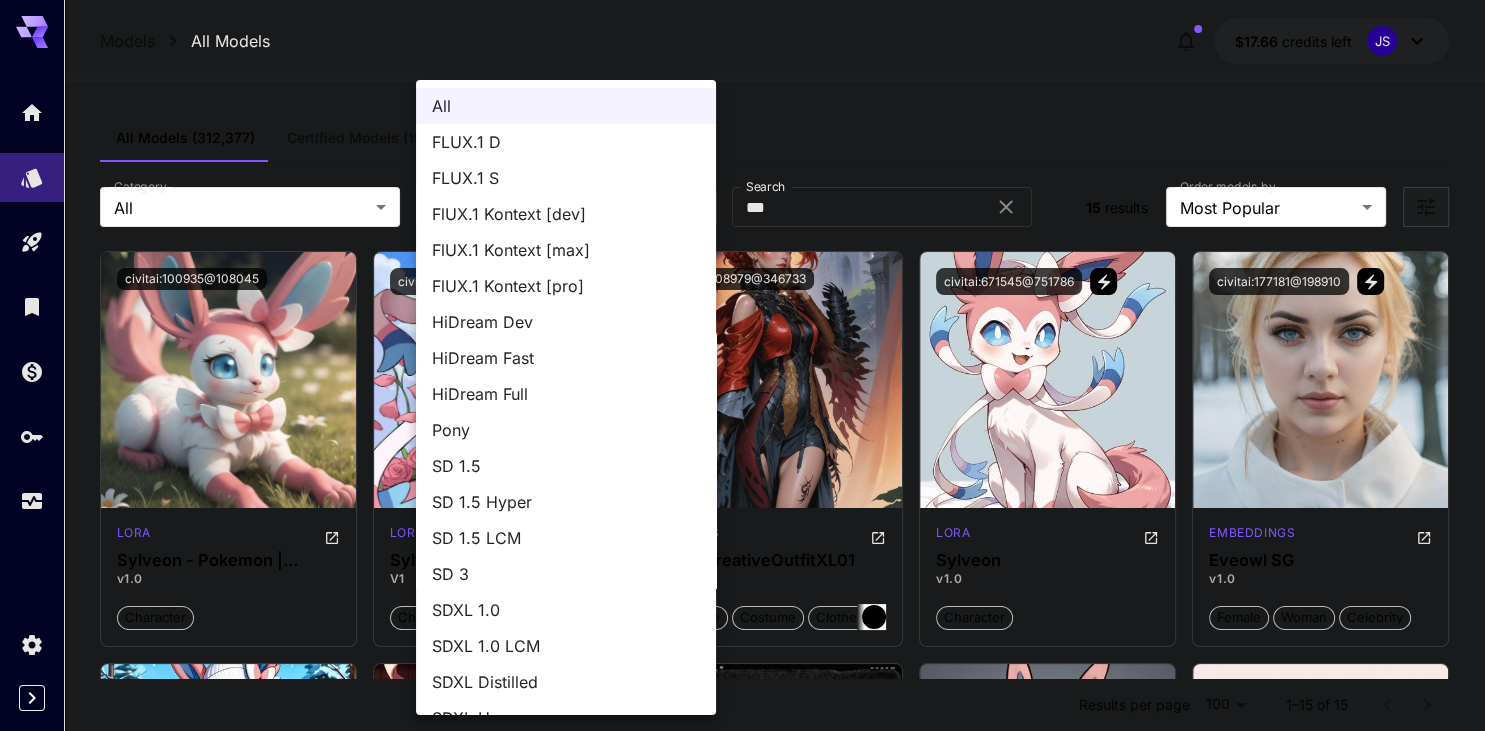 scroll, scrollTop: 100, scrollLeft: 0, axis: vertical 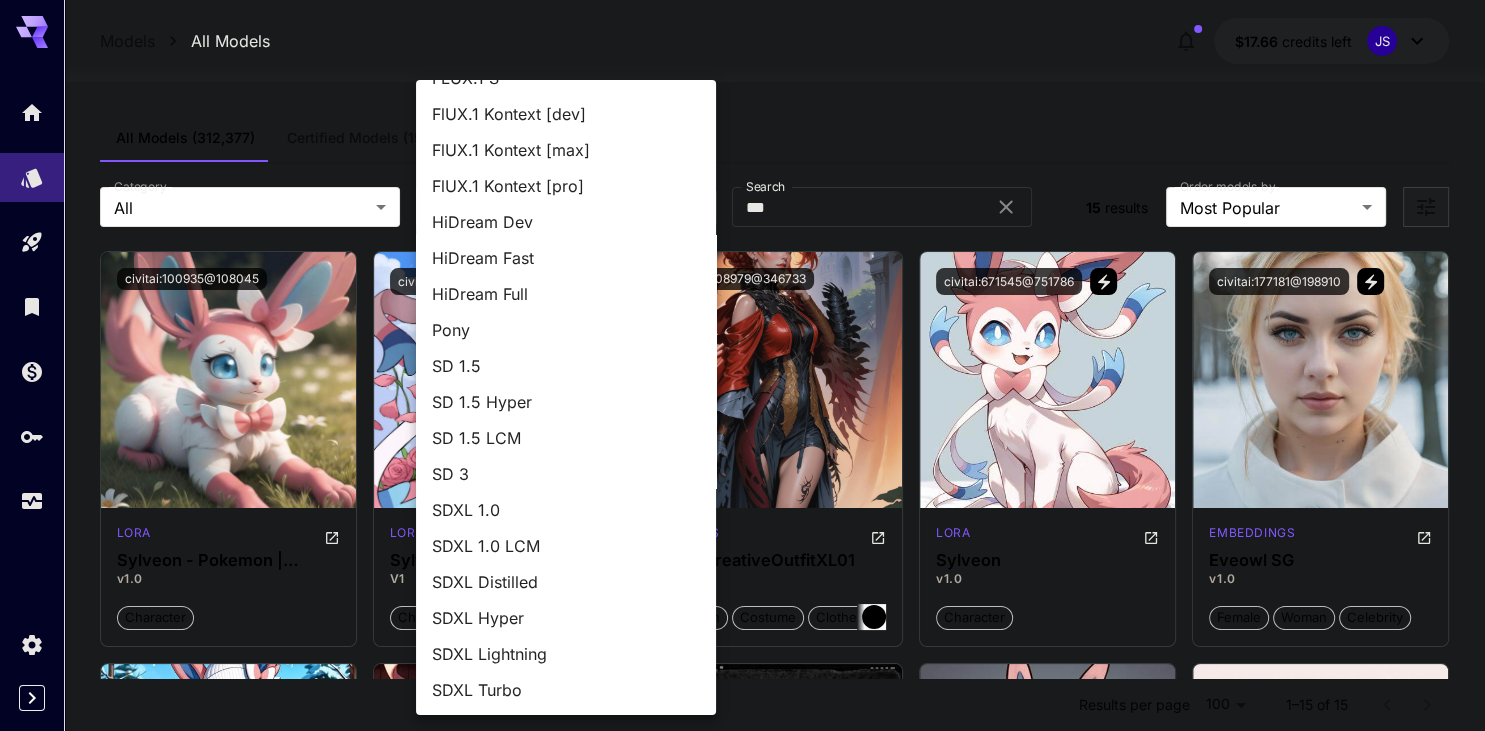 click on "SDXL 1.0" at bounding box center (566, 510) 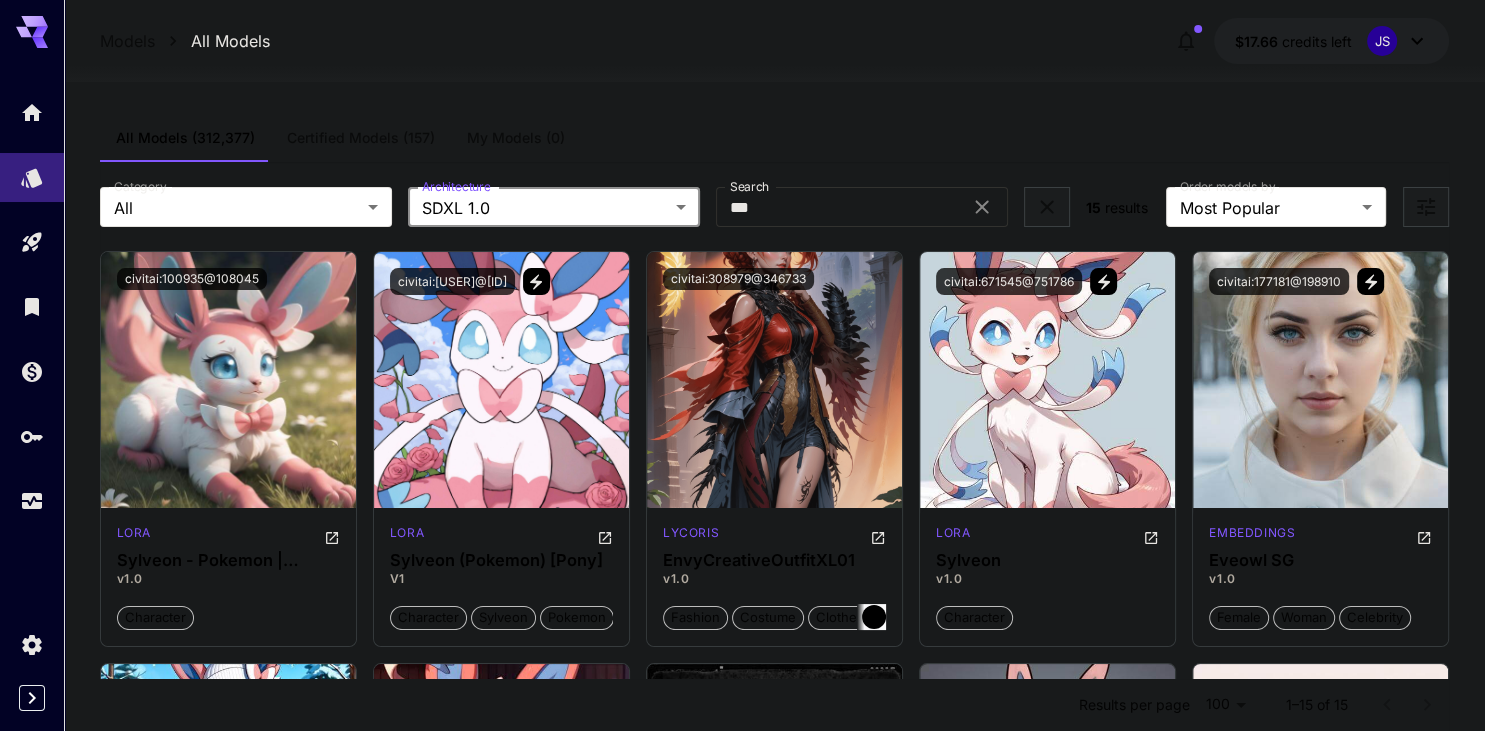 type on "****" 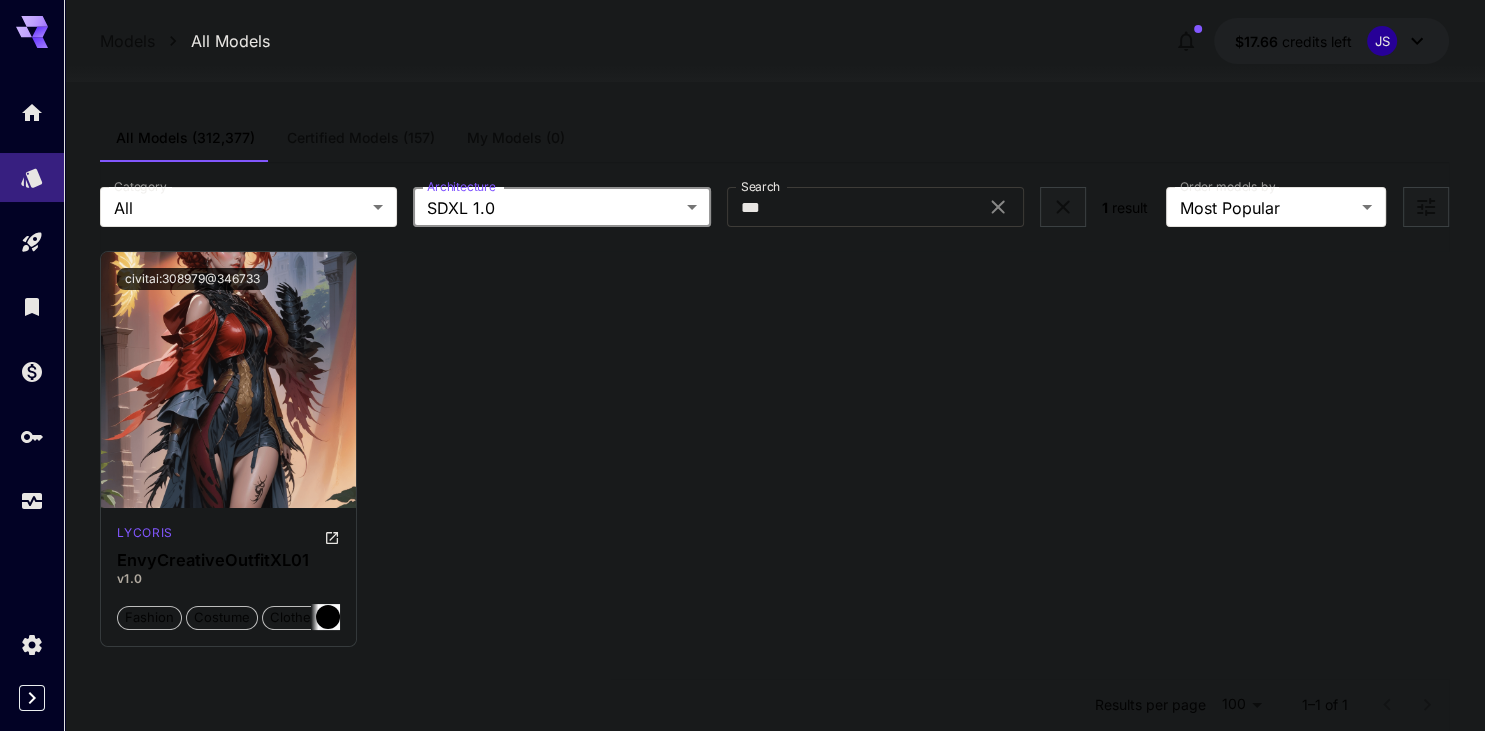 click 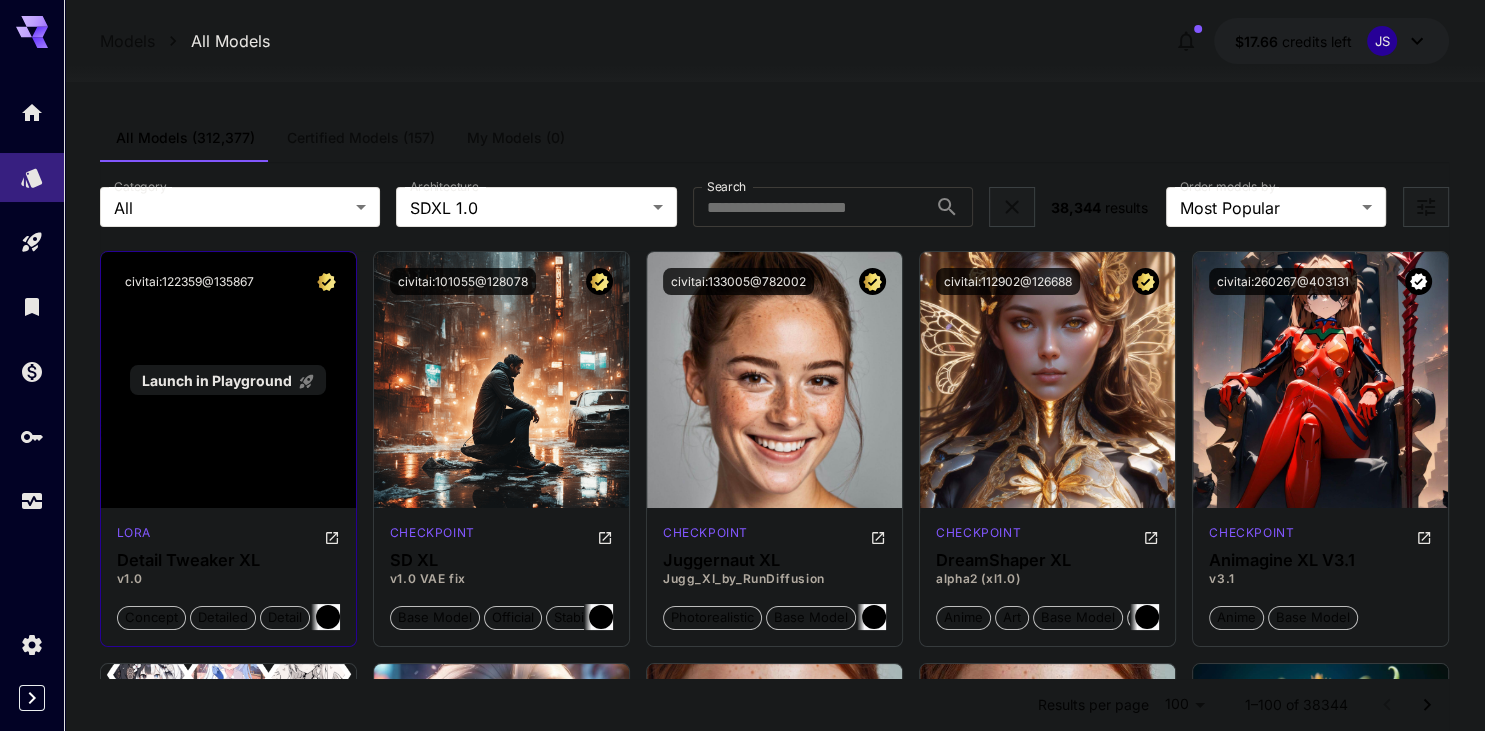 click on "Launch in Playground" at bounding box center (217, 380) 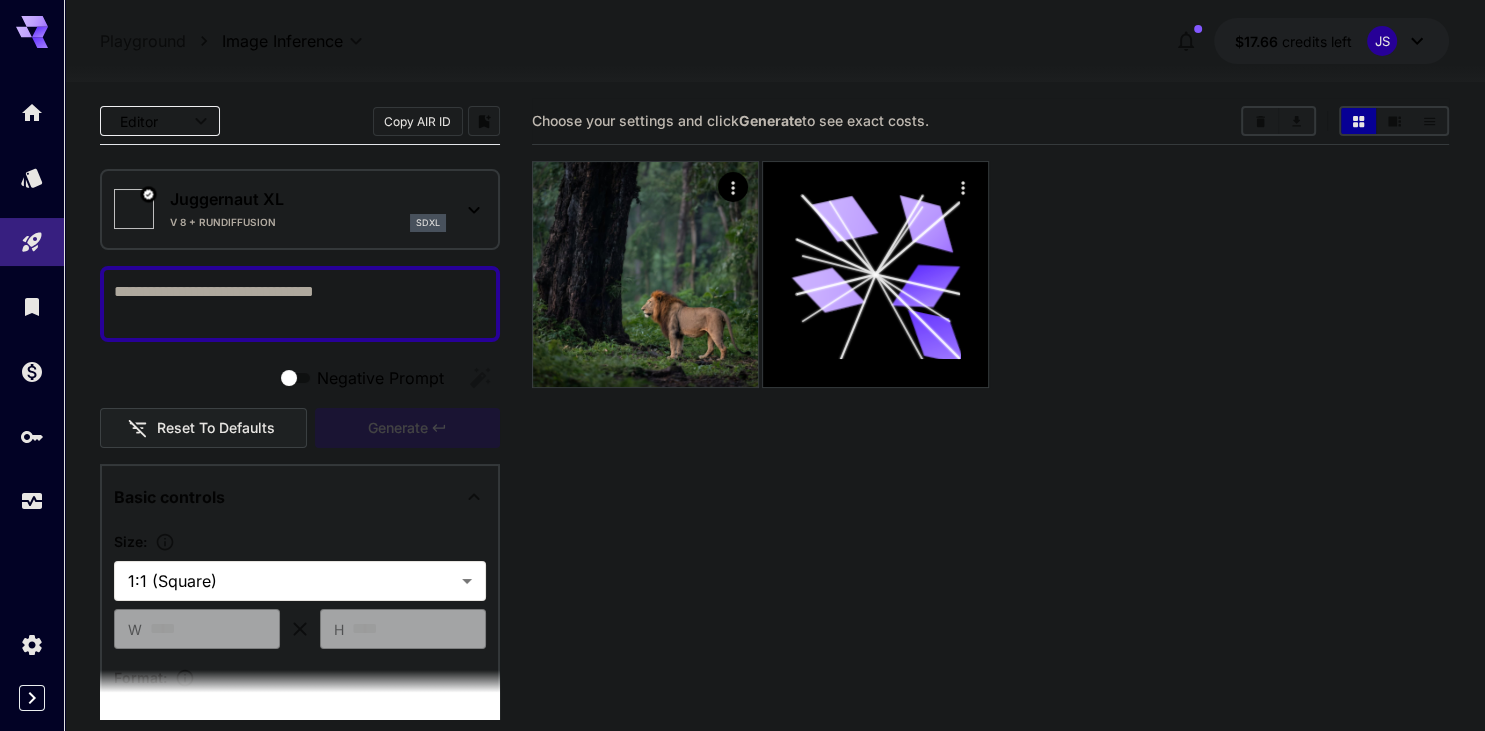 type on "*******" 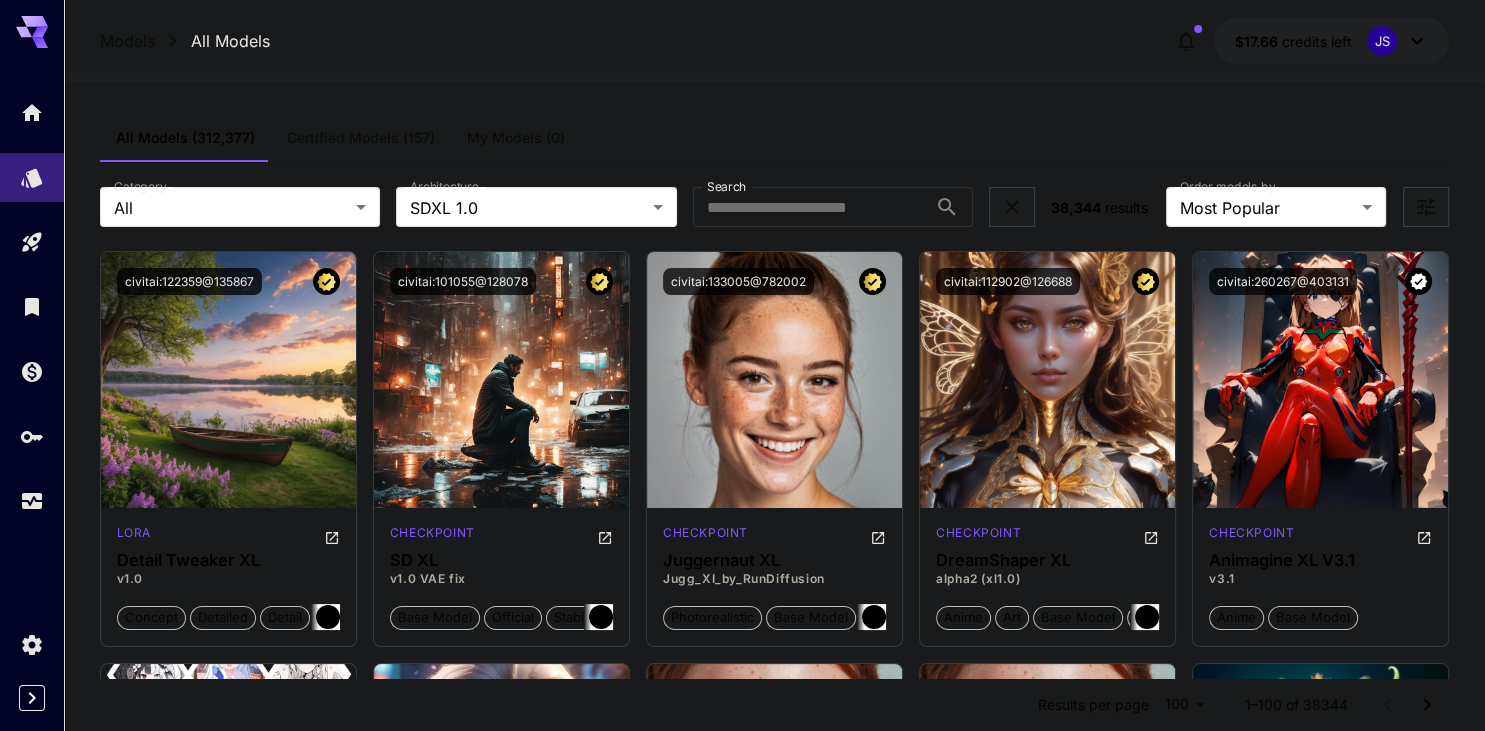 click on "Certified Models (157)" at bounding box center (361, 138) 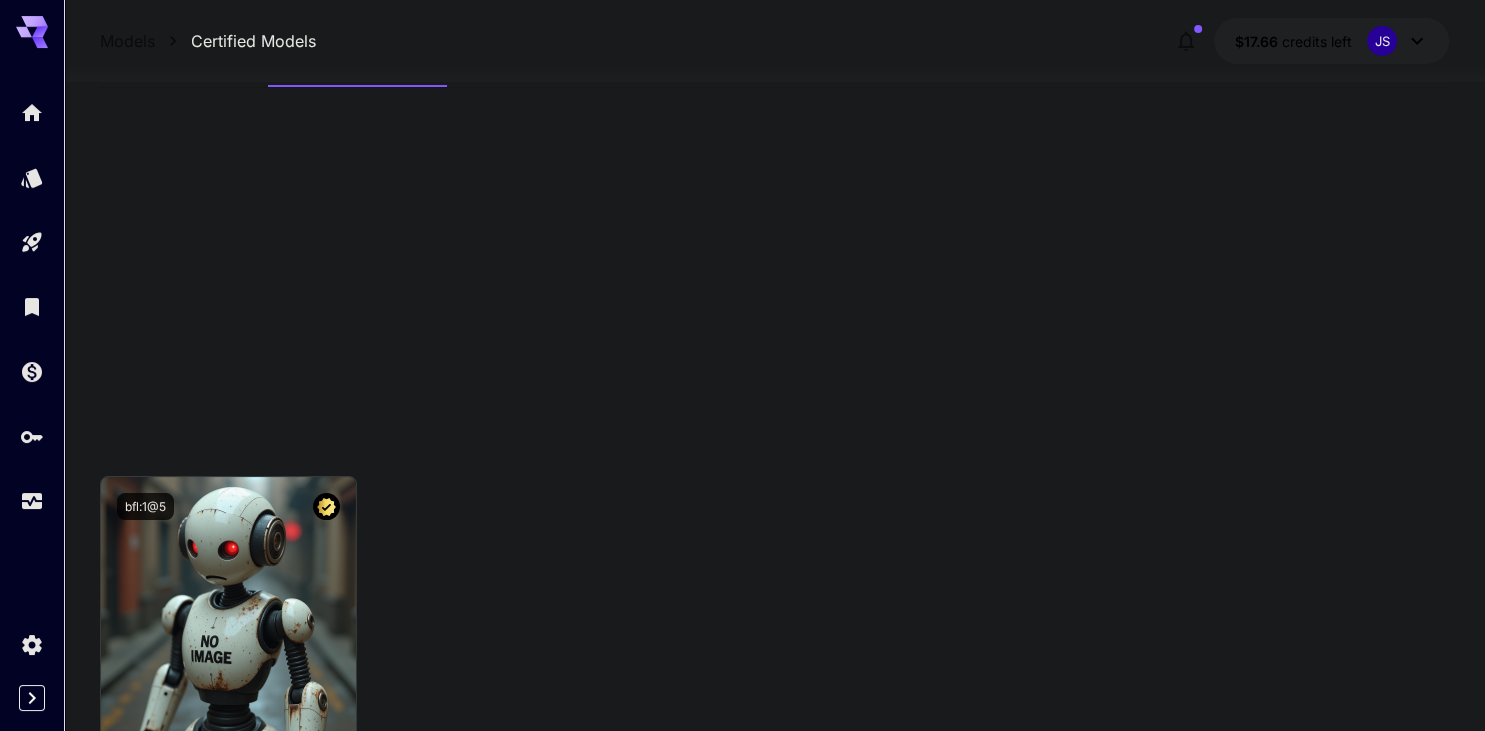 scroll, scrollTop: 0, scrollLeft: 0, axis: both 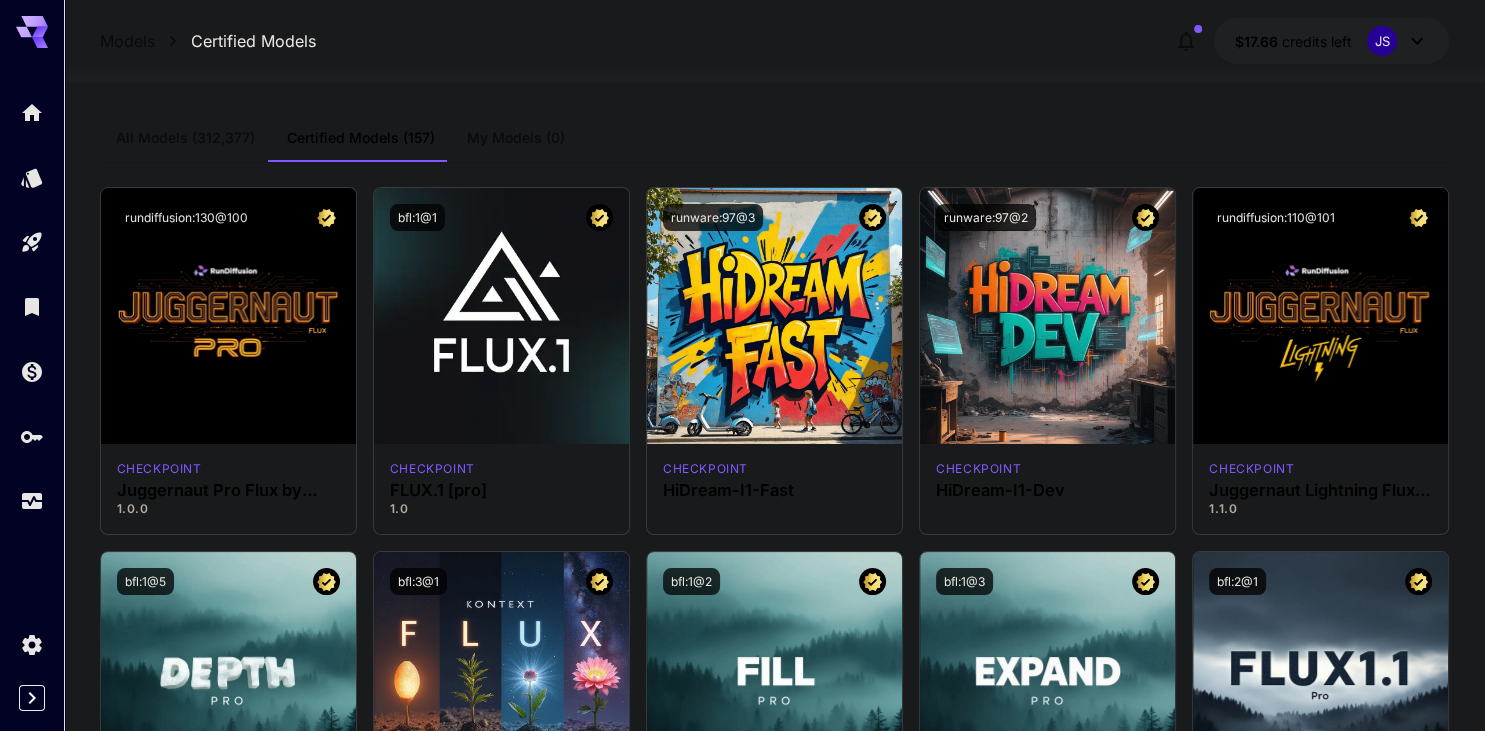 click on "All Models (312,377)" at bounding box center [185, 138] 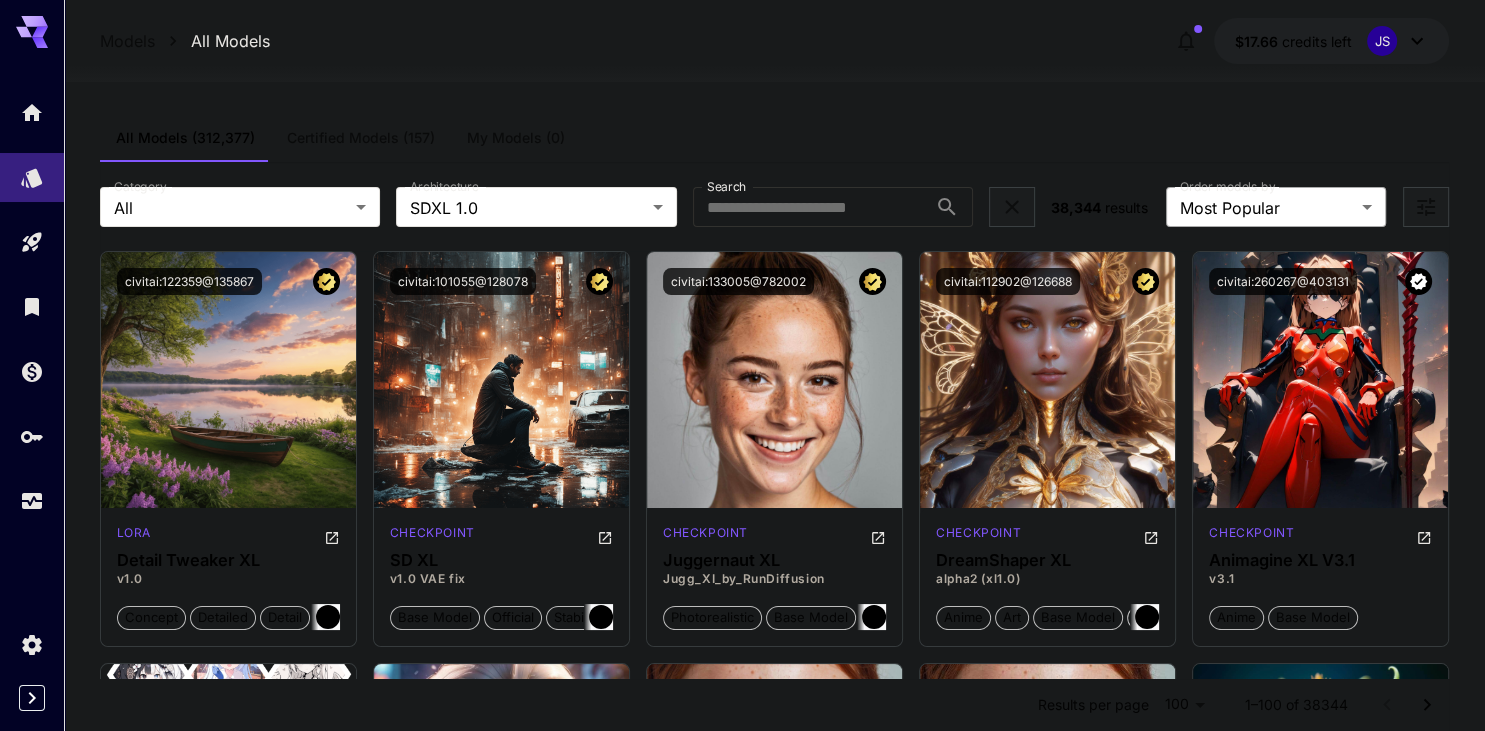 click on "**********" at bounding box center (742, 7727) 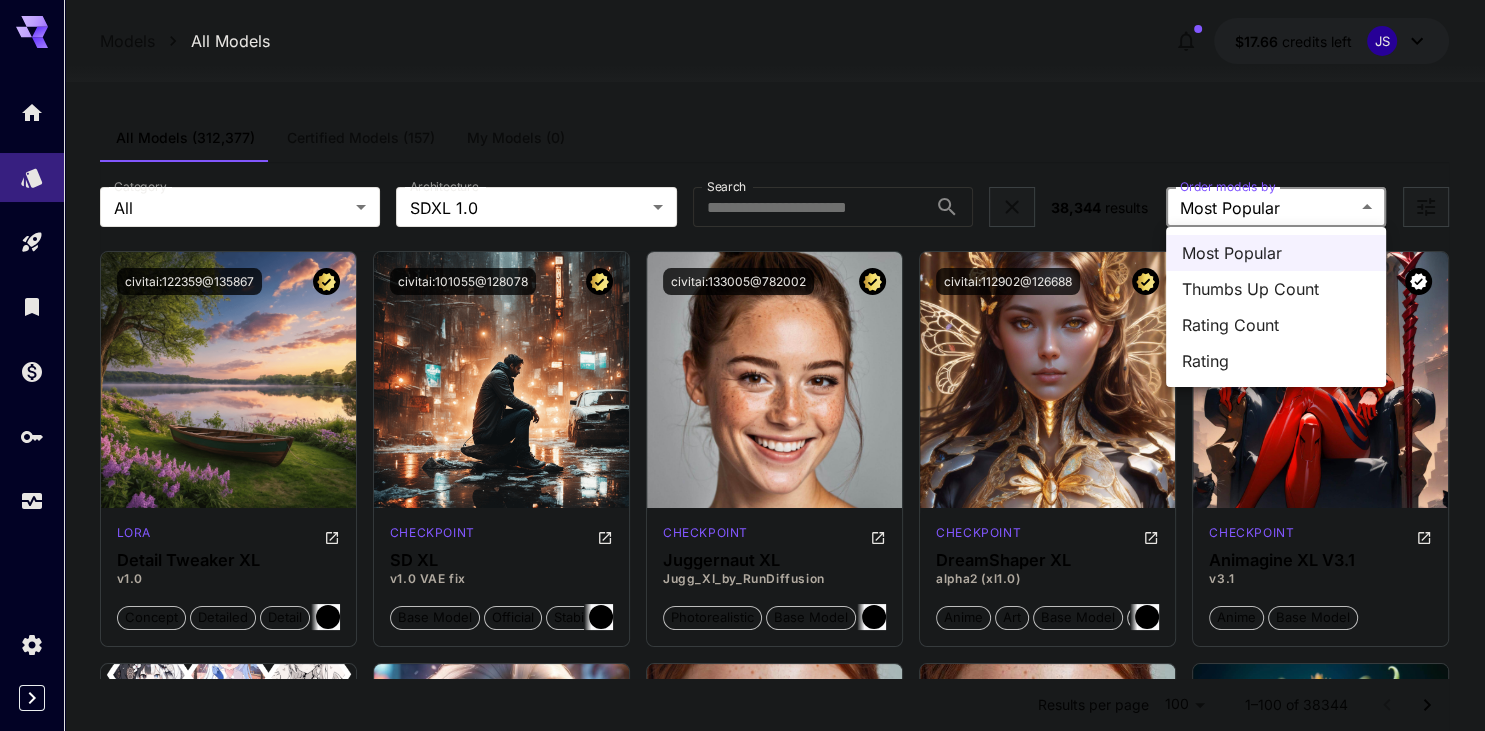 click at bounding box center (742, 365) 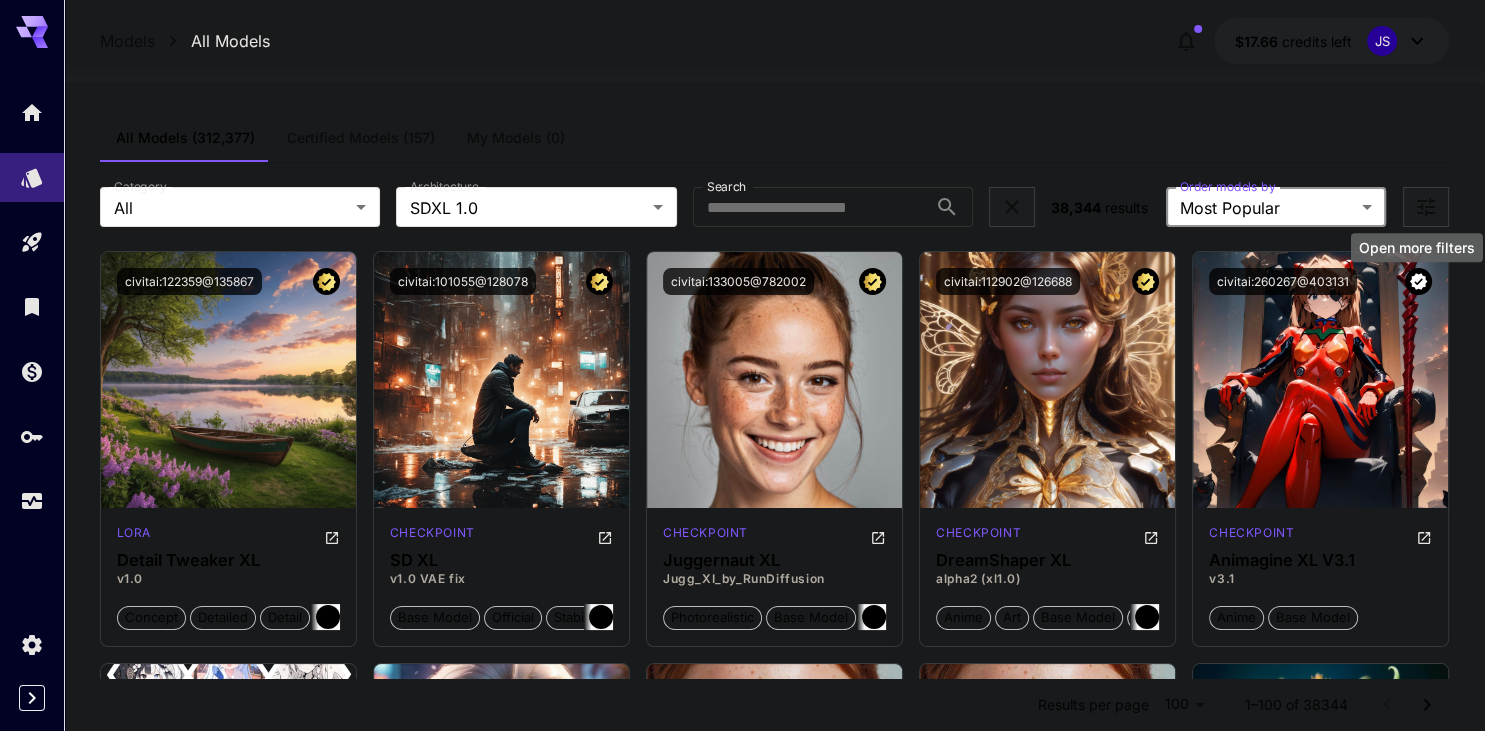 click 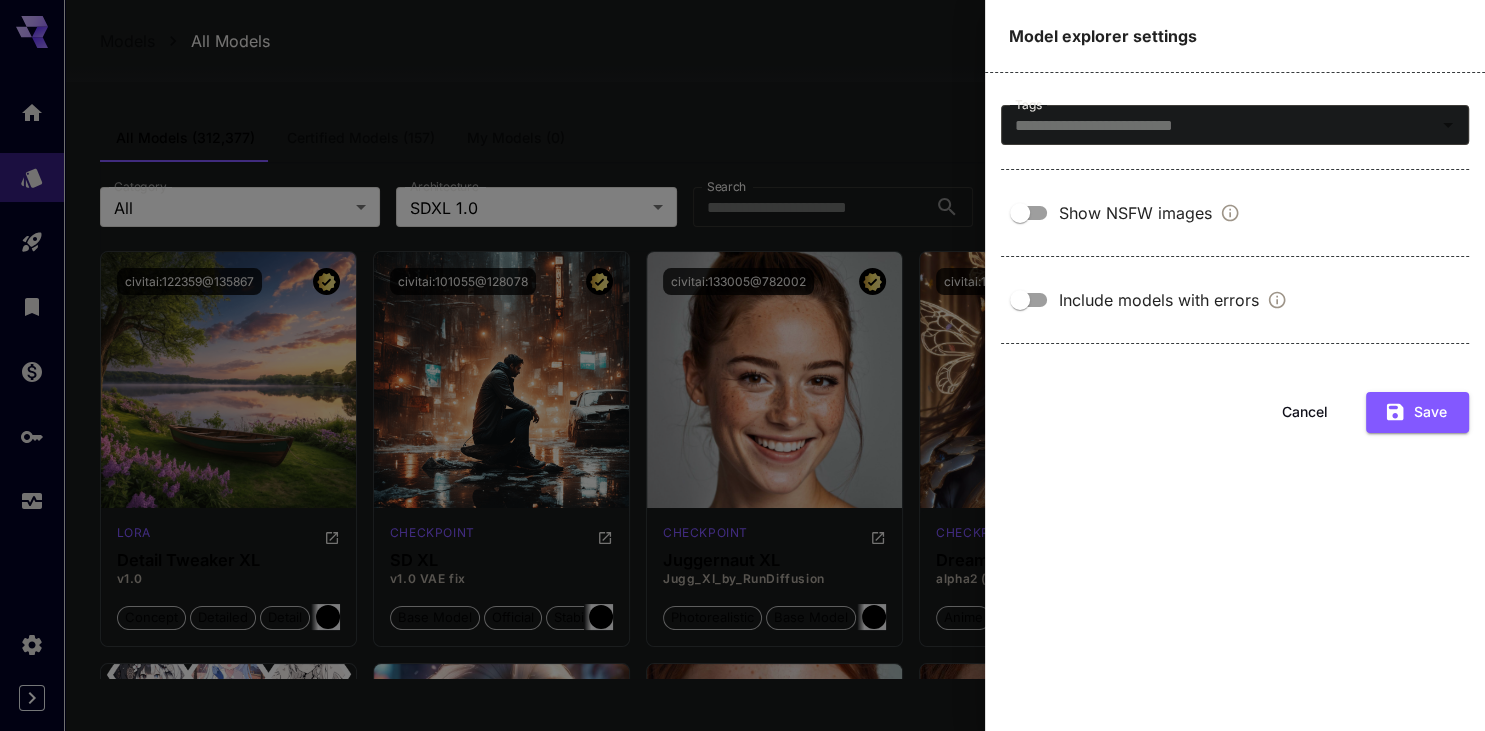 click on "Tags" at bounding box center (1218, 125) 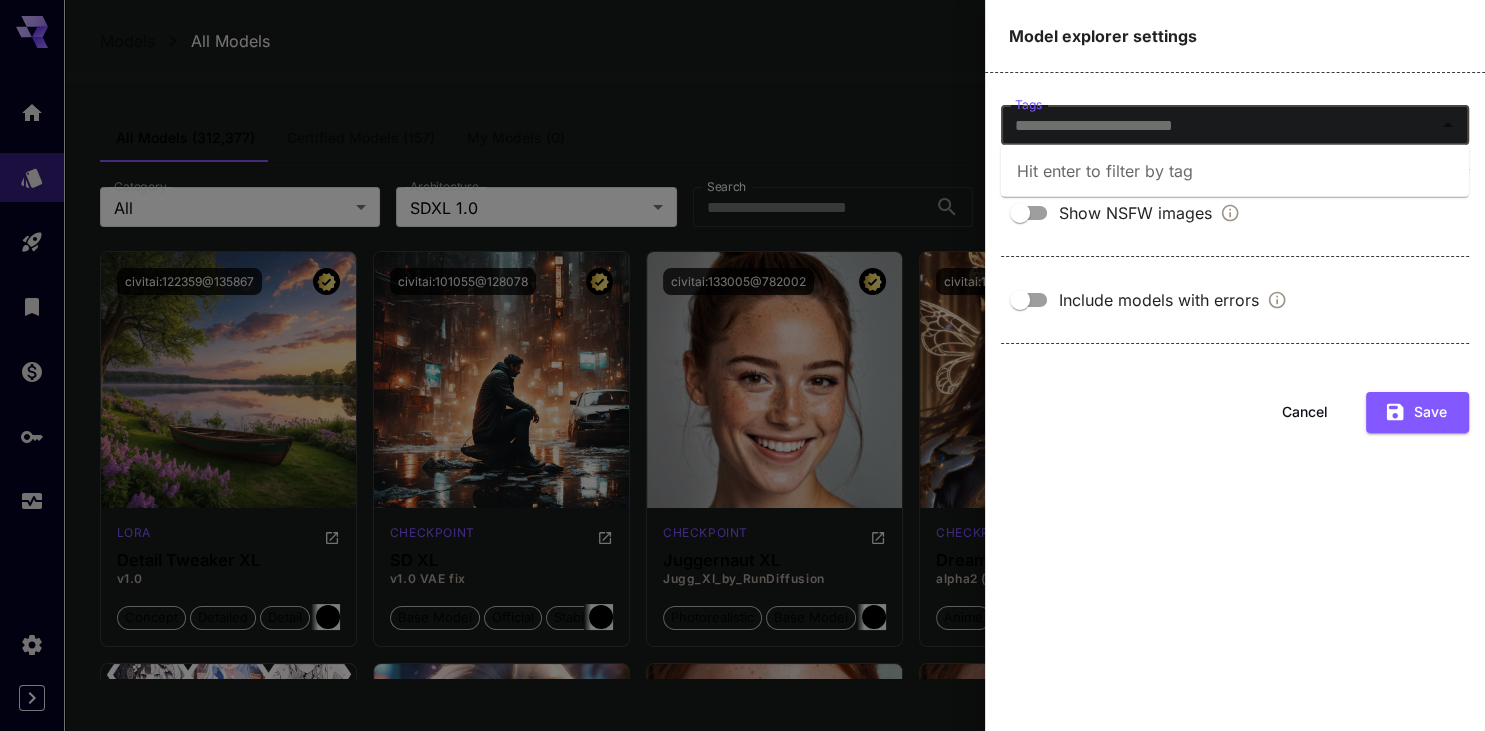 click at bounding box center (742, 365) 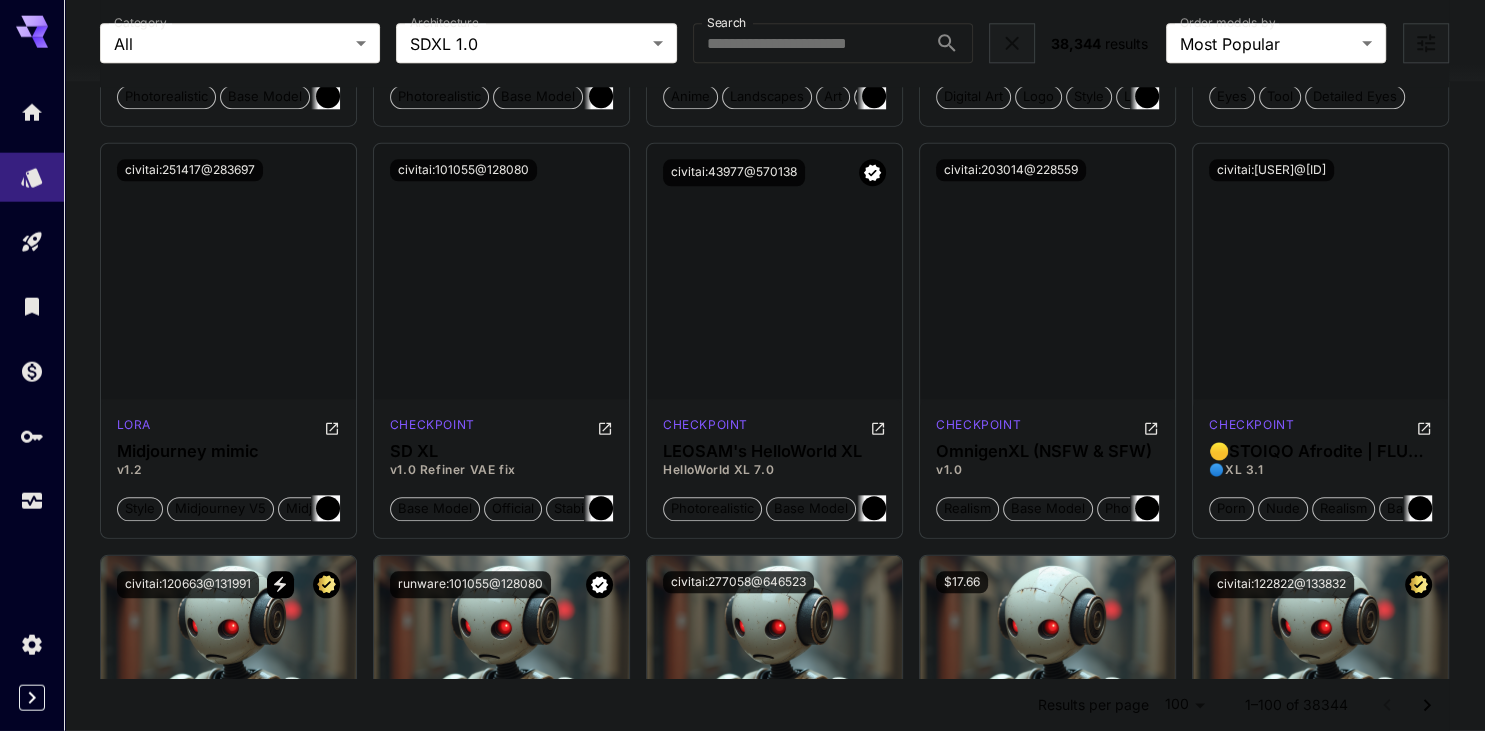 scroll, scrollTop: 0, scrollLeft: 0, axis: both 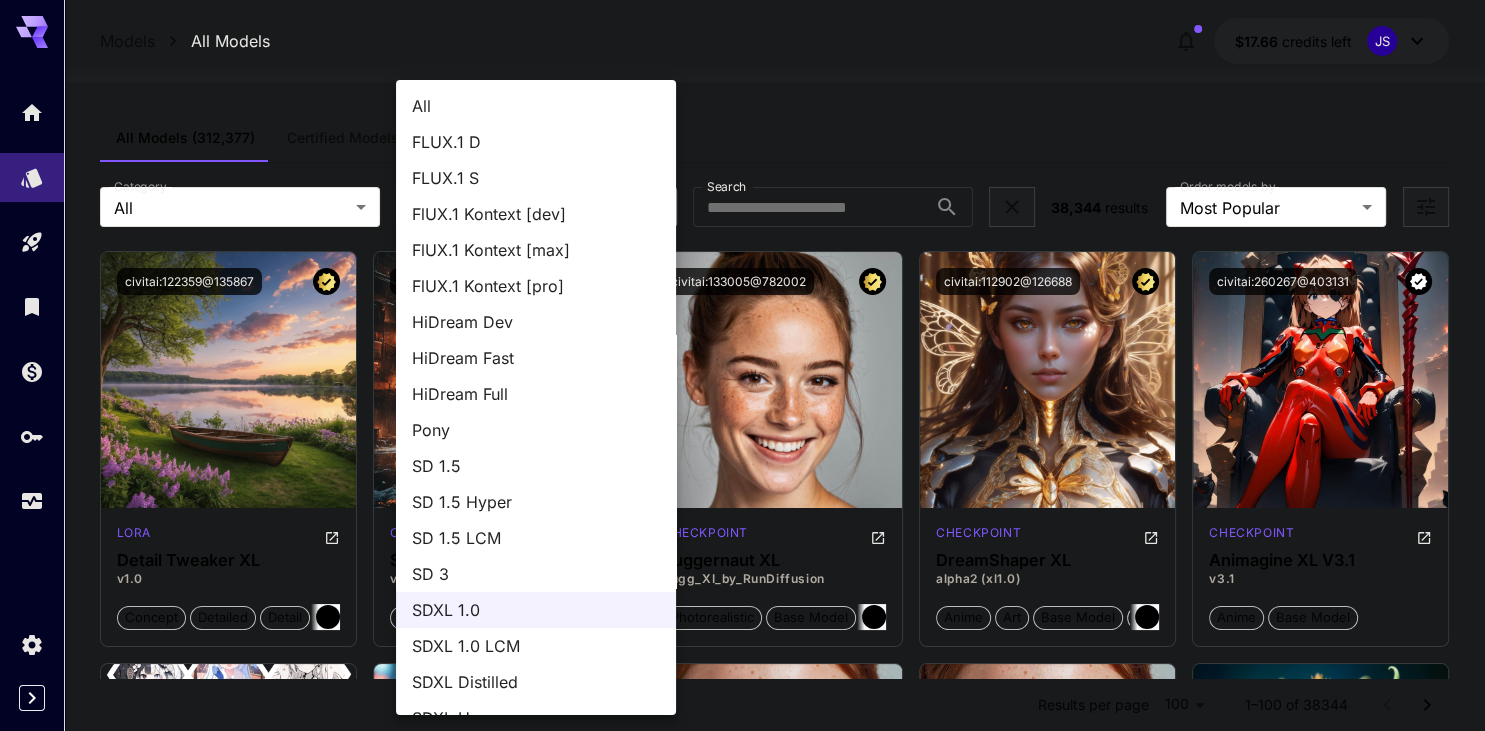 click on "**********" at bounding box center [742, 6918] 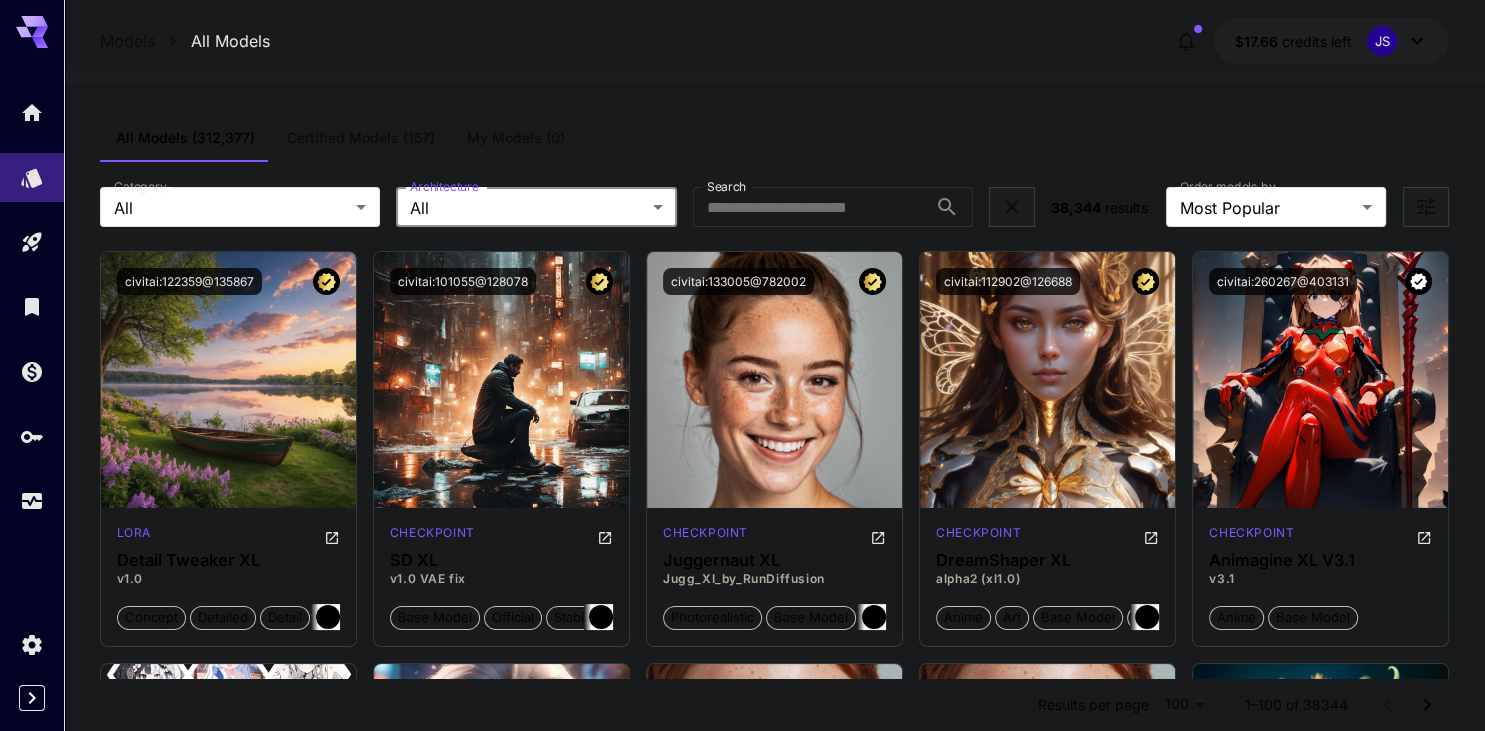 type on "***" 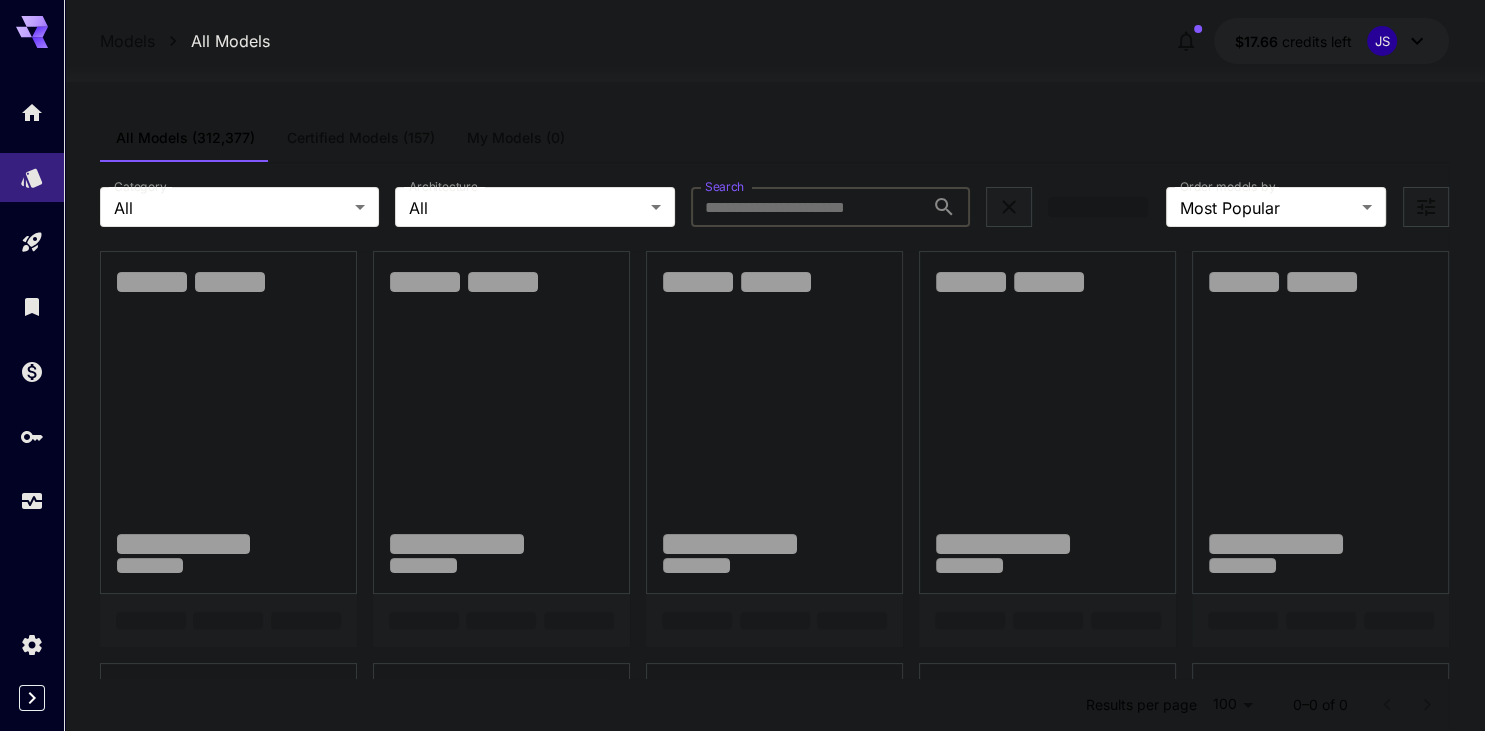 click on "Search" at bounding box center [808, 207] 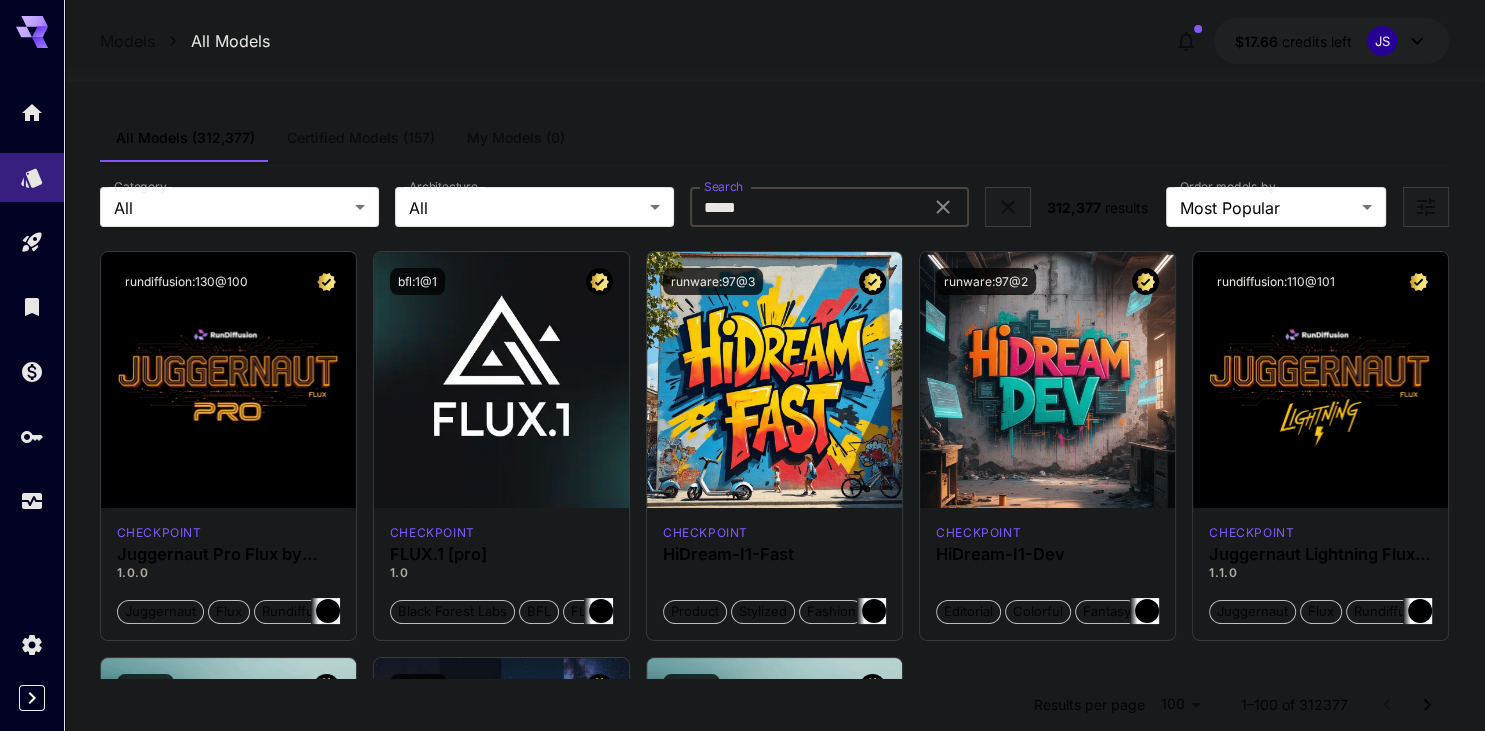 type on "*****" 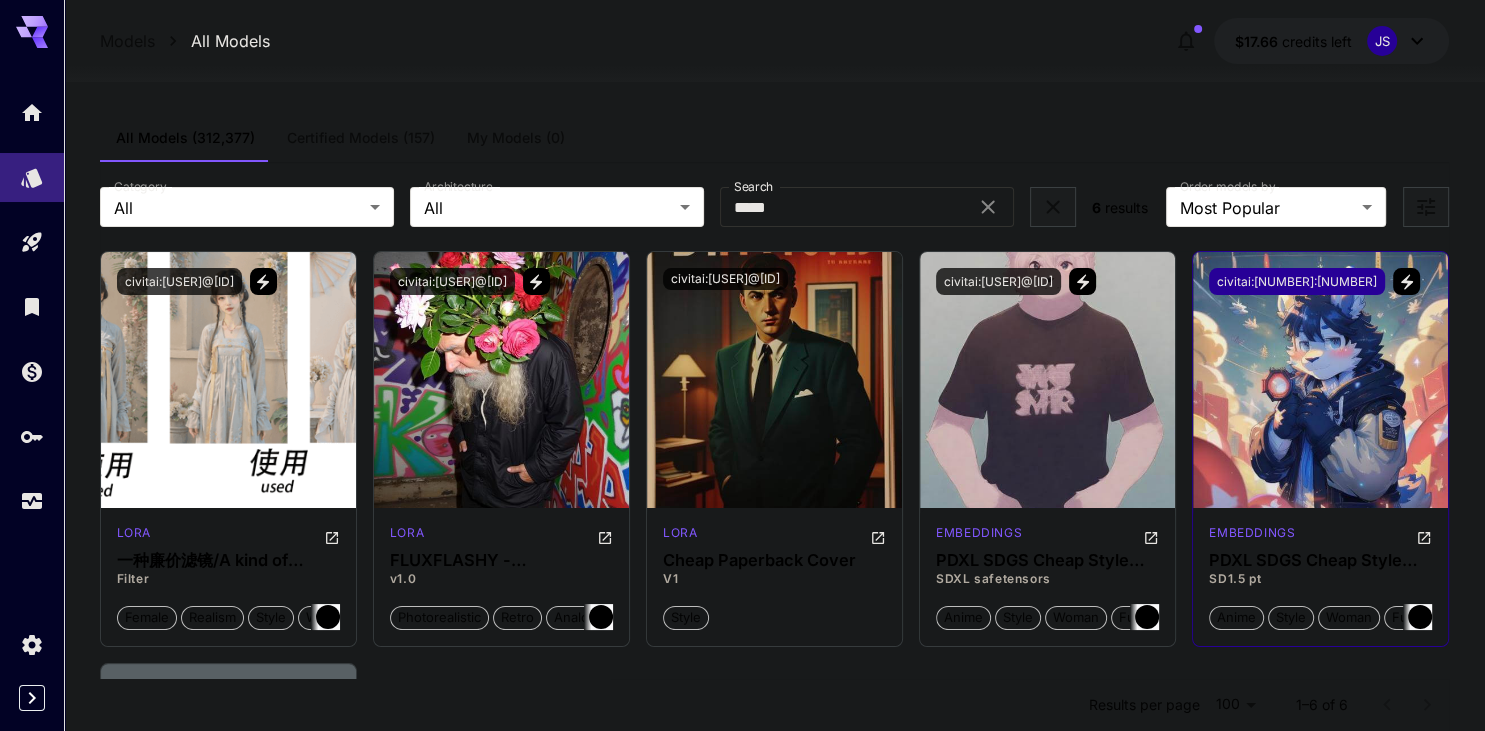 click on "civitai:[NUMBER]:[NUMBER]" at bounding box center (1297, 281) 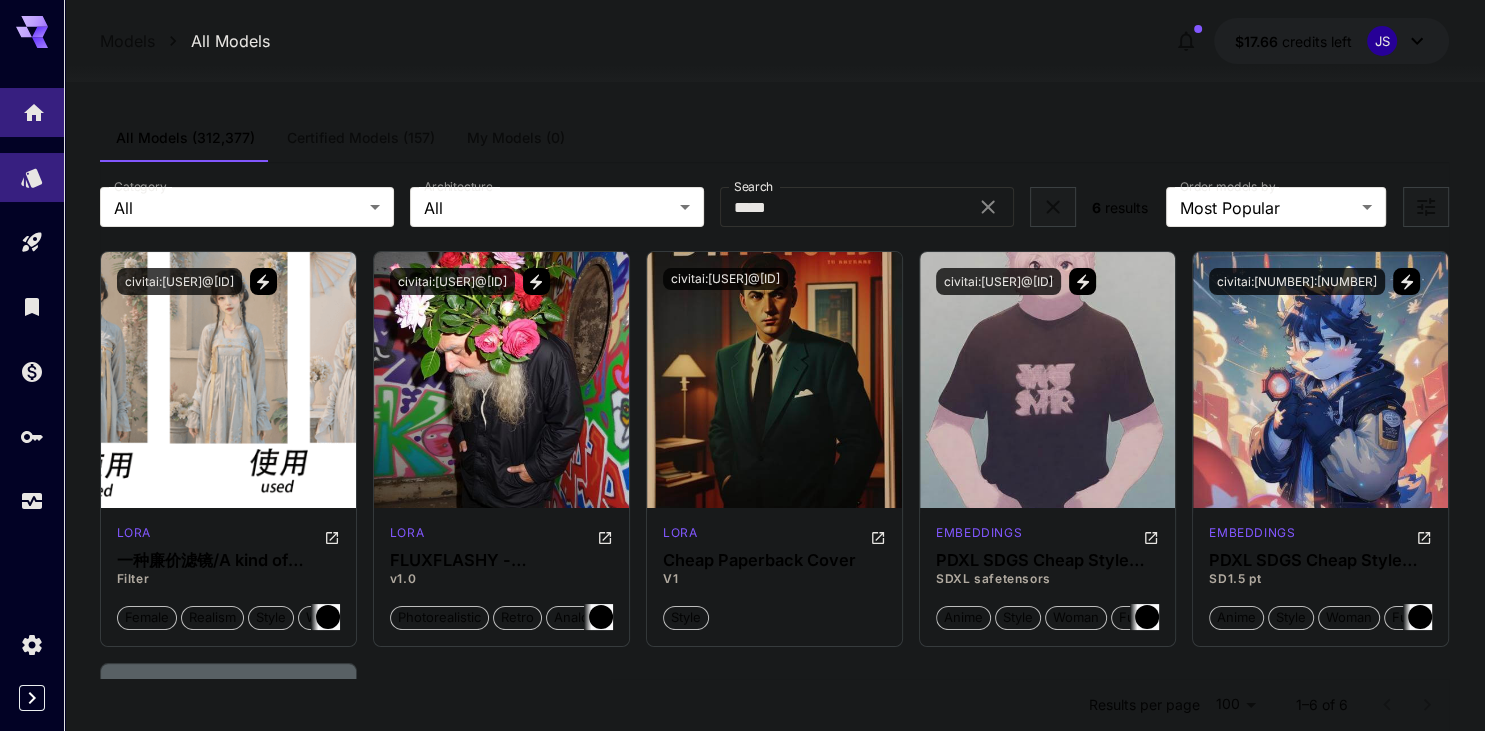 click 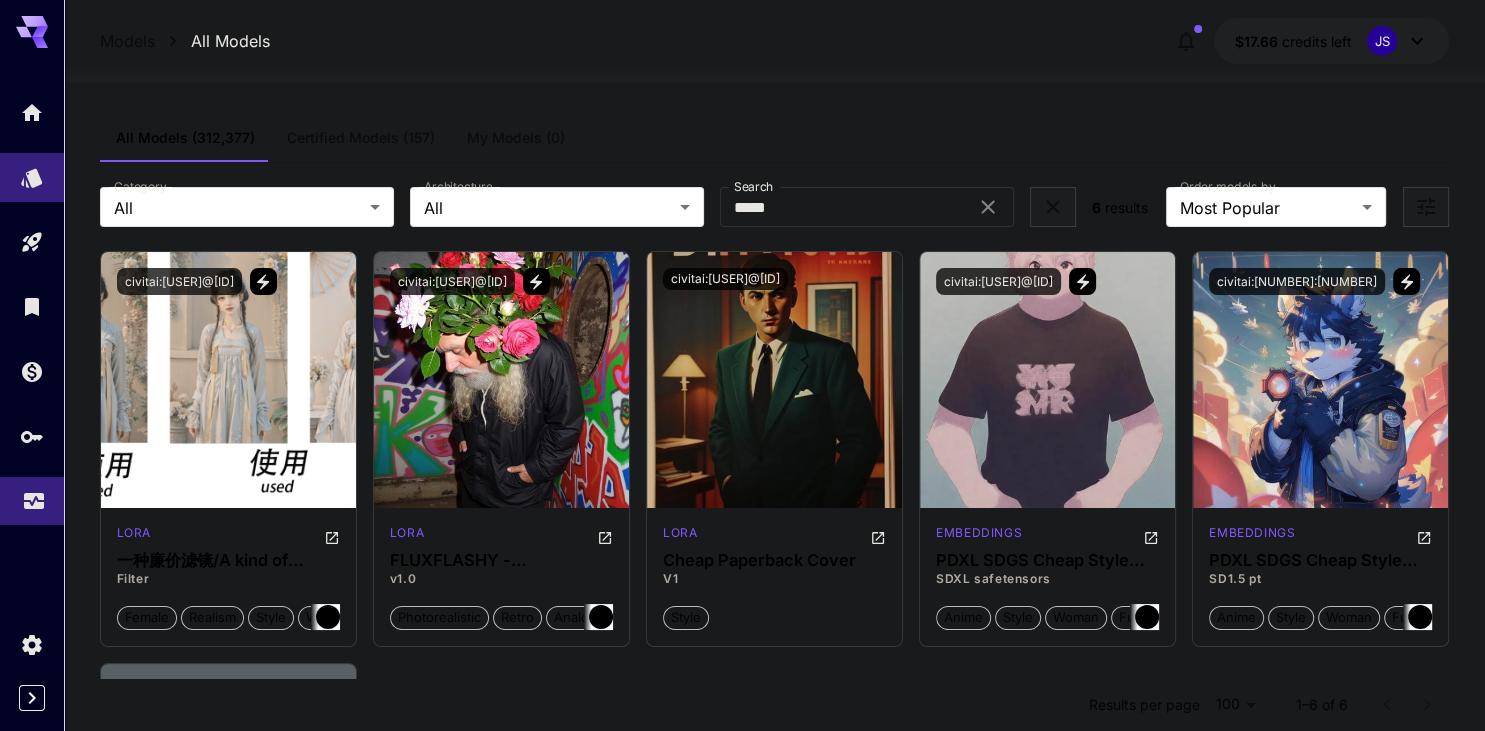 click 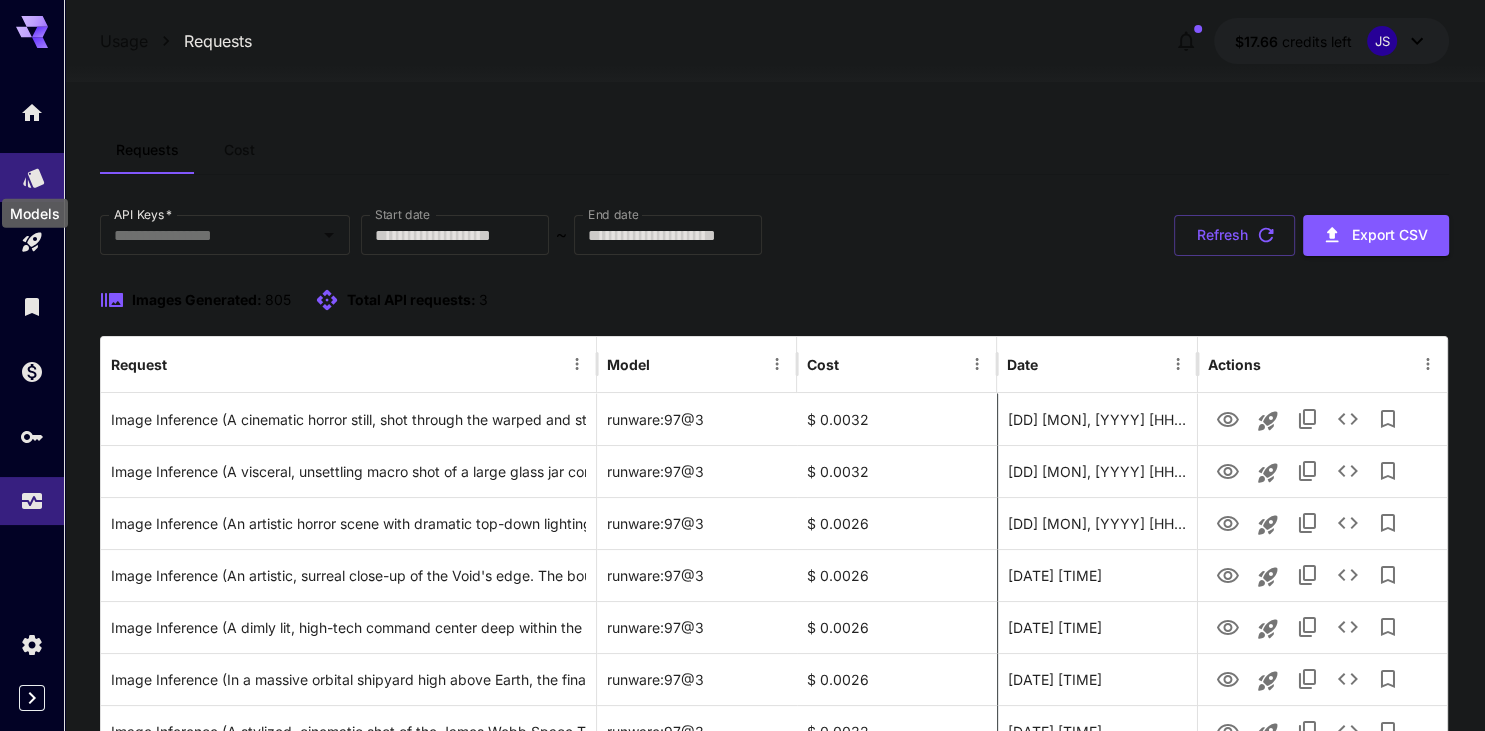 click 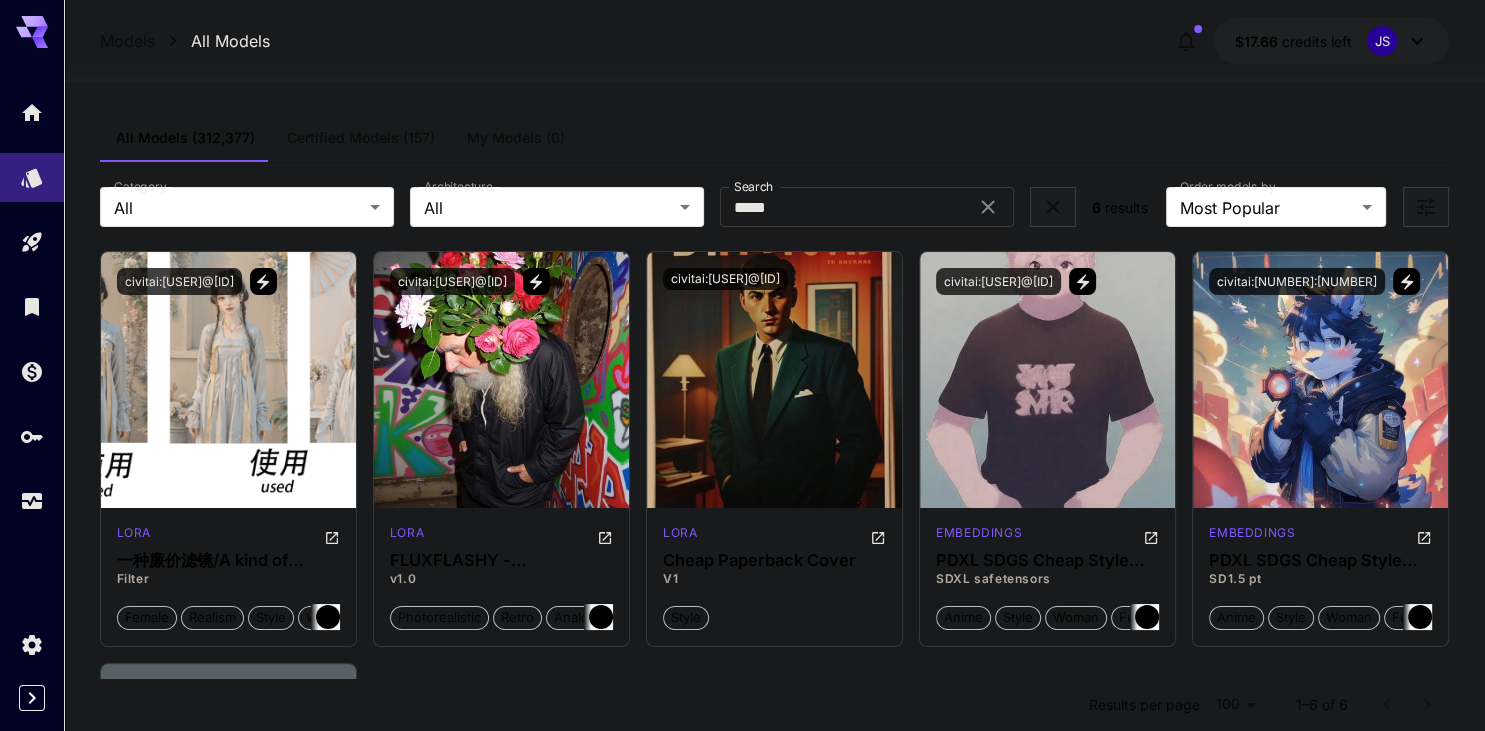 click on "*****" at bounding box center (844, 207) 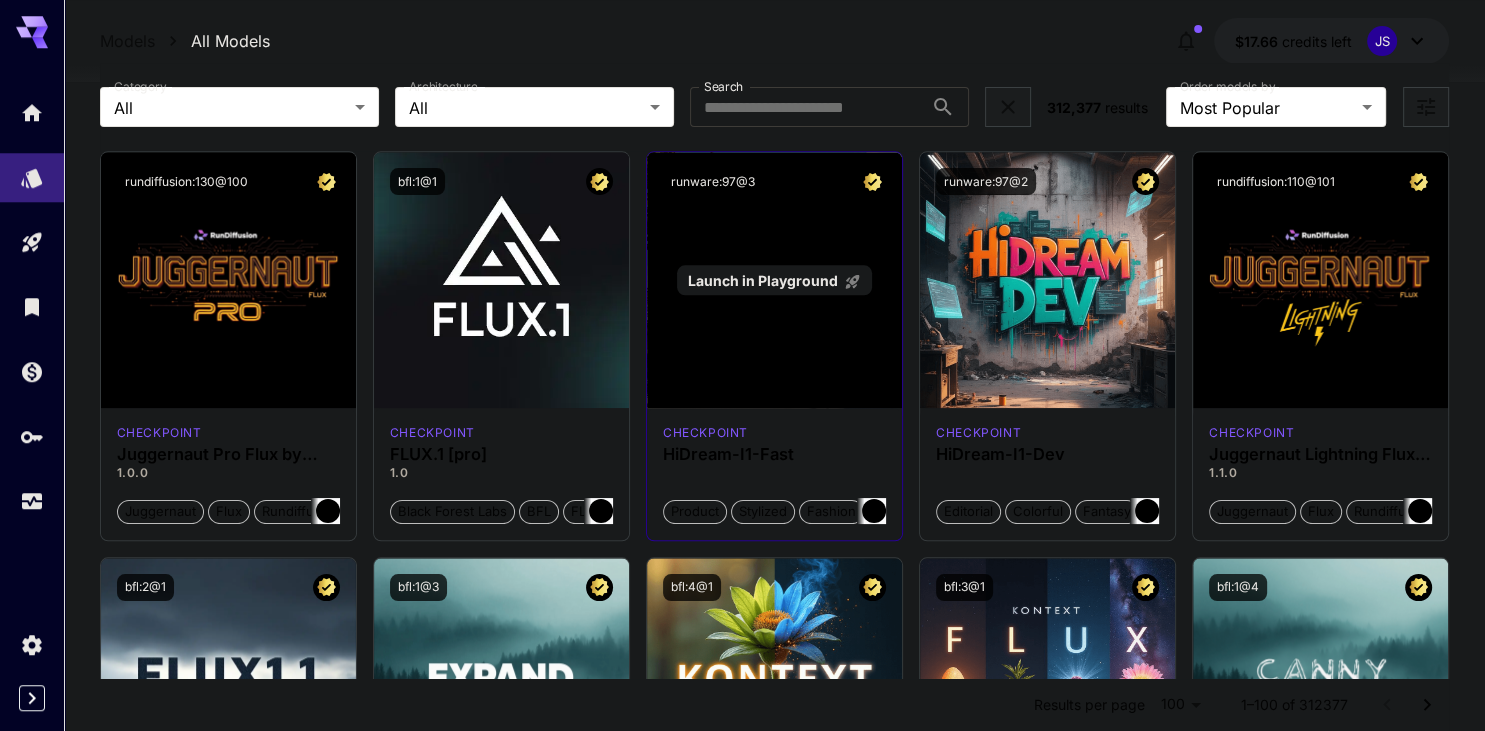 scroll, scrollTop: 0, scrollLeft: 0, axis: both 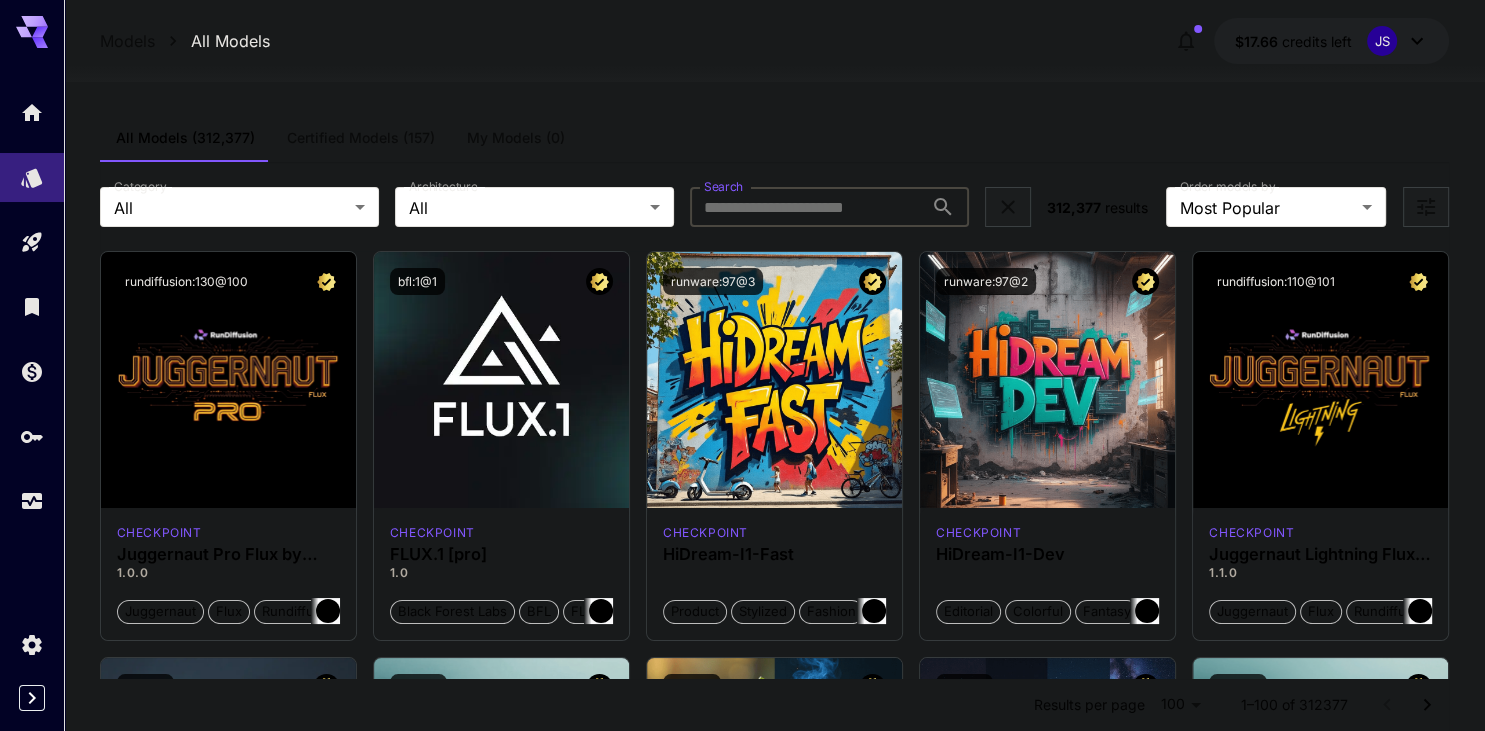 click on "Search" at bounding box center (806, 207) 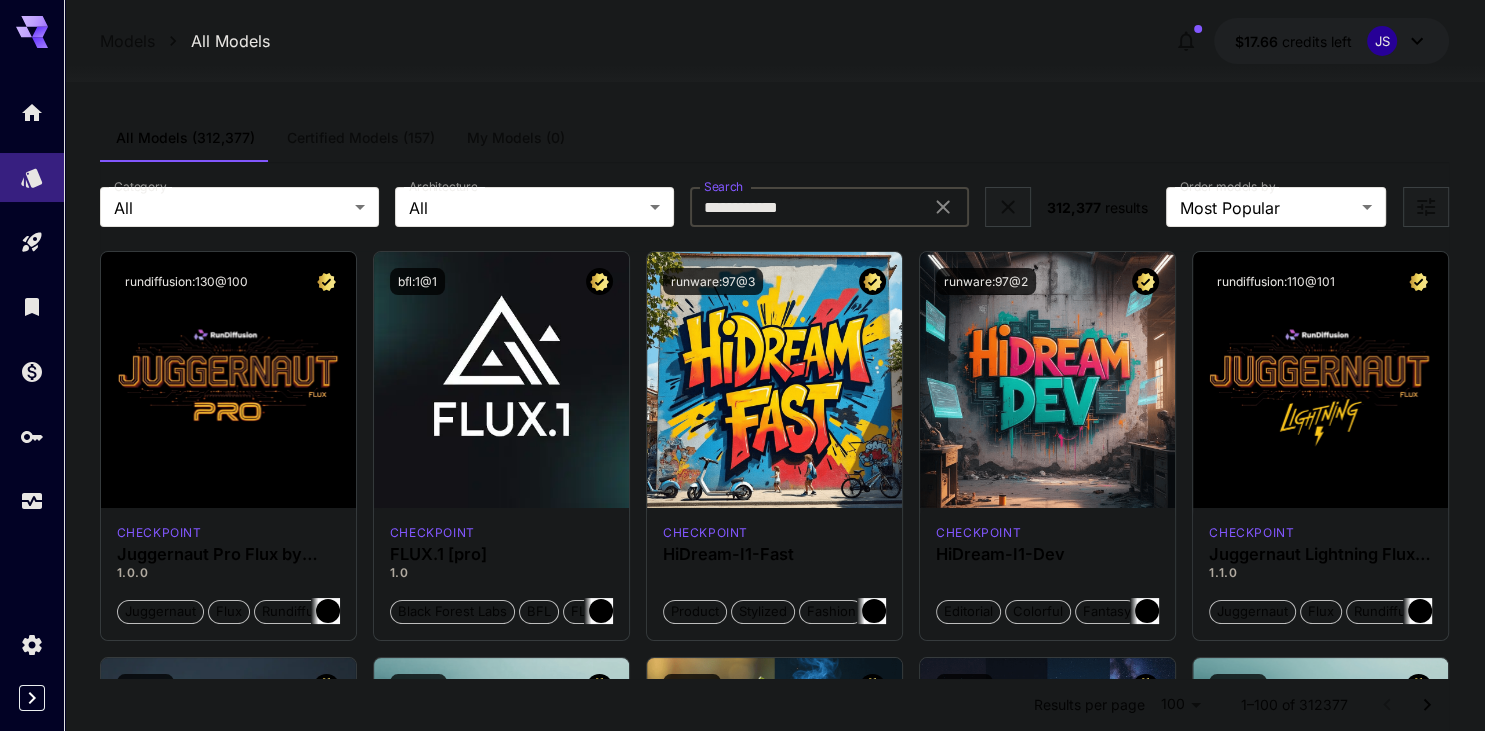 type on "**********" 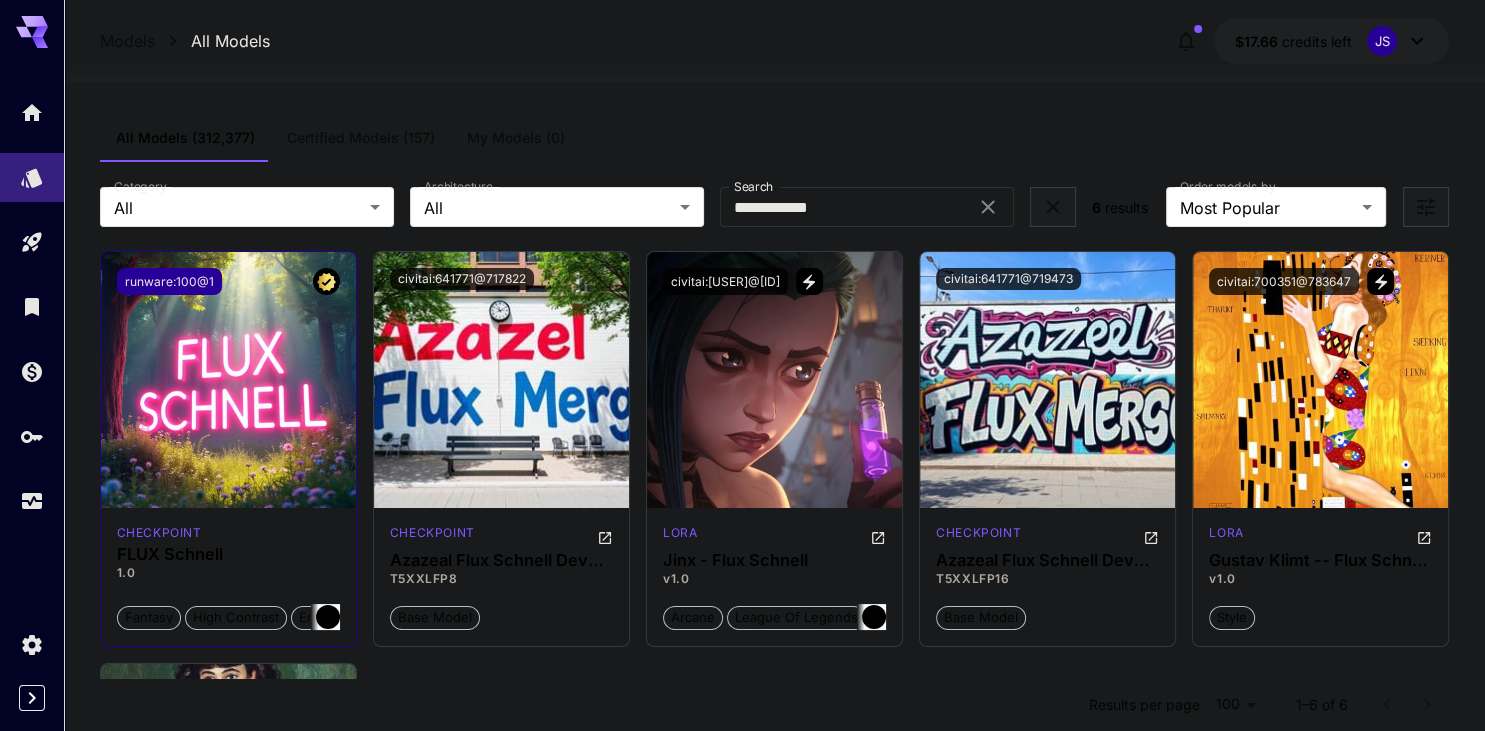 click on "runware:100@1" at bounding box center [169, 281] 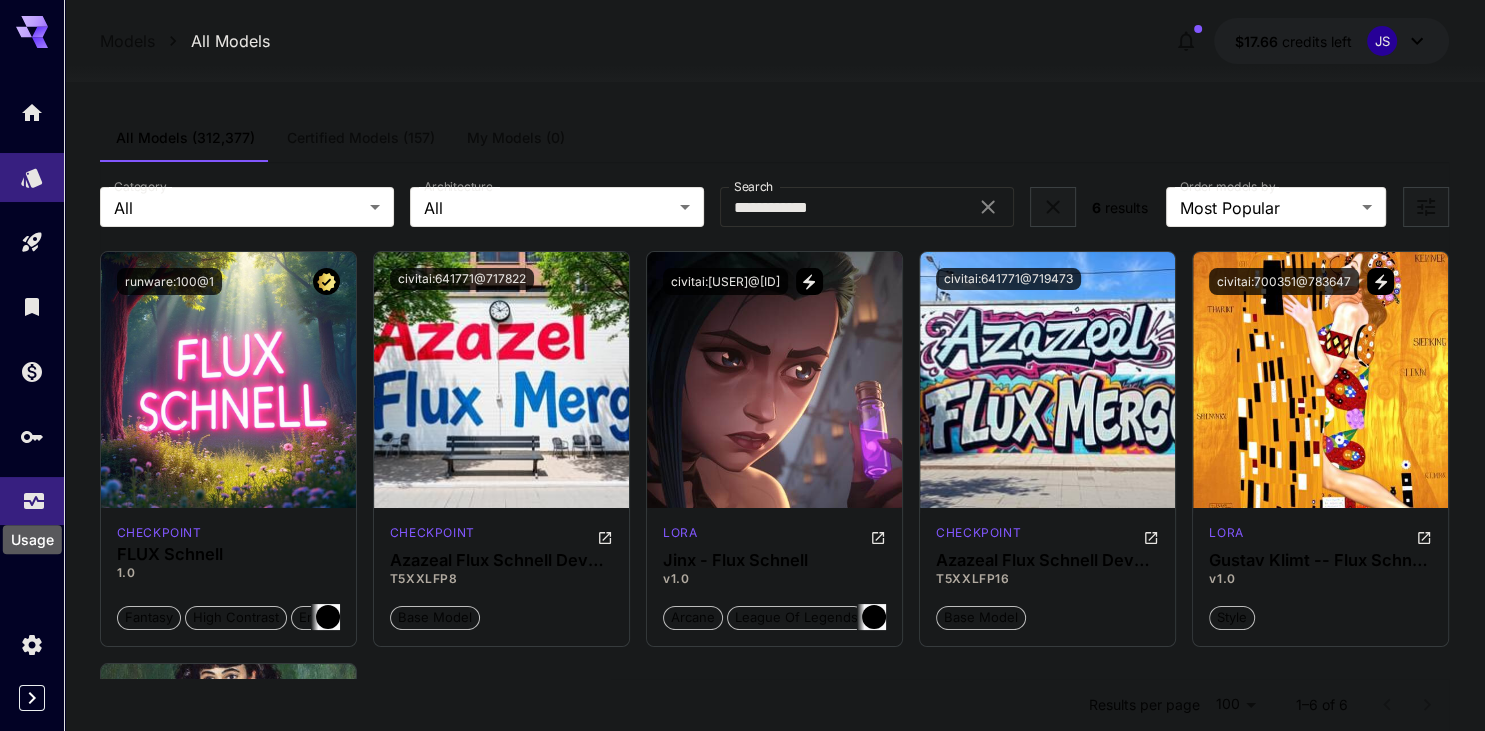 click 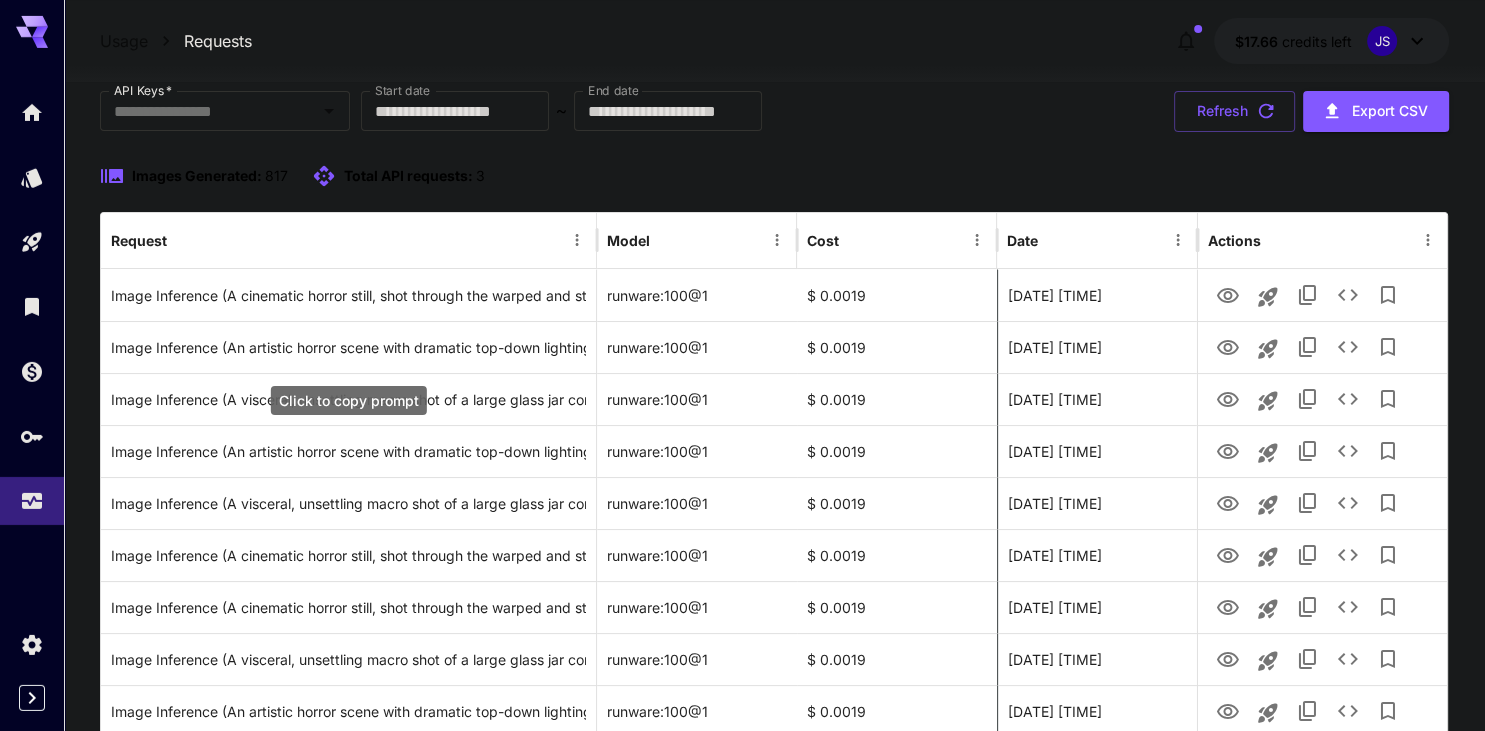 scroll, scrollTop: 0, scrollLeft: 0, axis: both 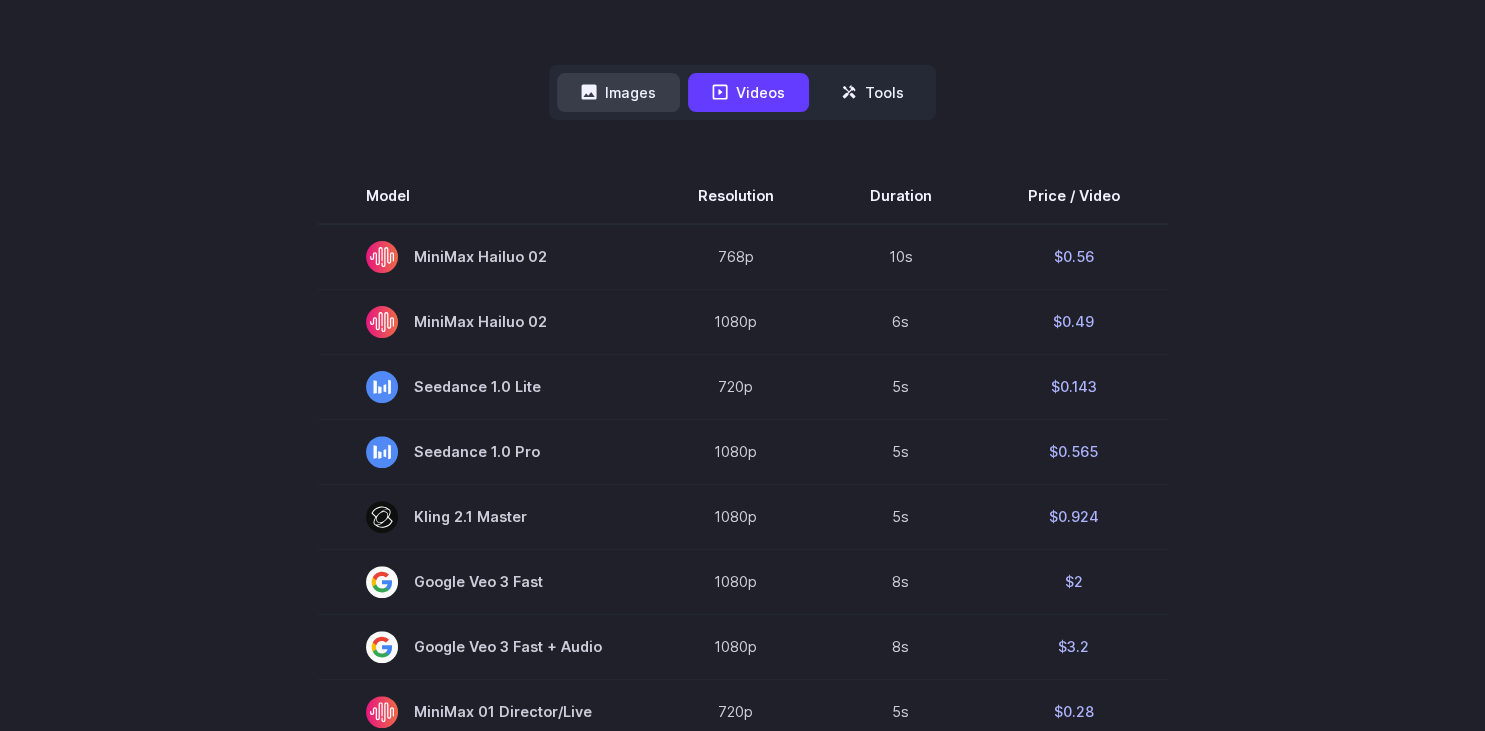 click on "Images" at bounding box center [618, 92] 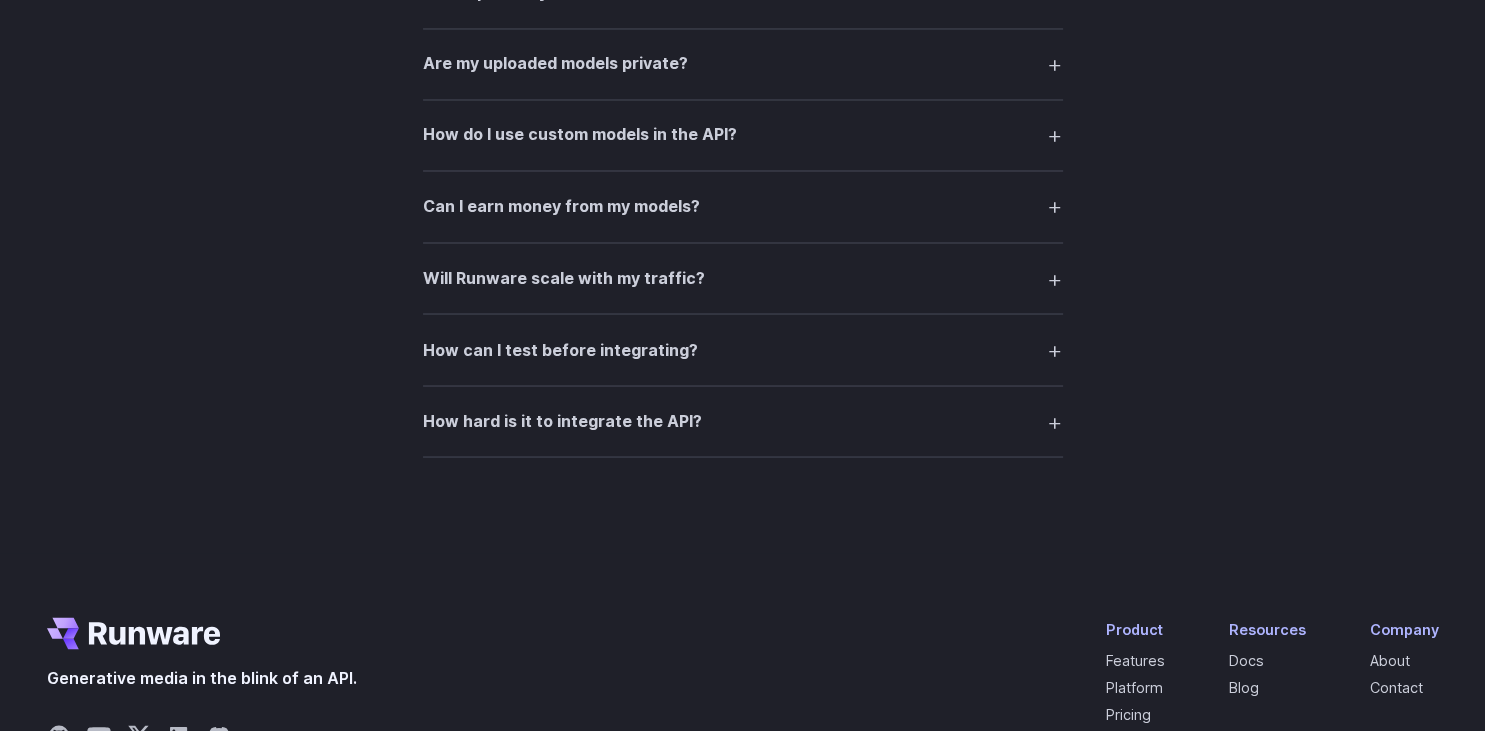 scroll, scrollTop: 3653, scrollLeft: 0, axis: vertical 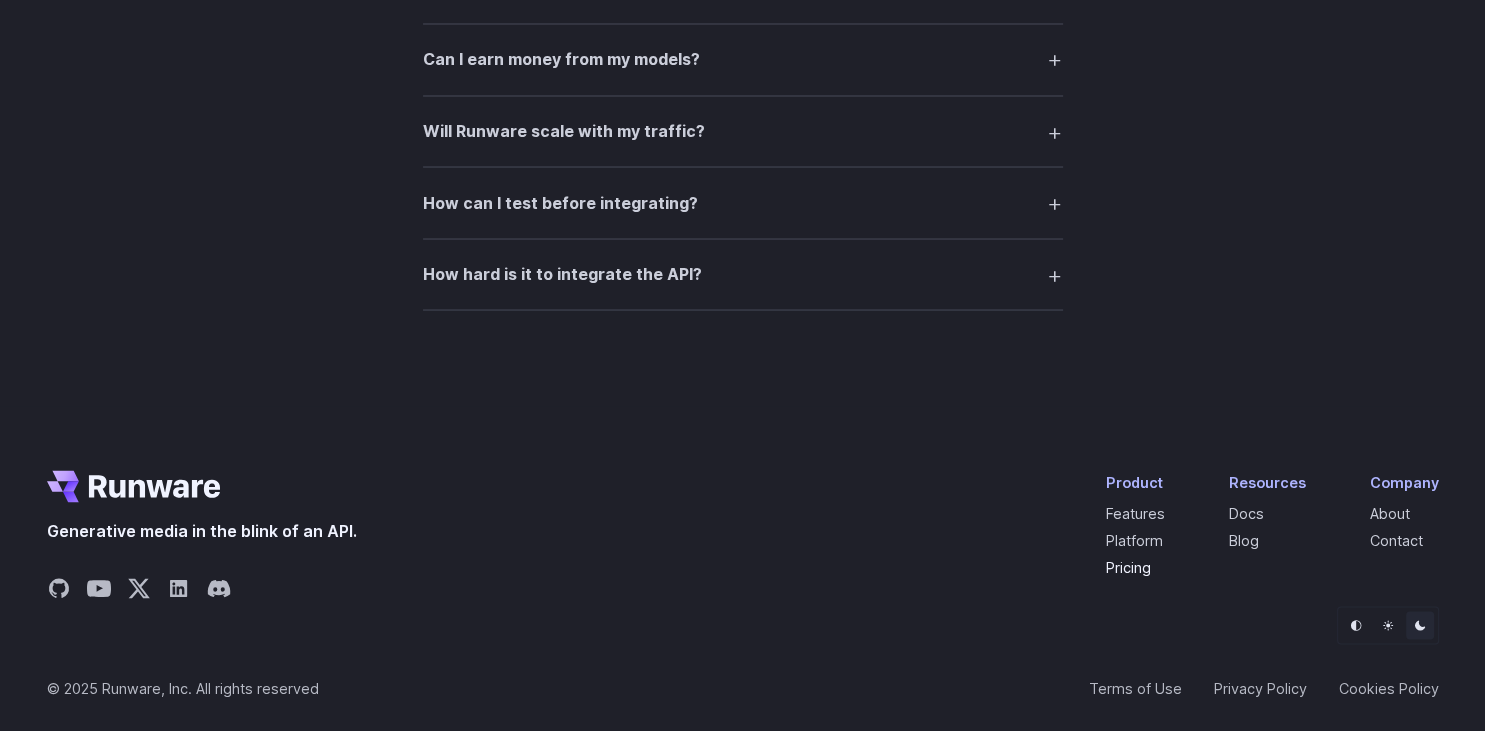 click on "Pricing" at bounding box center [1128, 566] 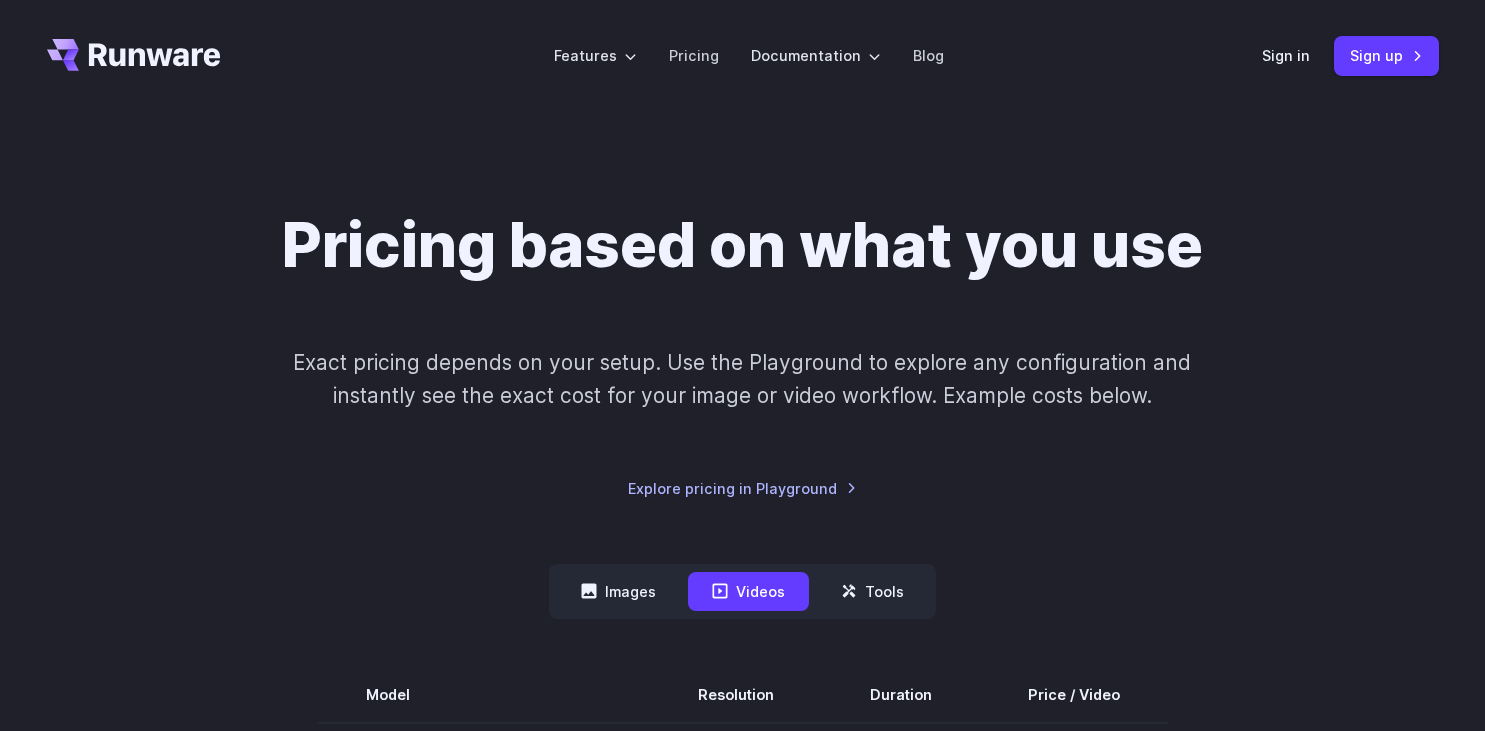 scroll, scrollTop: 0, scrollLeft: 0, axis: both 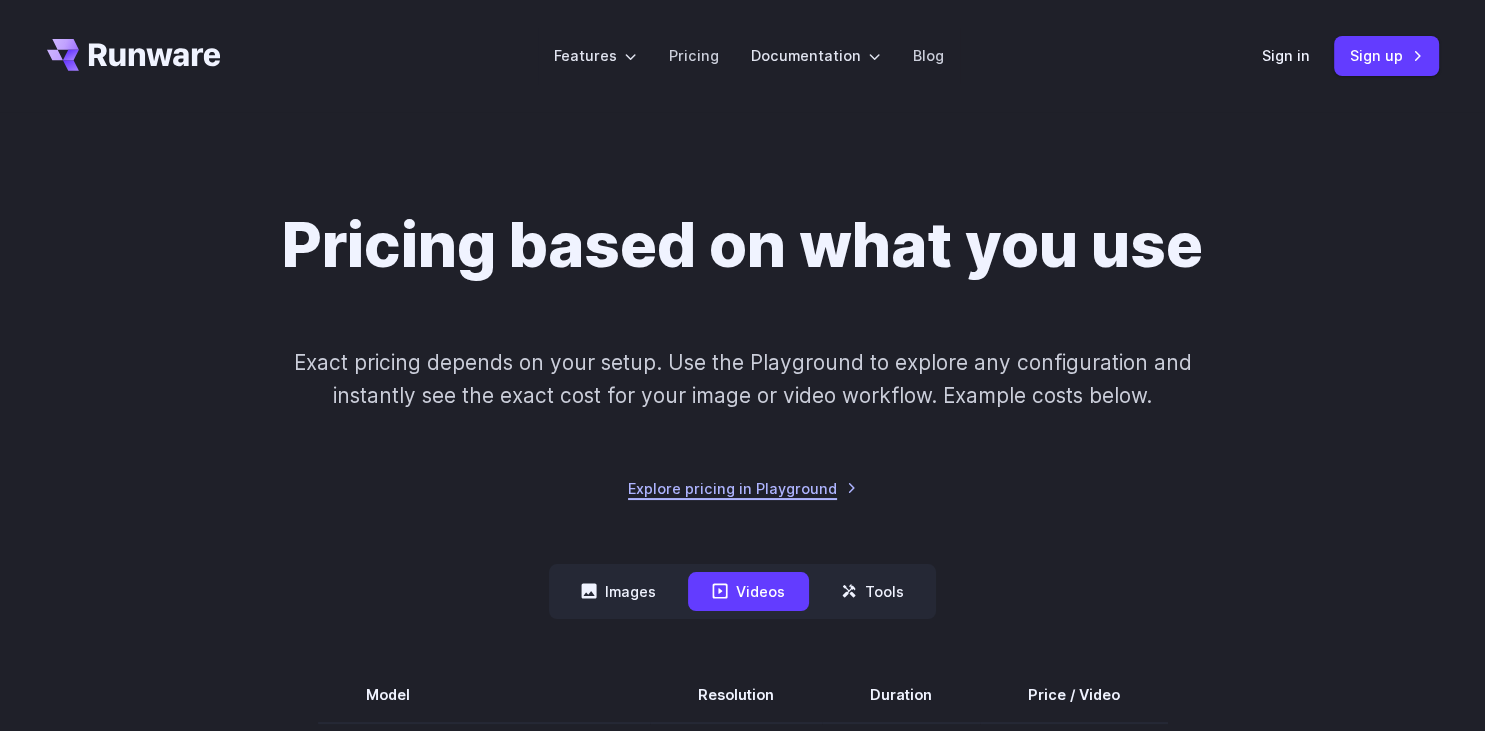 click on "Explore pricing in Playground" at bounding box center (742, 488) 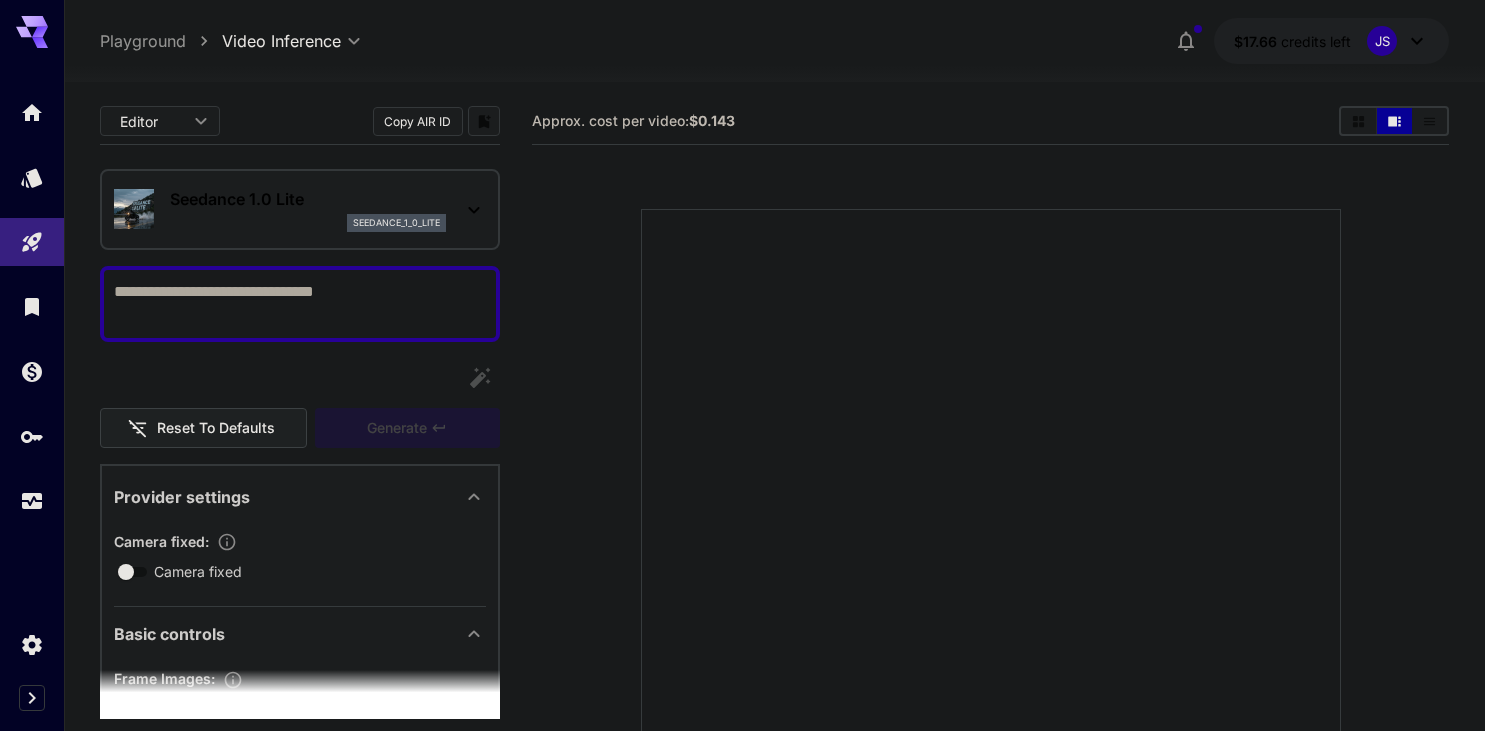 scroll, scrollTop: 0, scrollLeft: 0, axis: both 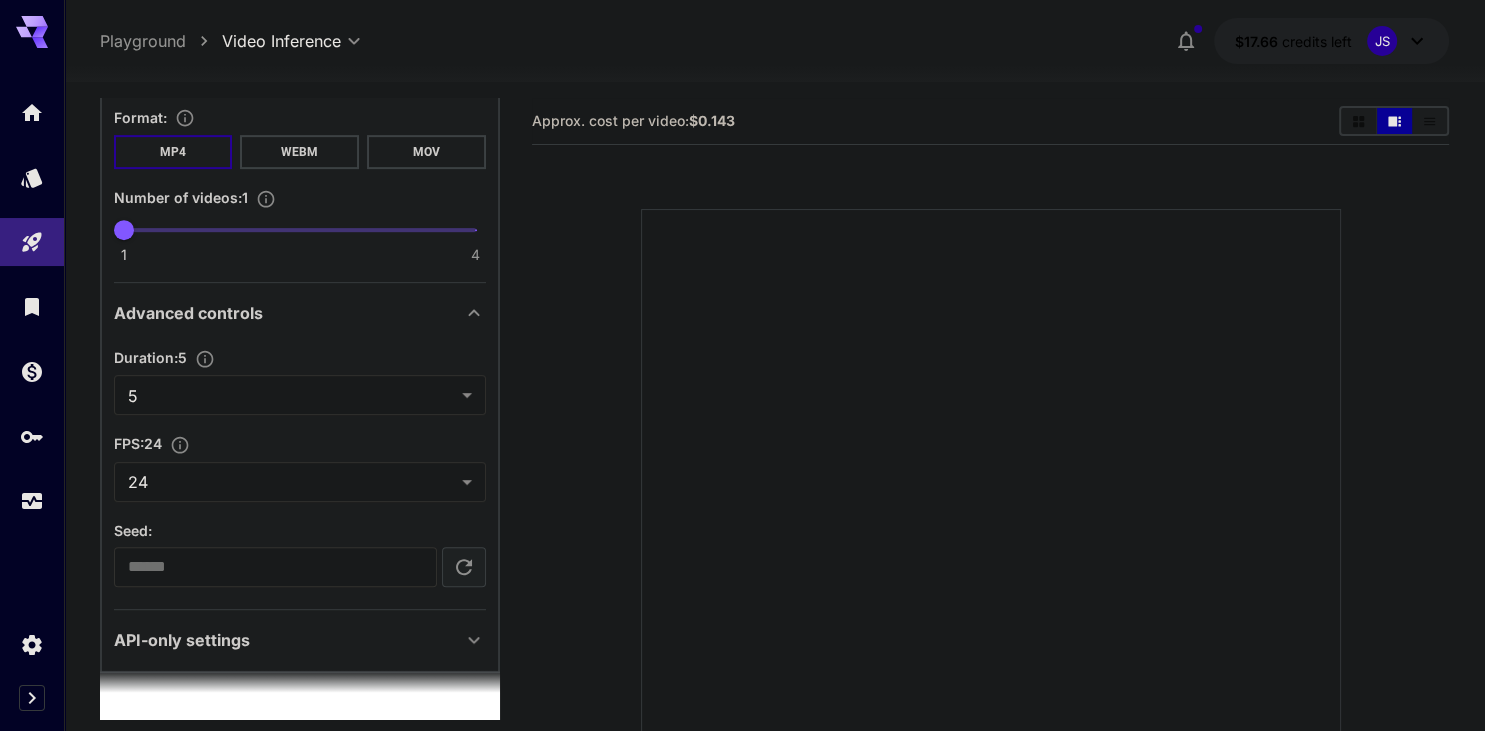 click on "API-only settings" at bounding box center [288, 640] 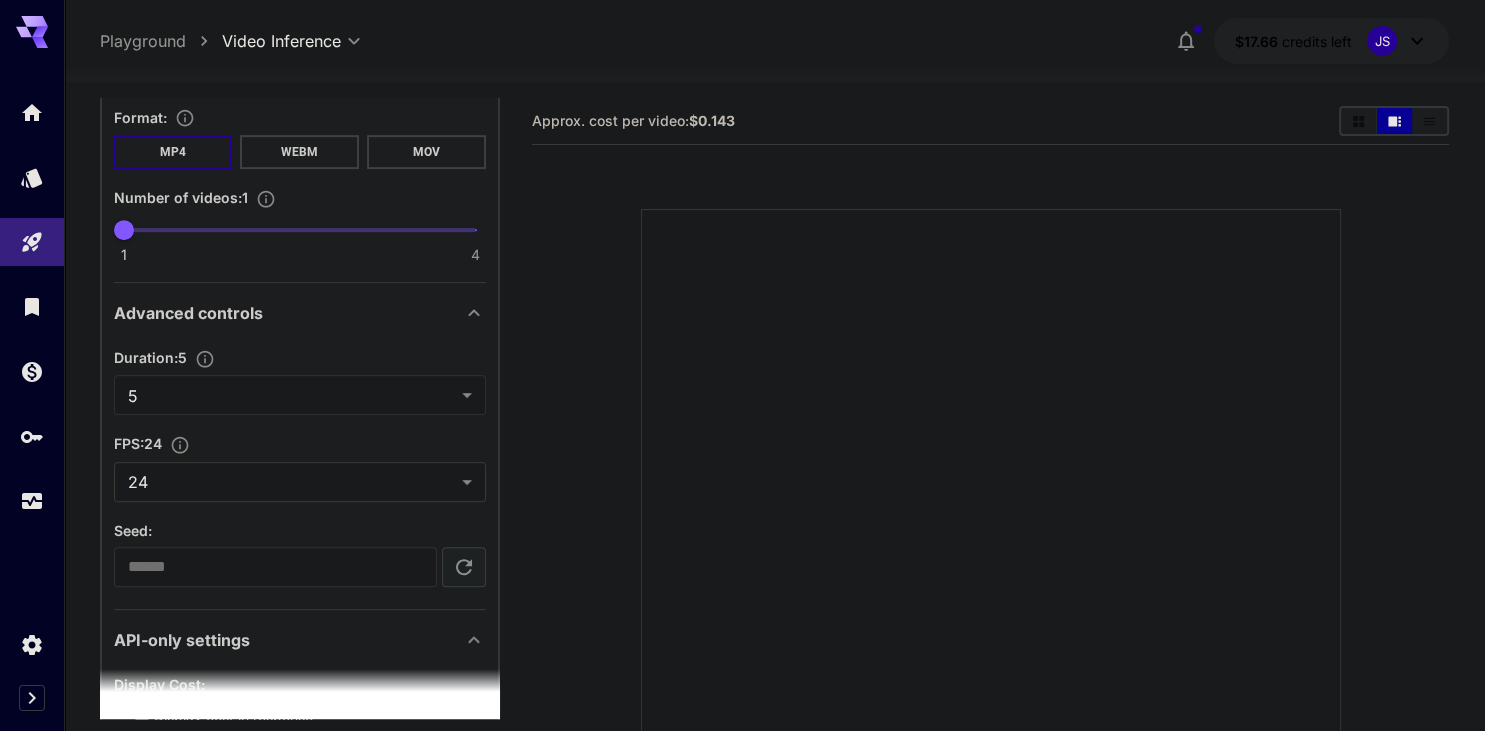 scroll, scrollTop: 1029, scrollLeft: 0, axis: vertical 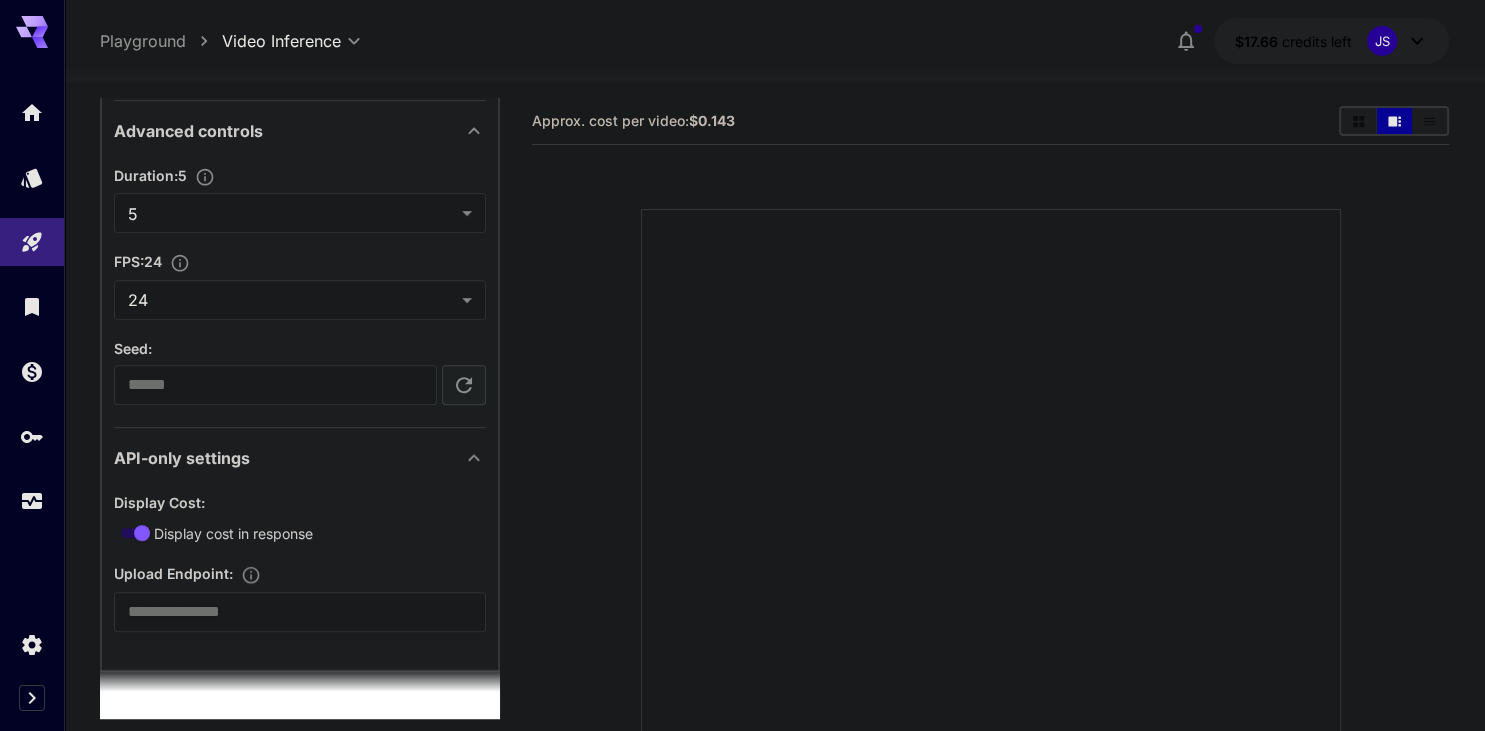click on "API-only settings" at bounding box center [300, 458] 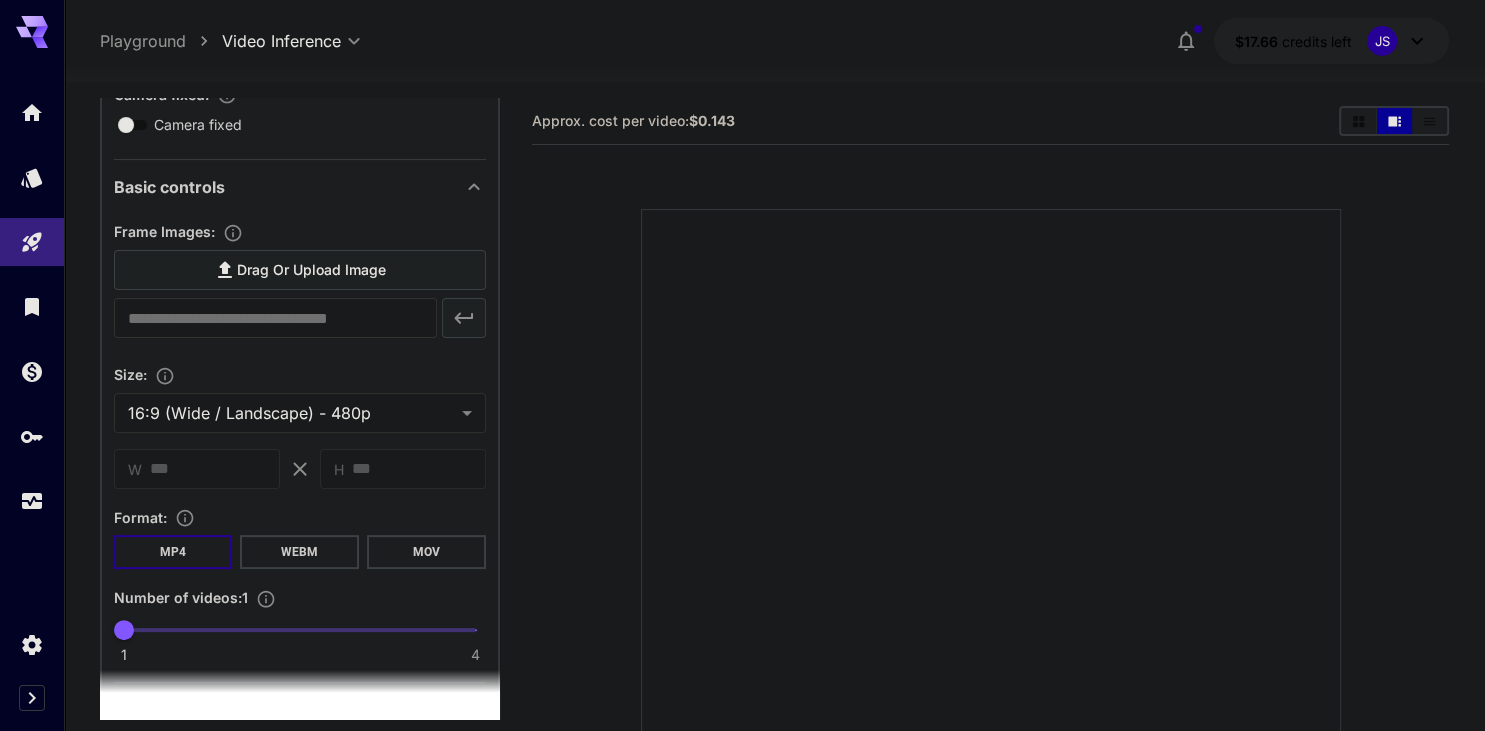 scroll, scrollTop: 0, scrollLeft: 0, axis: both 